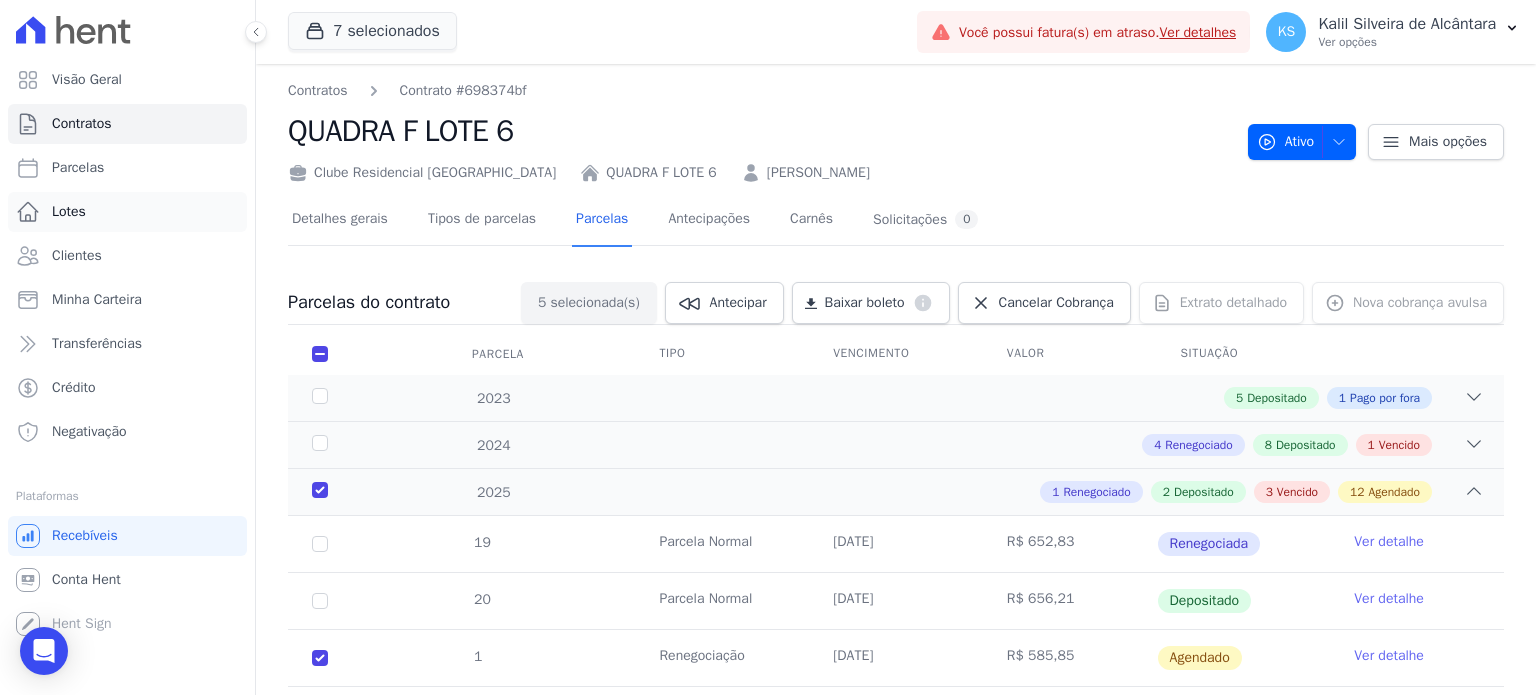 scroll, scrollTop: 0, scrollLeft: 0, axis: both 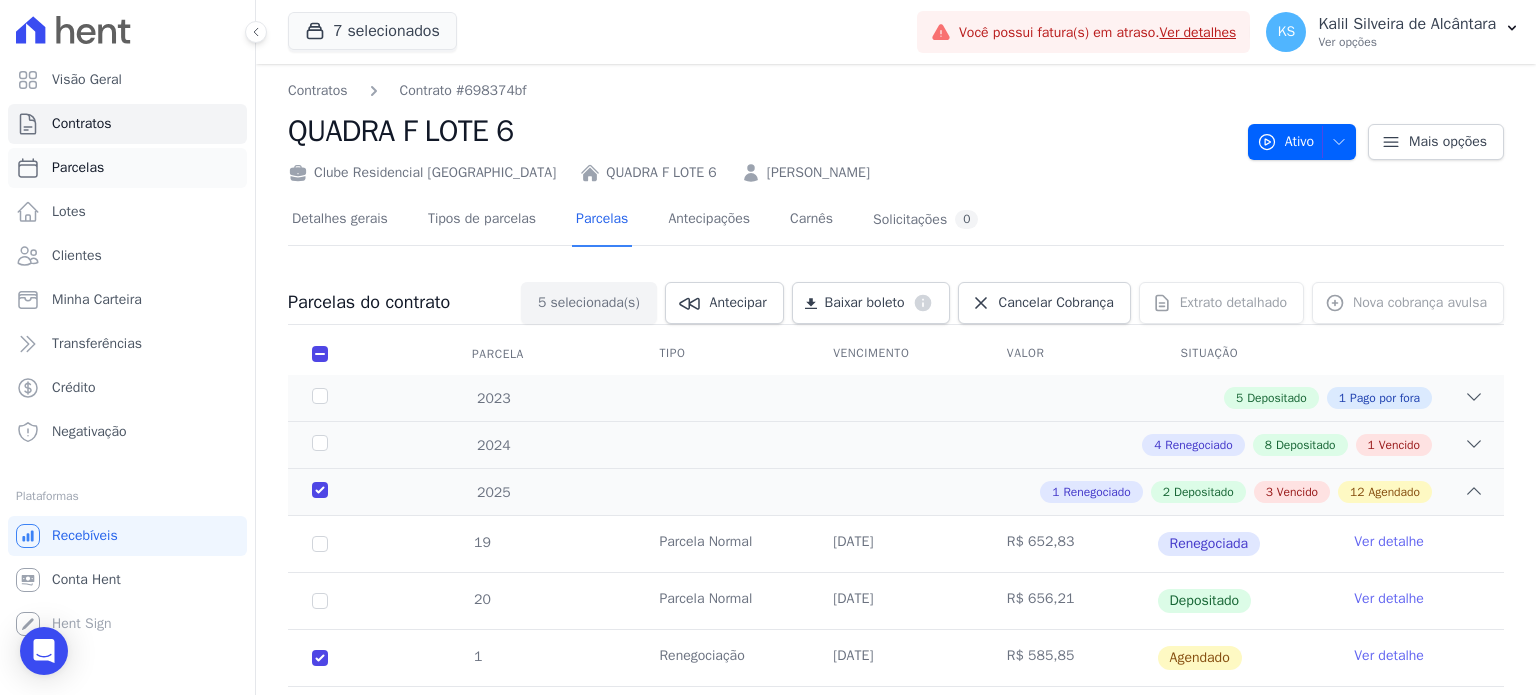 click on "Parcelas" at bounding box center [127, 168] 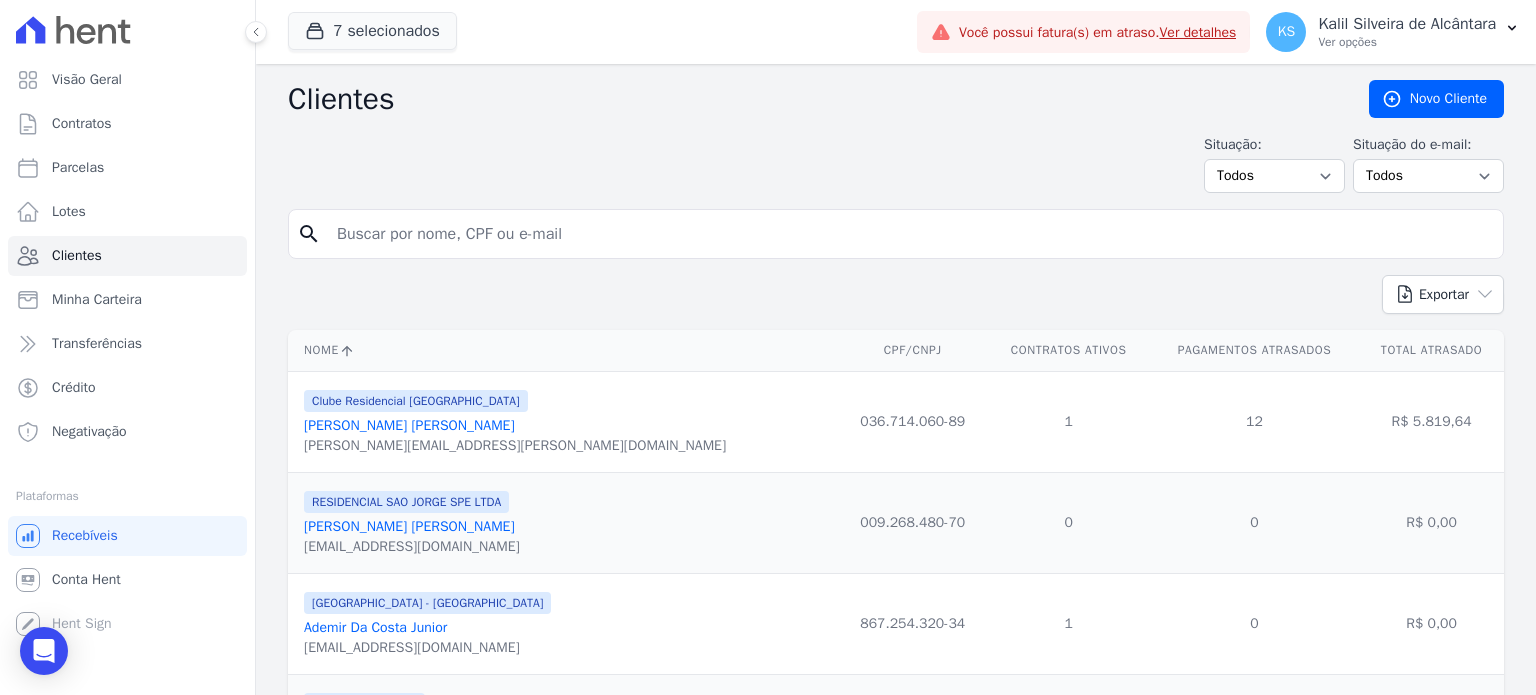 click at bounding box center (910, 234) 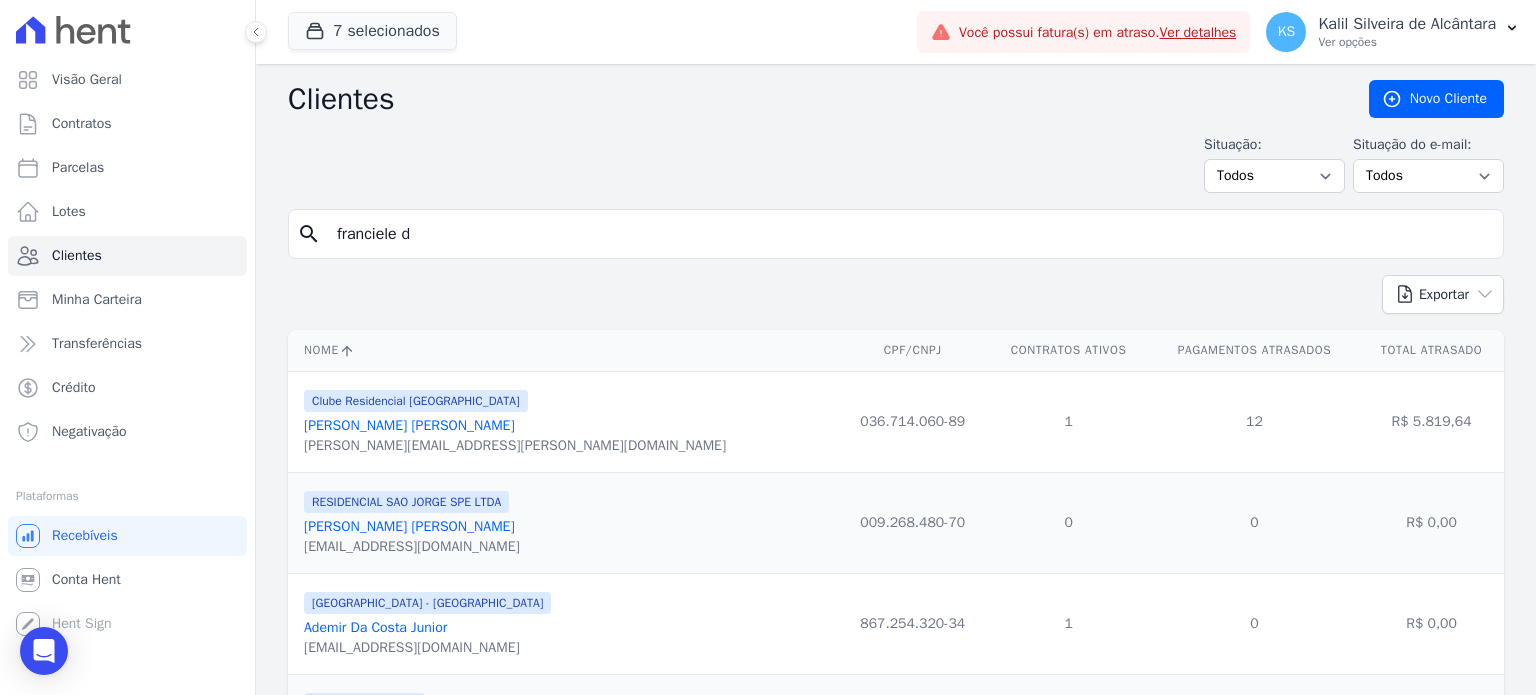 type on "franciele da" 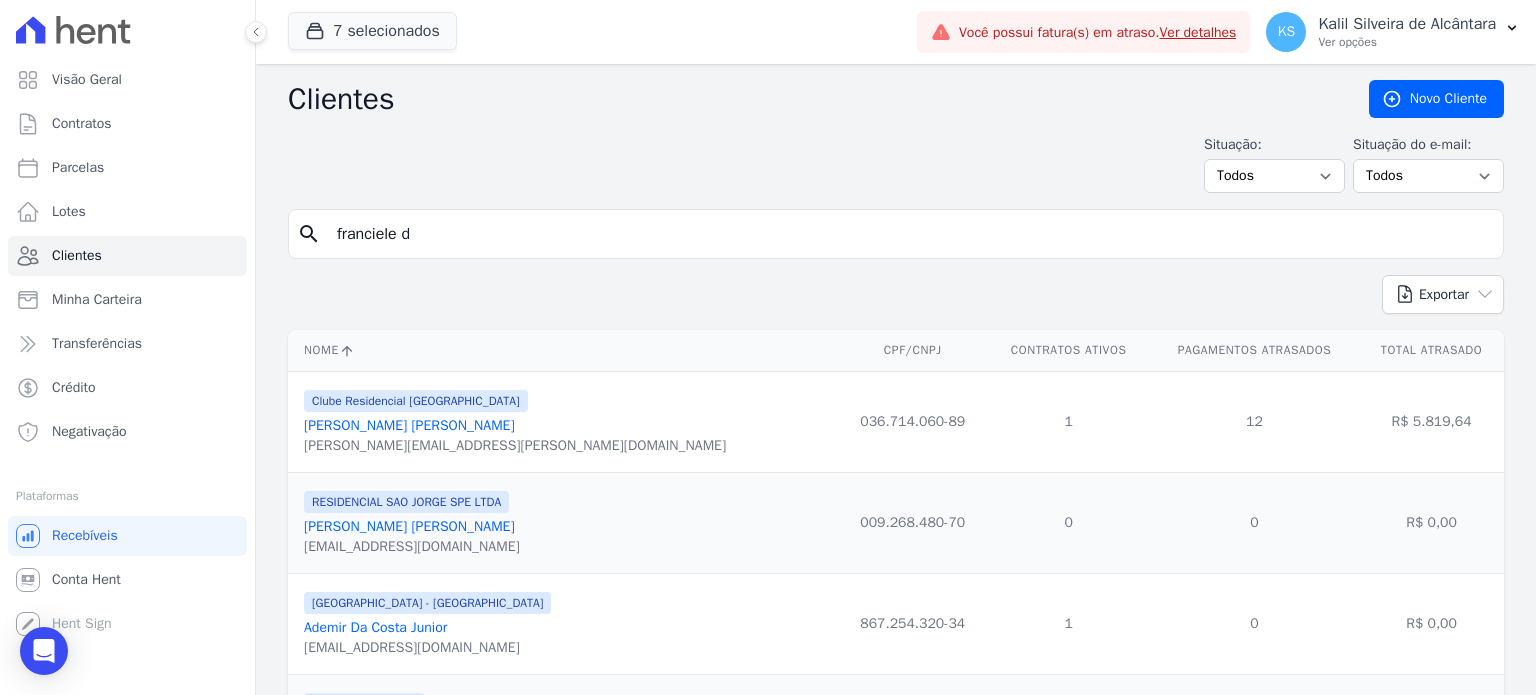 select 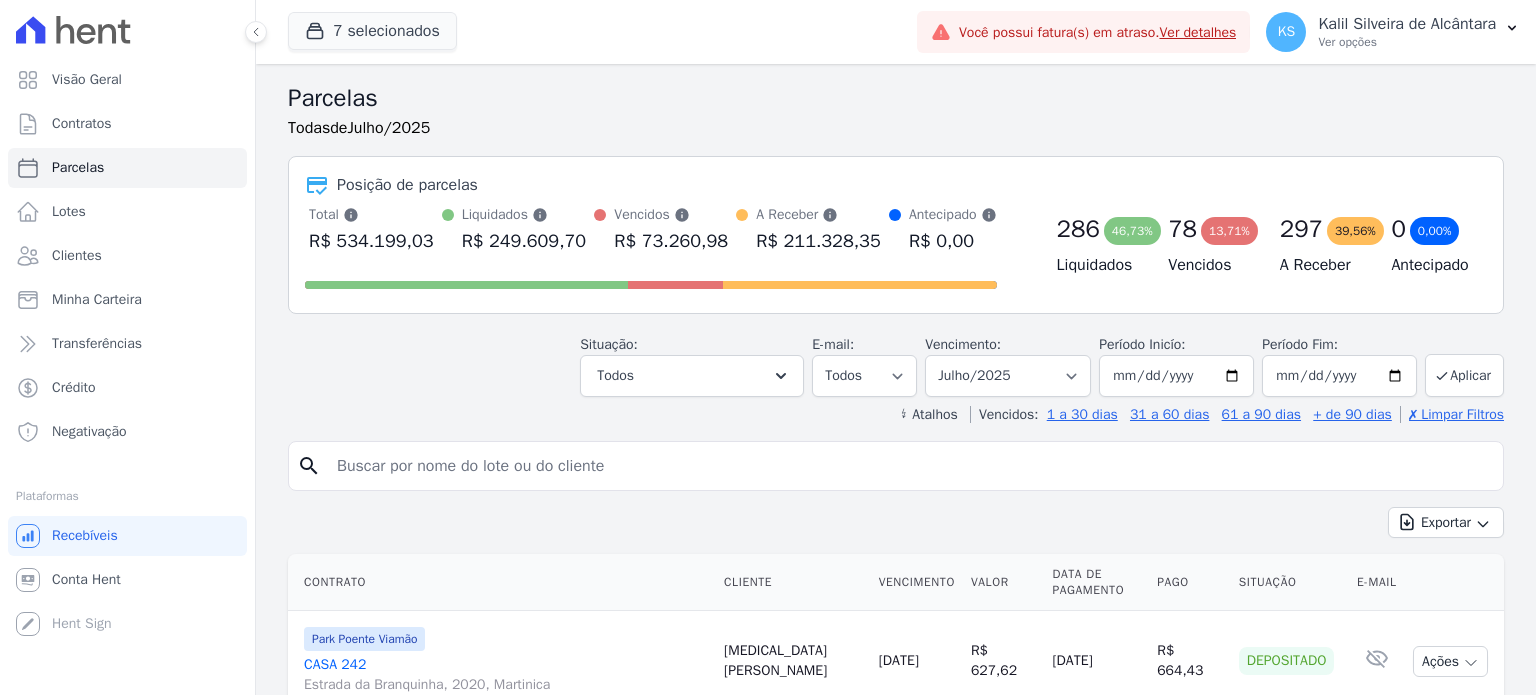 click at bounding box center [910, 466] 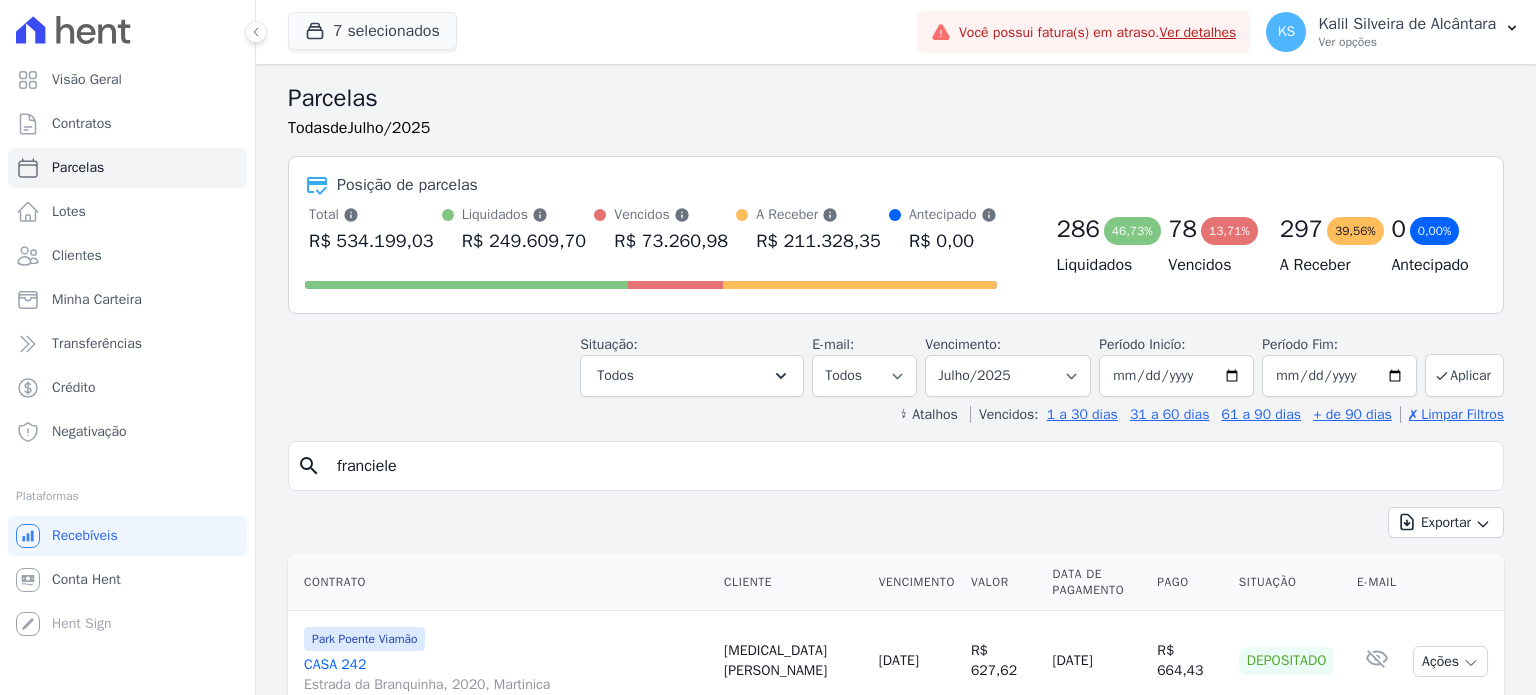 click on "franciele" at bounding box center [910, 466] 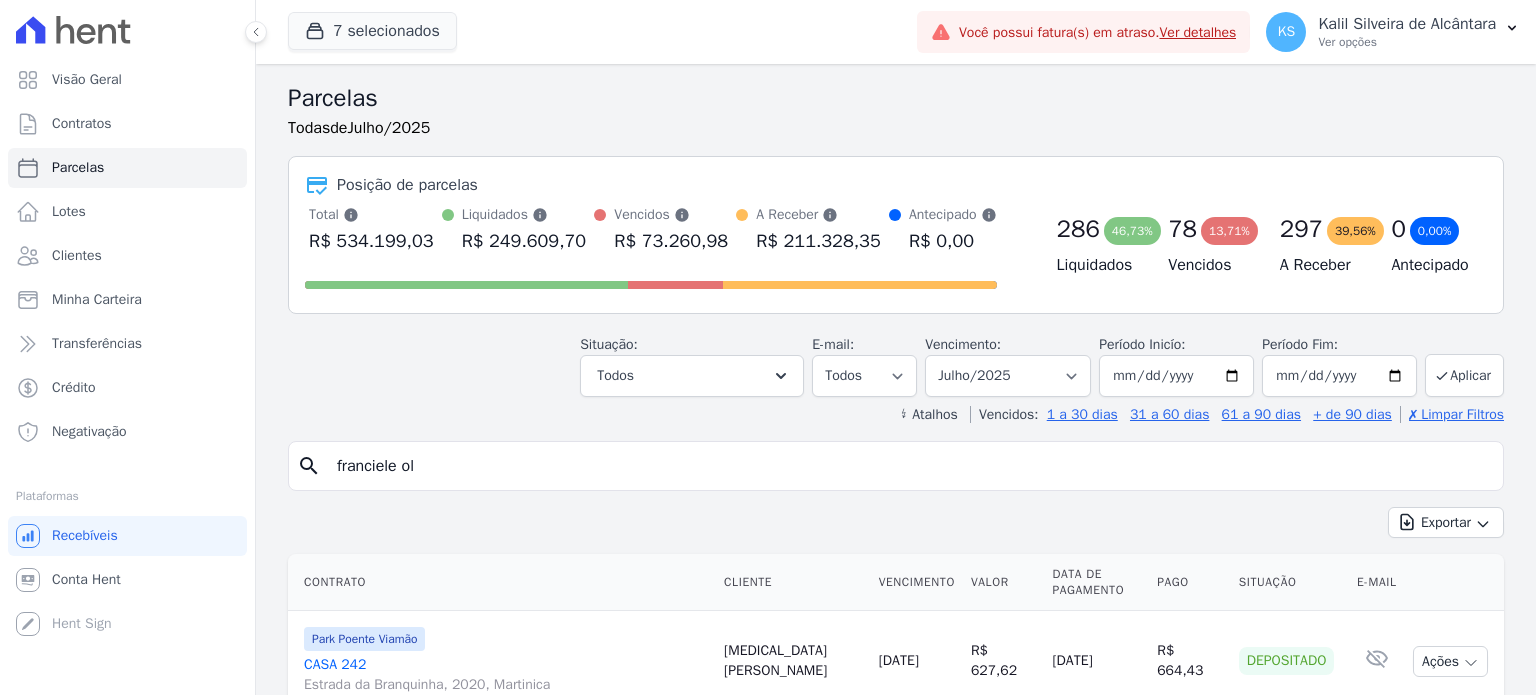 type on "franciele ol" 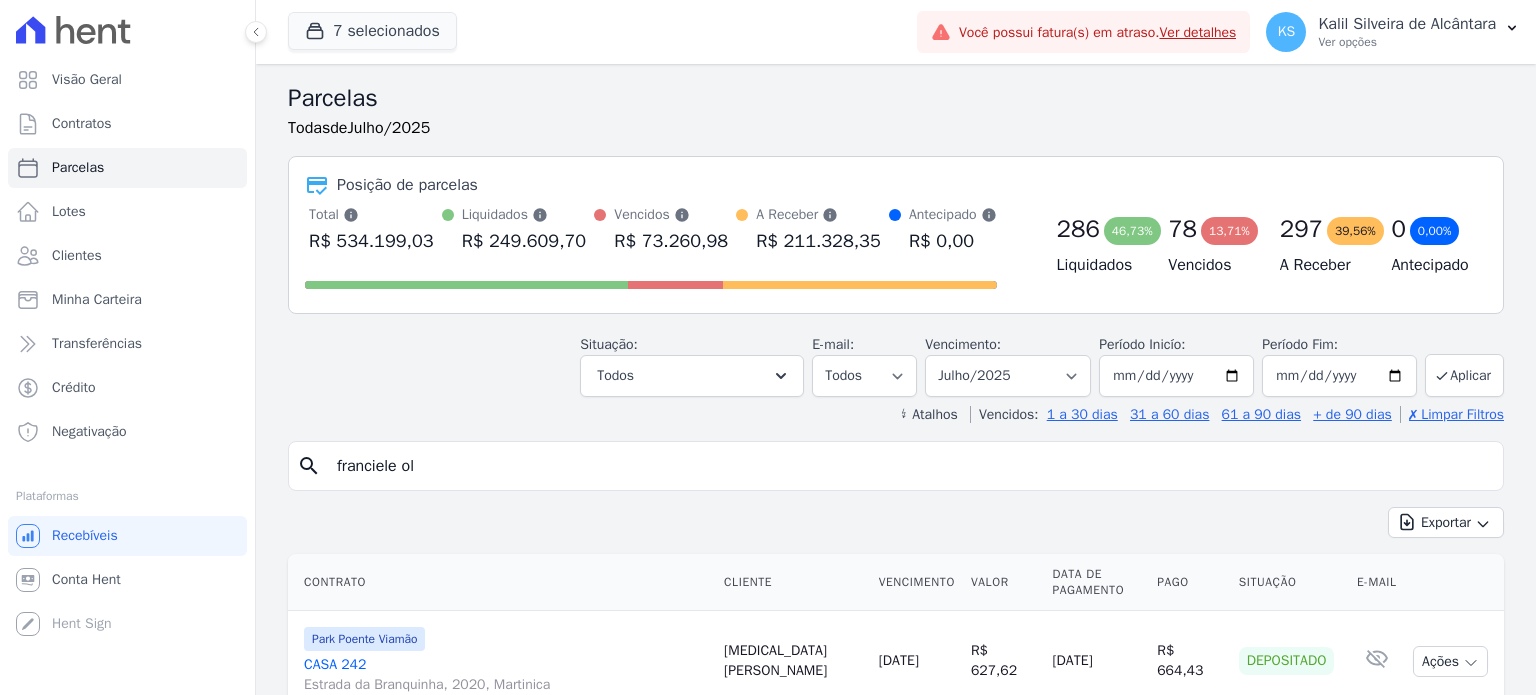 select 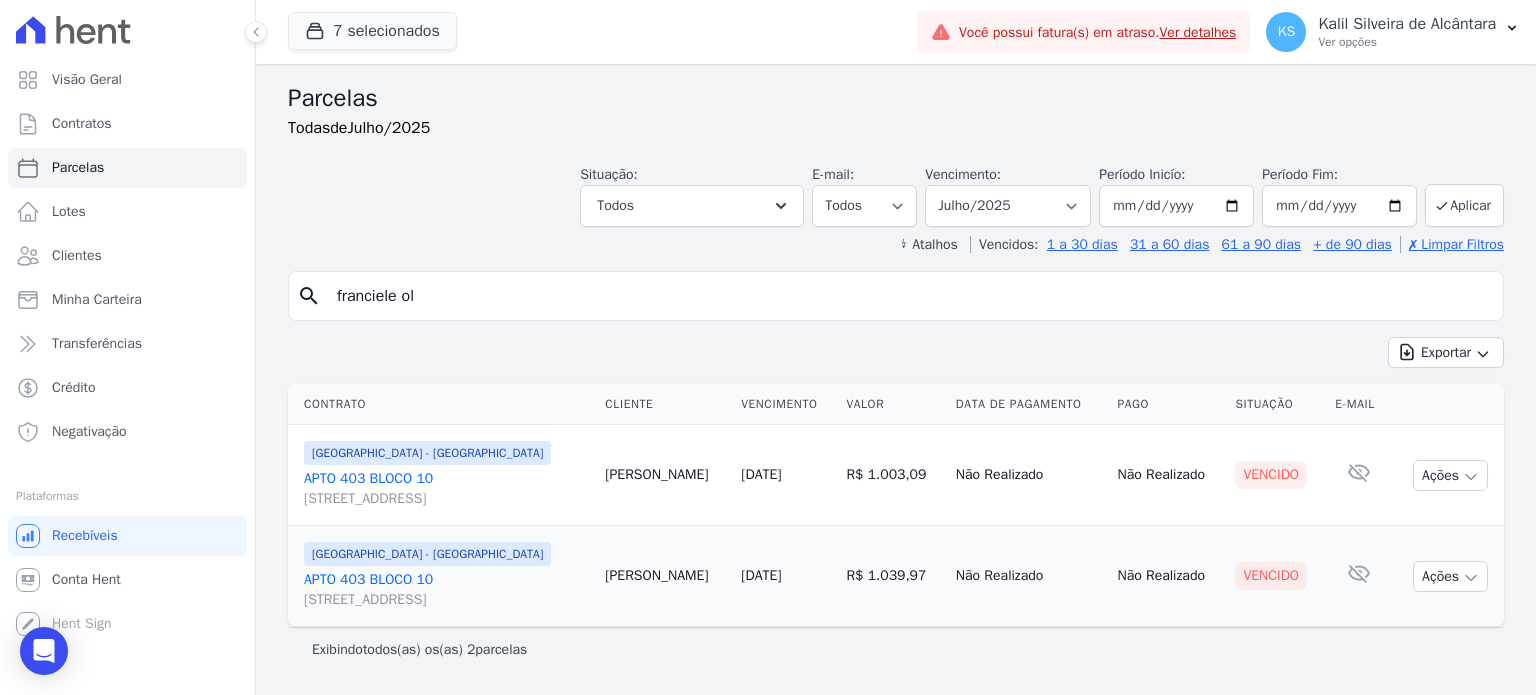click on "Não Realizado" at bounding box center [1168, 475] 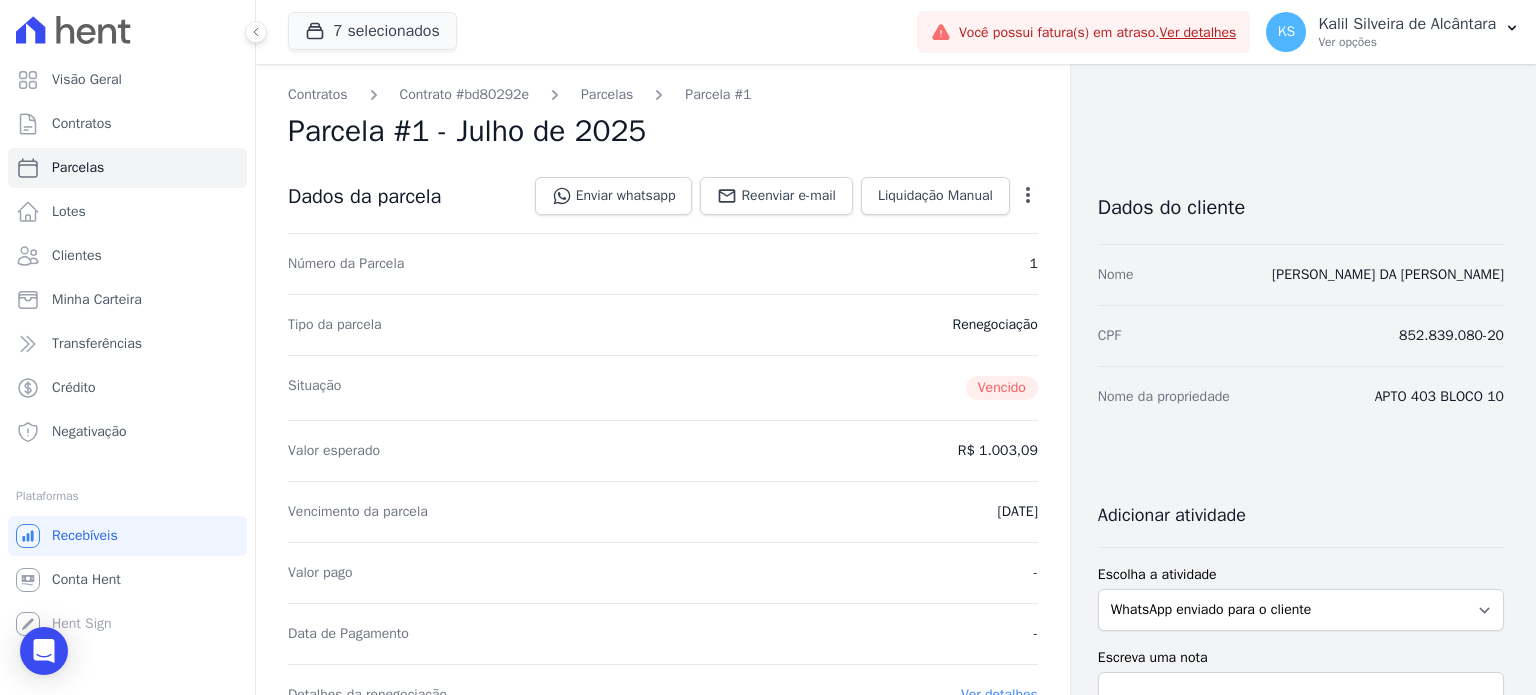 click on "Parcelas" at bounding box center (589, 94) 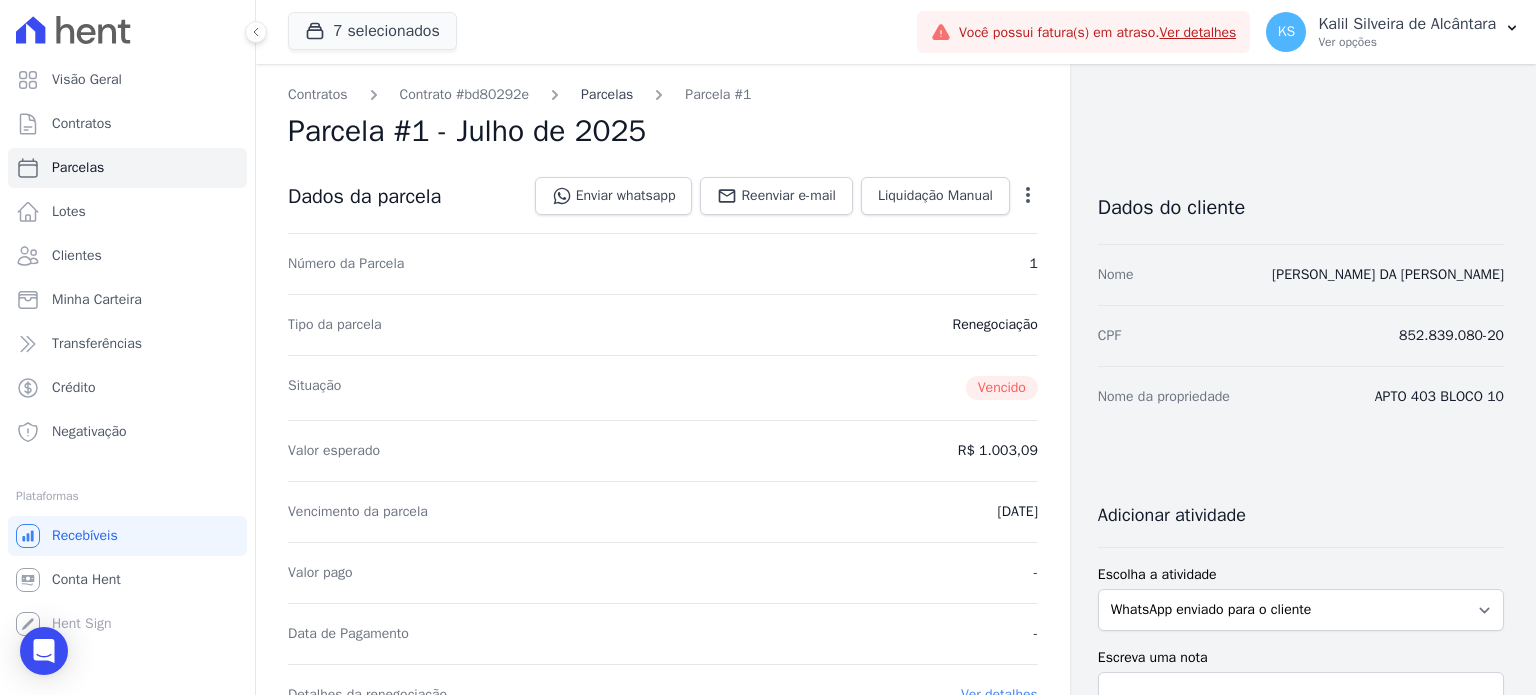 click on "Parcelas" at bounding box center [607, 94] 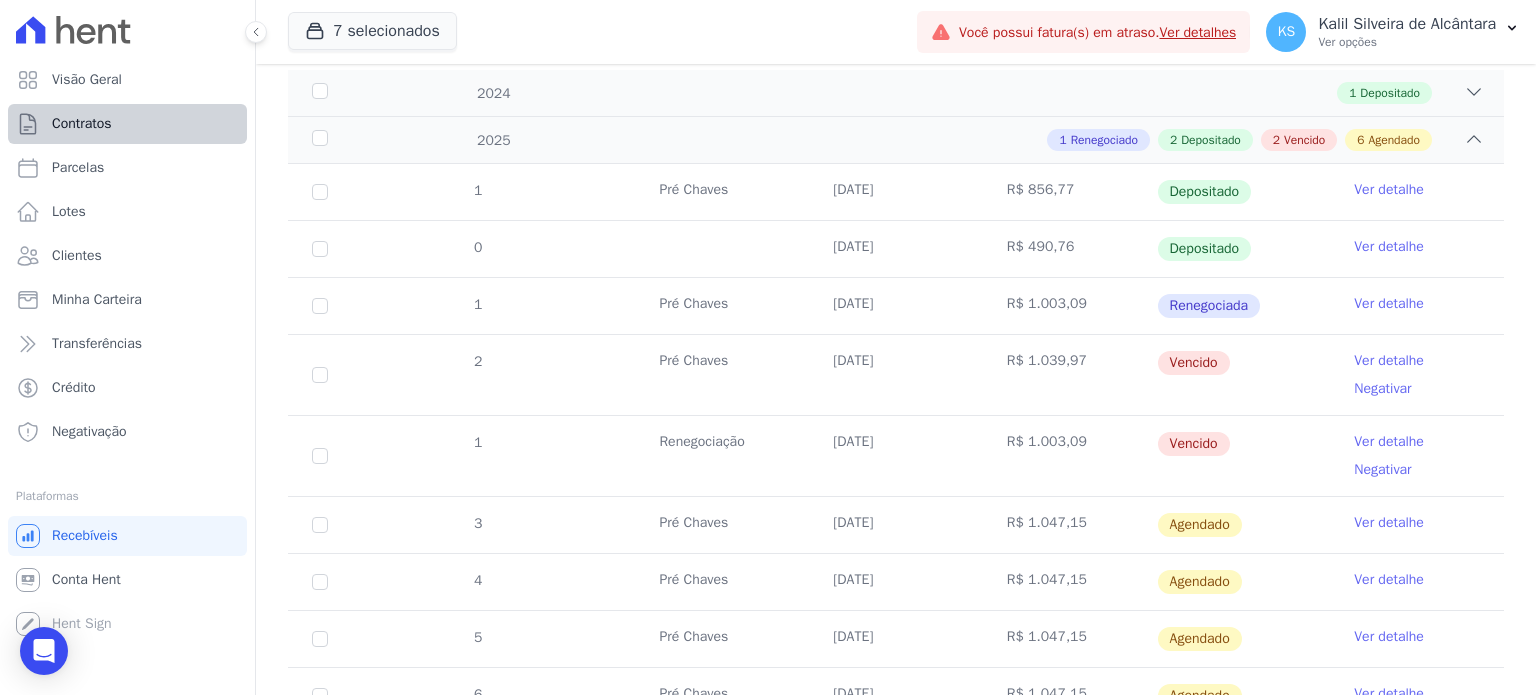 scroll, scrollTop: 100, scrollLeft: 0, axis: vertical 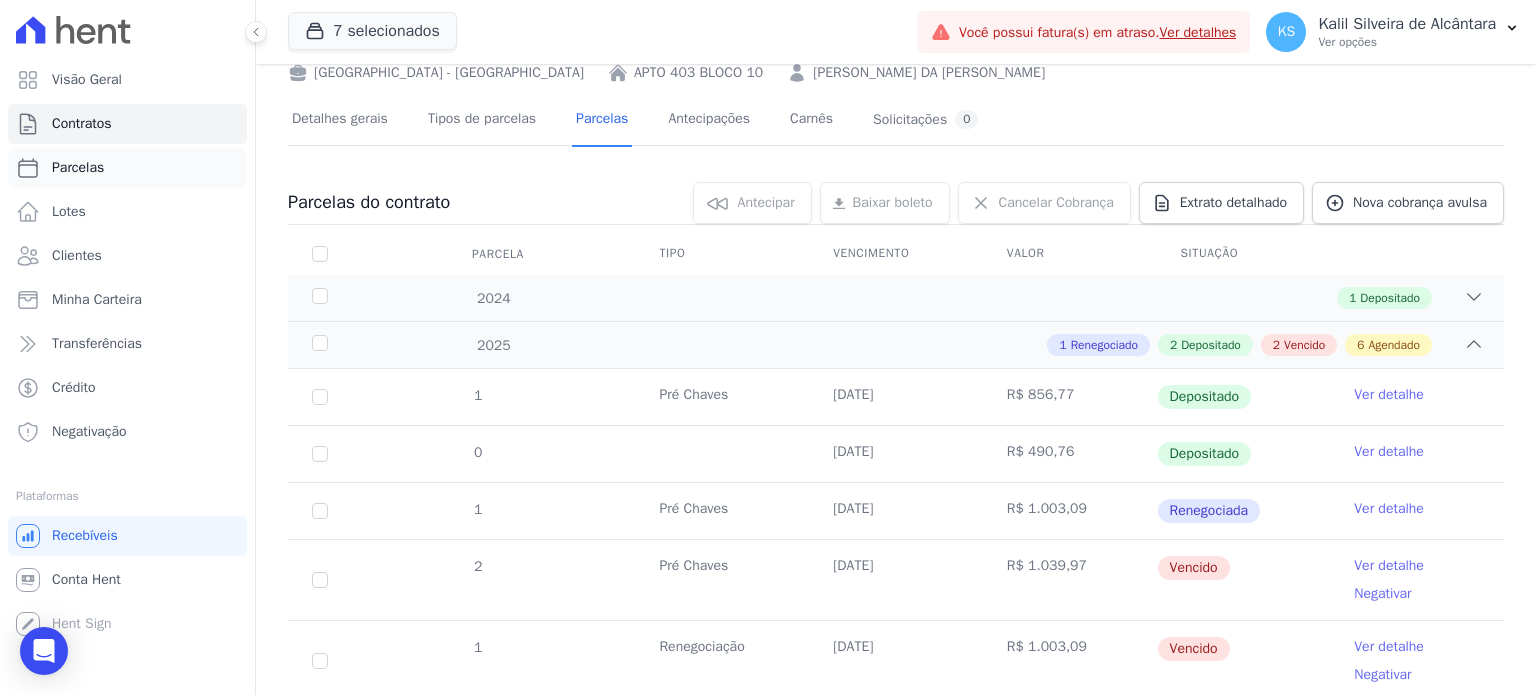 click on "Parcelas" at bounding box center [127, 168] 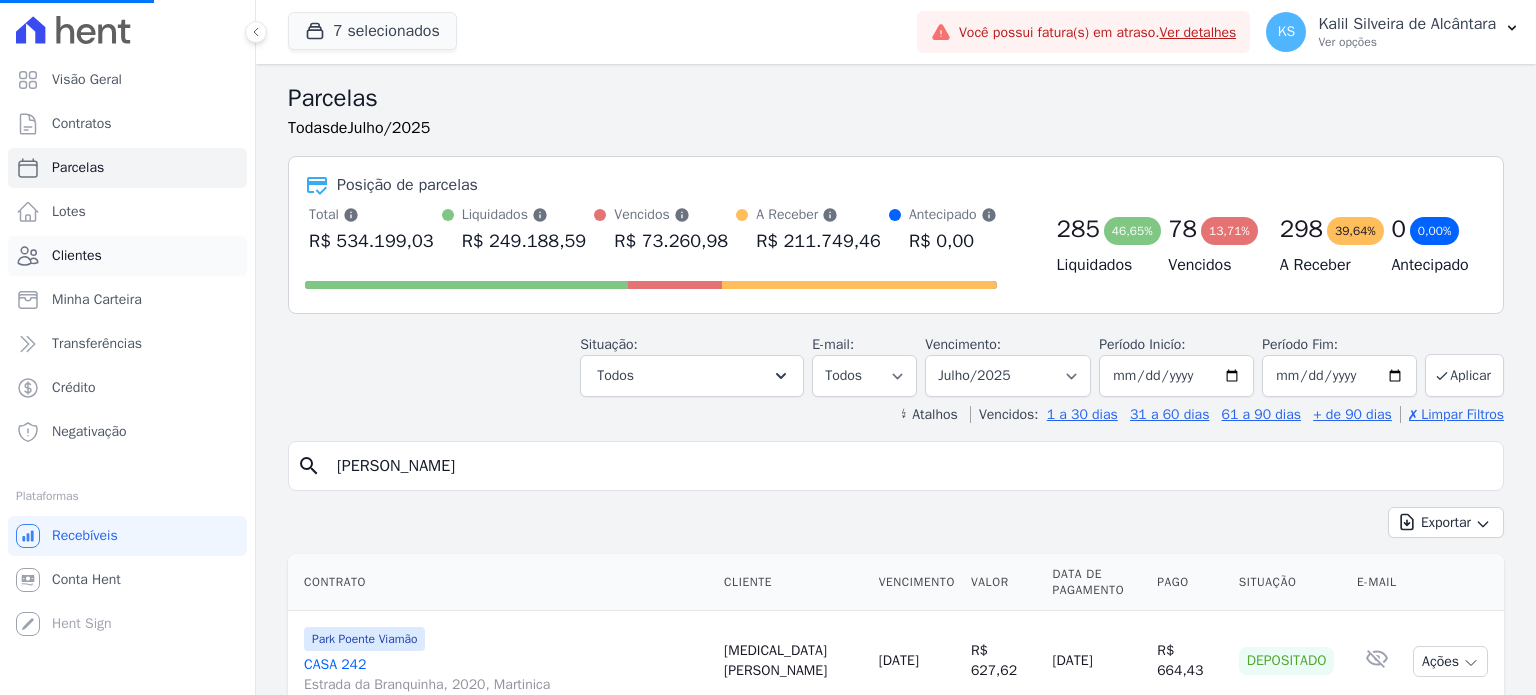 click on "Clientes" at bounding box center (127, 256) 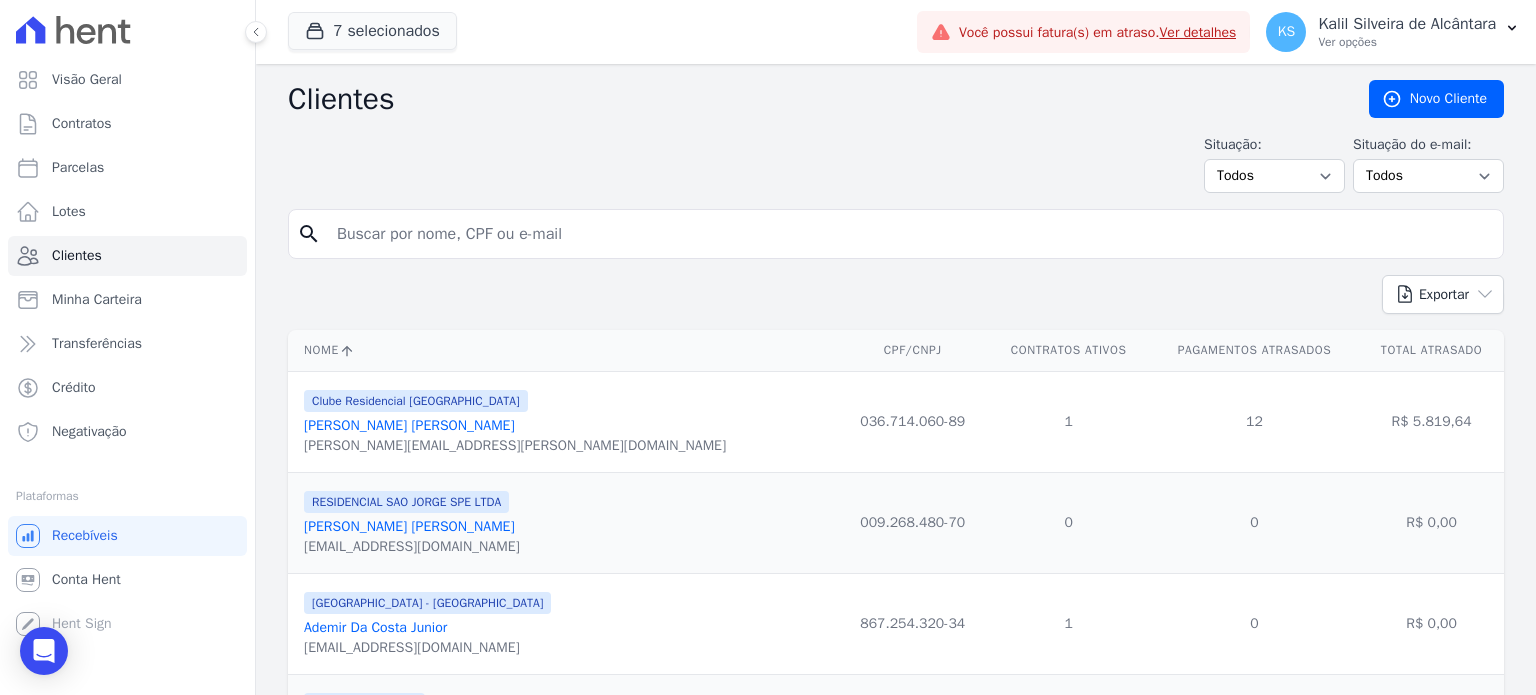select 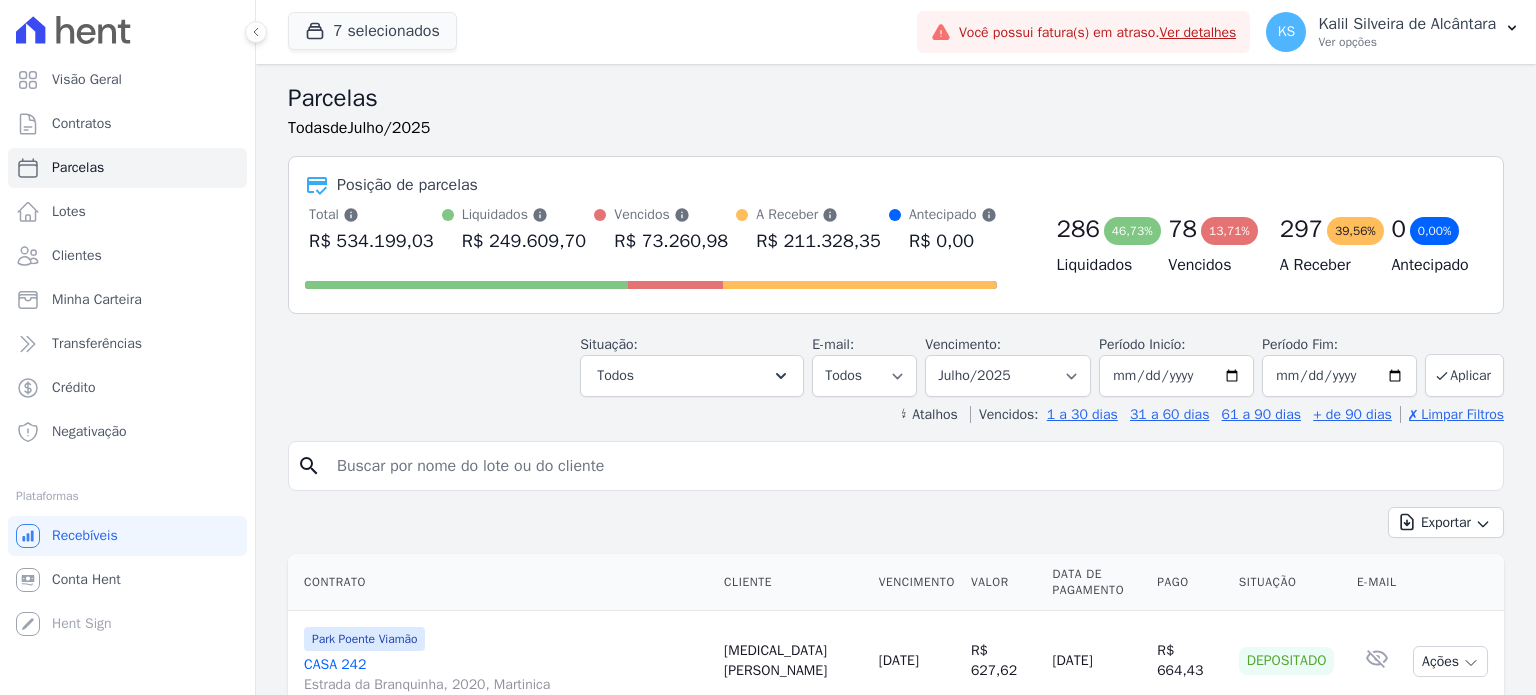 click at bounding box center (910, 466) 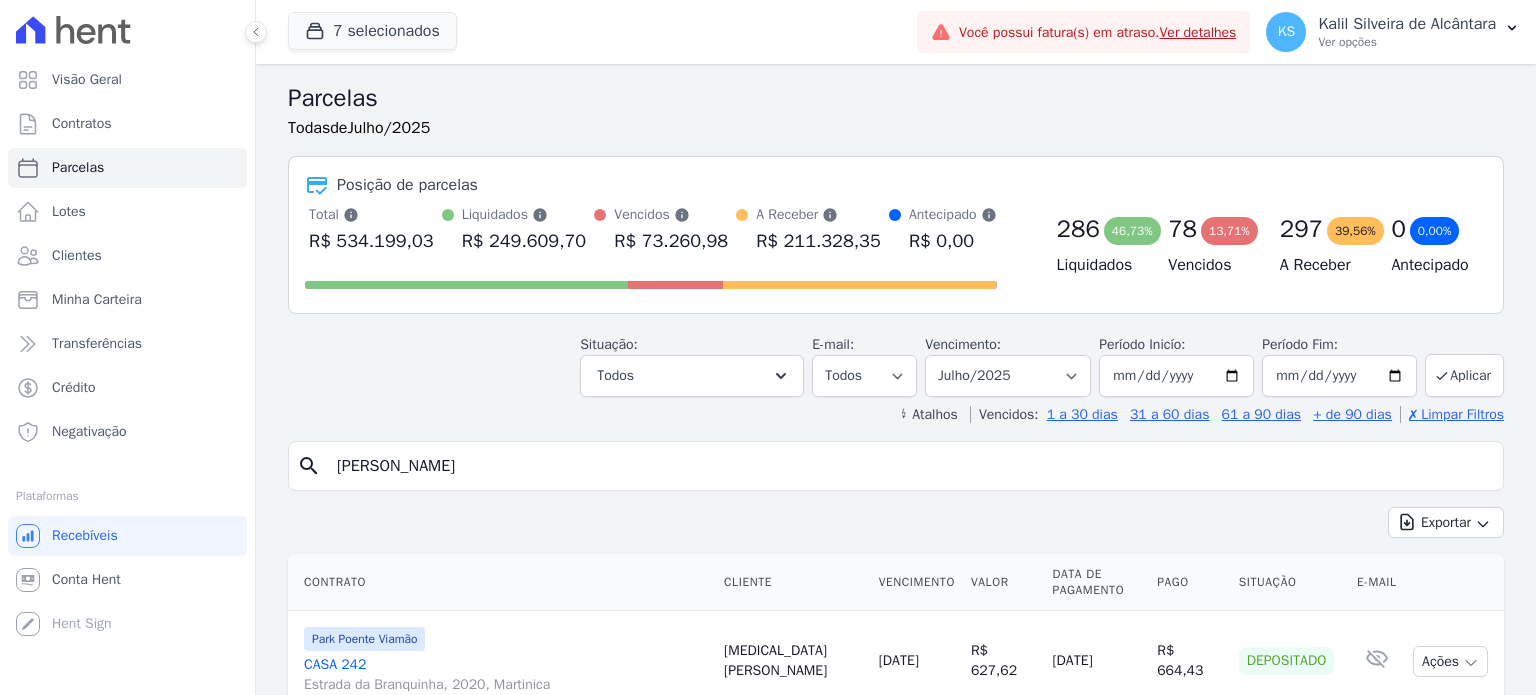 scroll, scrollTop: 200, scrollLeft: 0, axis: vertical 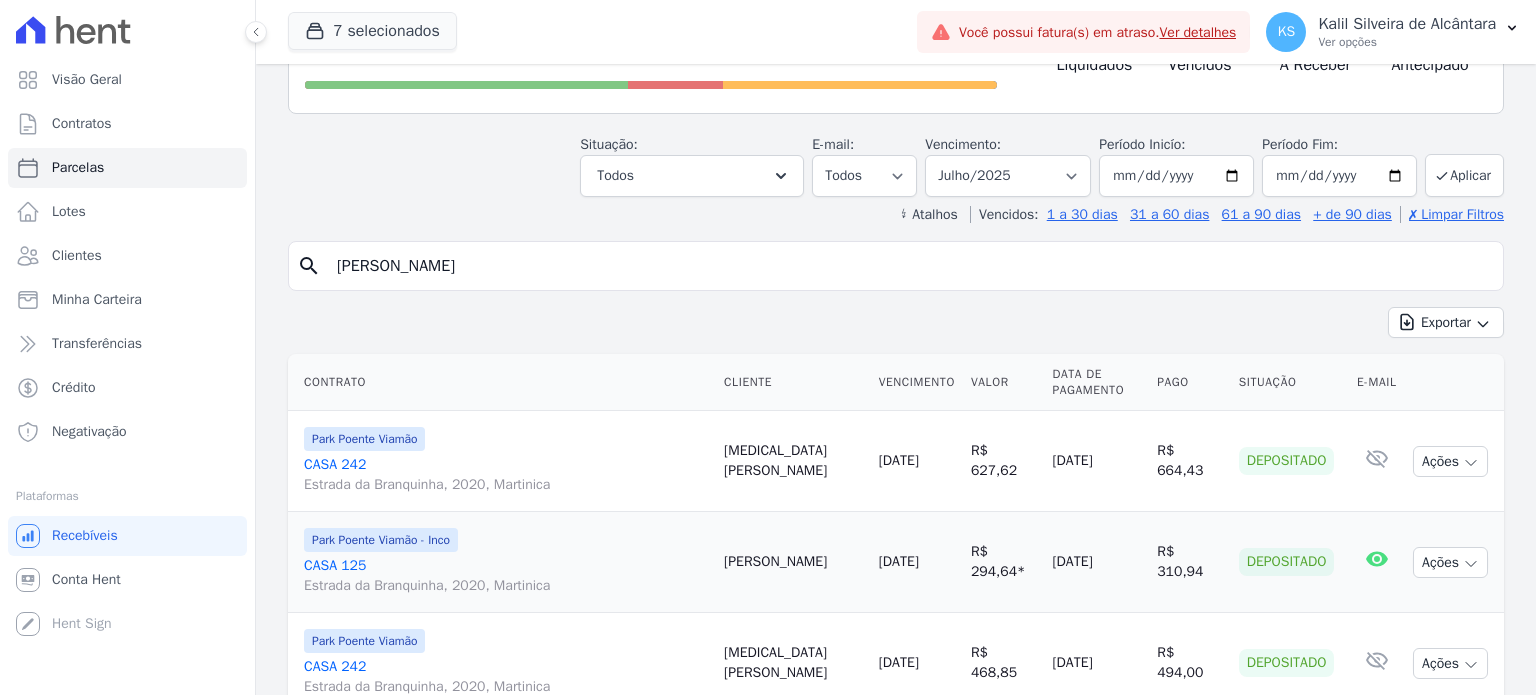 click on "[PERSON_NAME]" at bounding box center [910, 266] 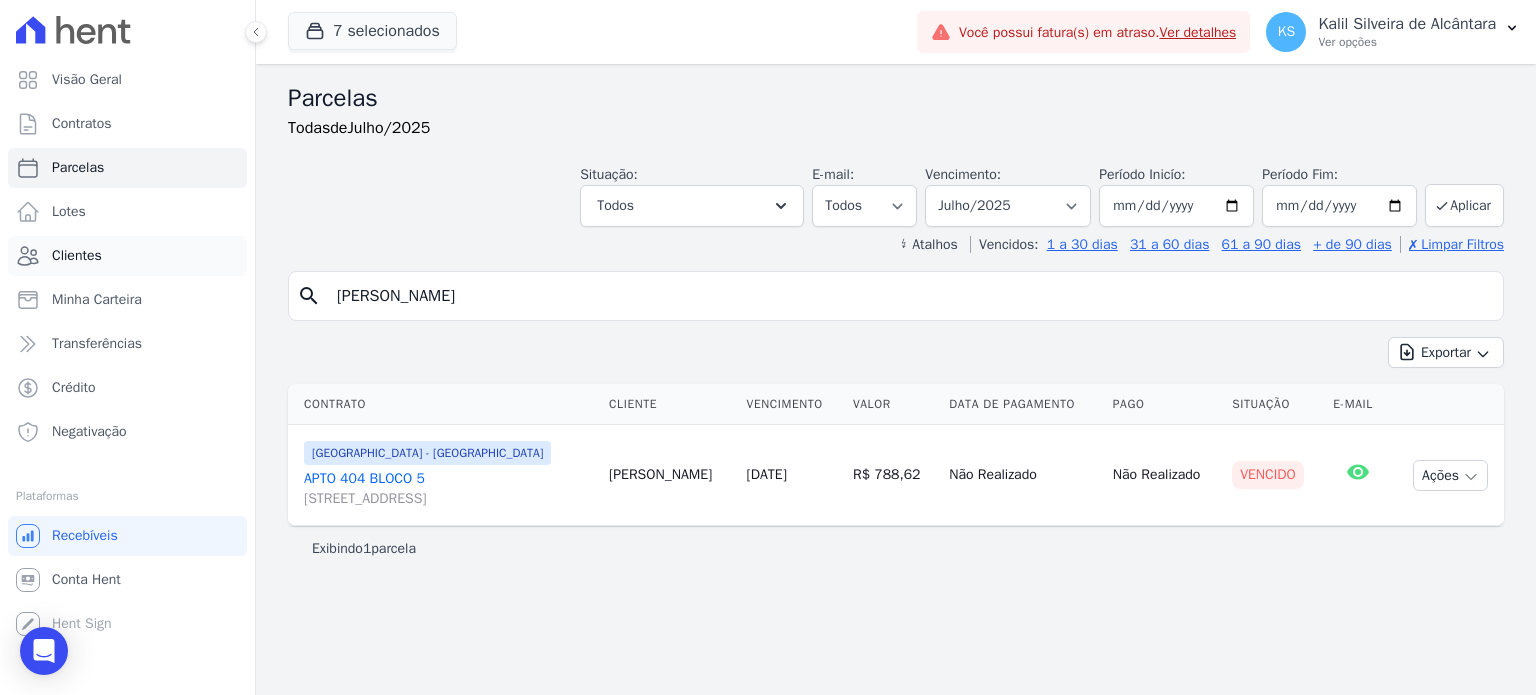 click on "Clientes" at bounding box center (127, 256) 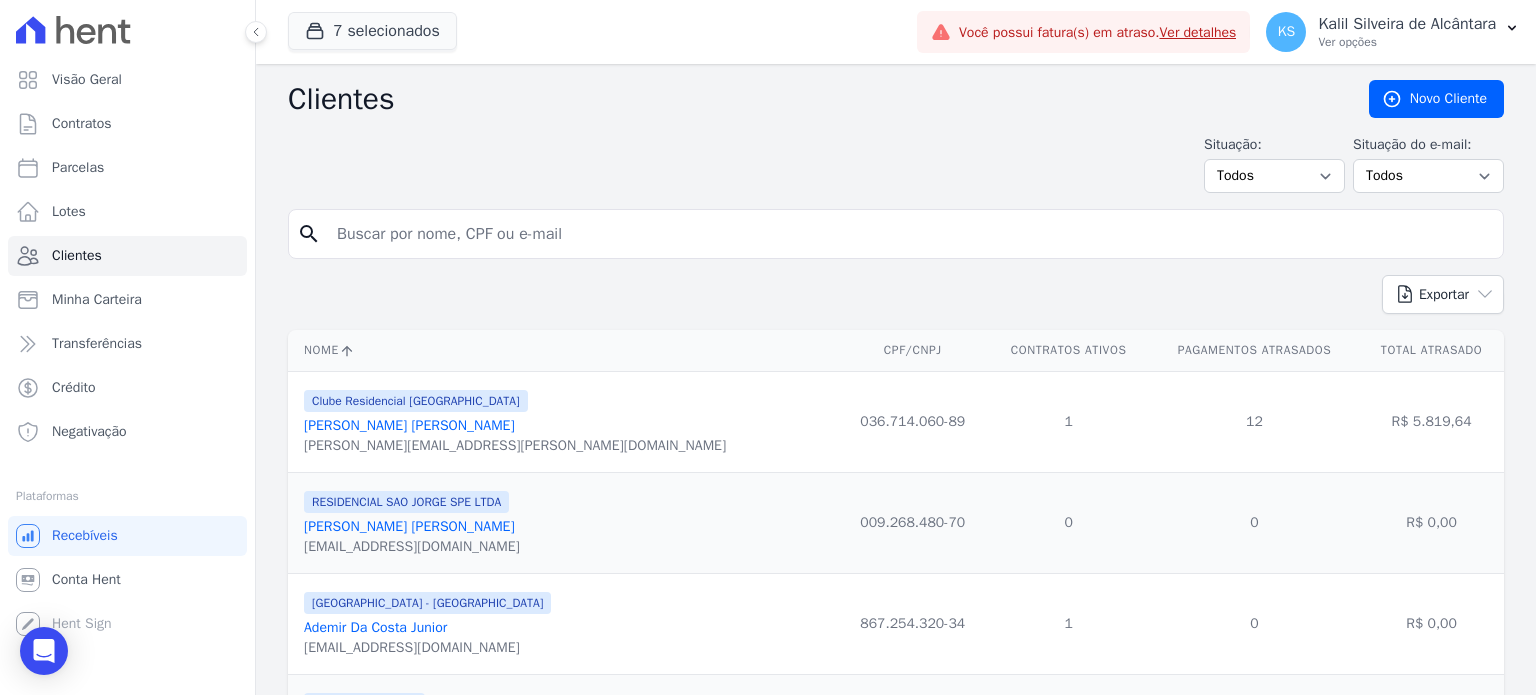 click at bounding box center (910, 234) 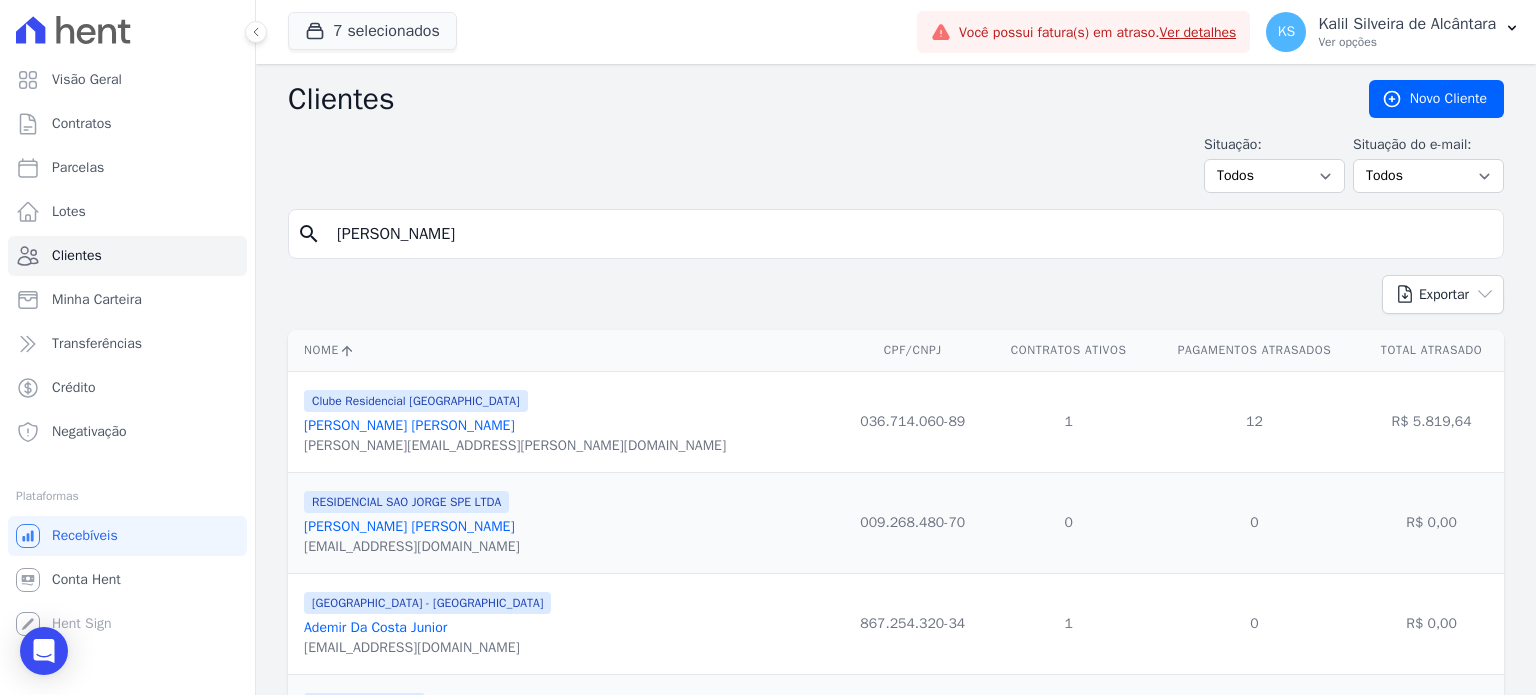 type on "[PERSON_NAME]" 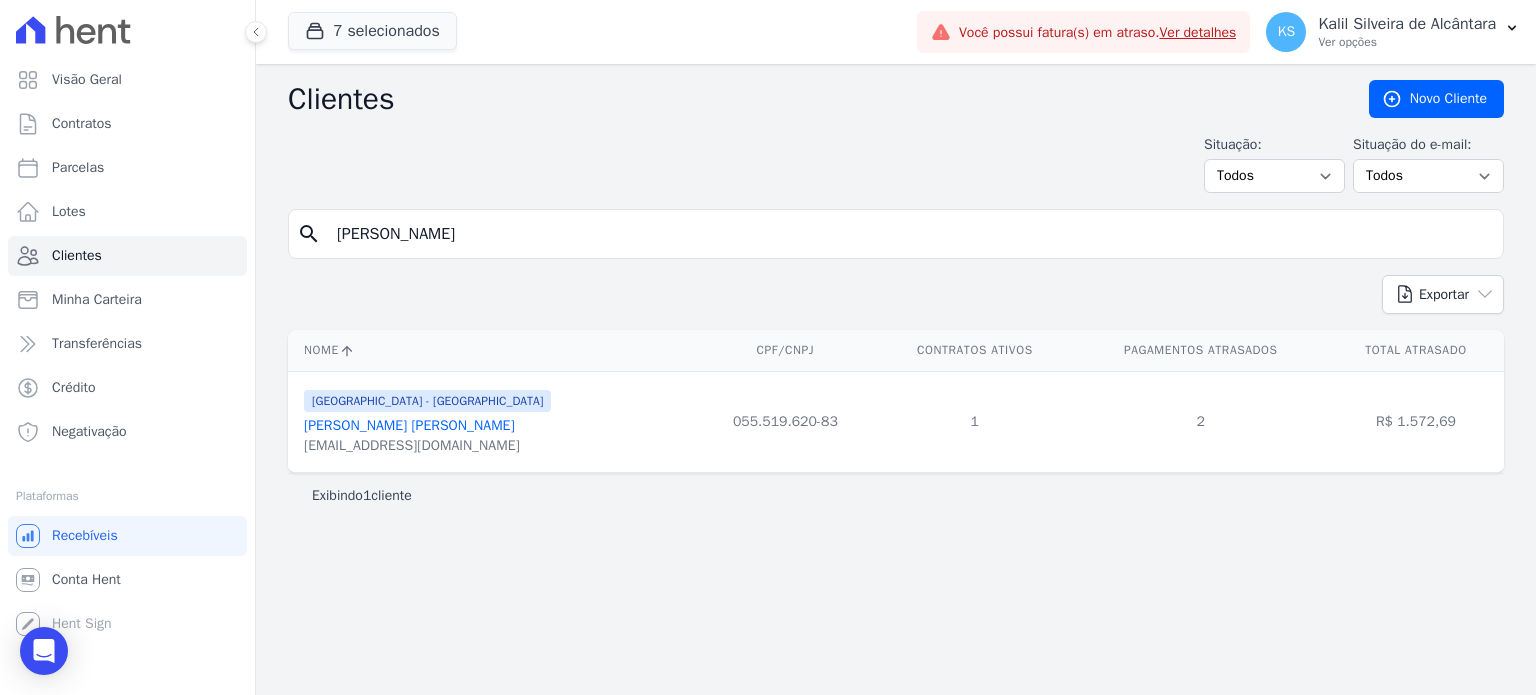click on "[PERSON_NAME] [PERSON_NAME]" at bounding box center [409, 425] 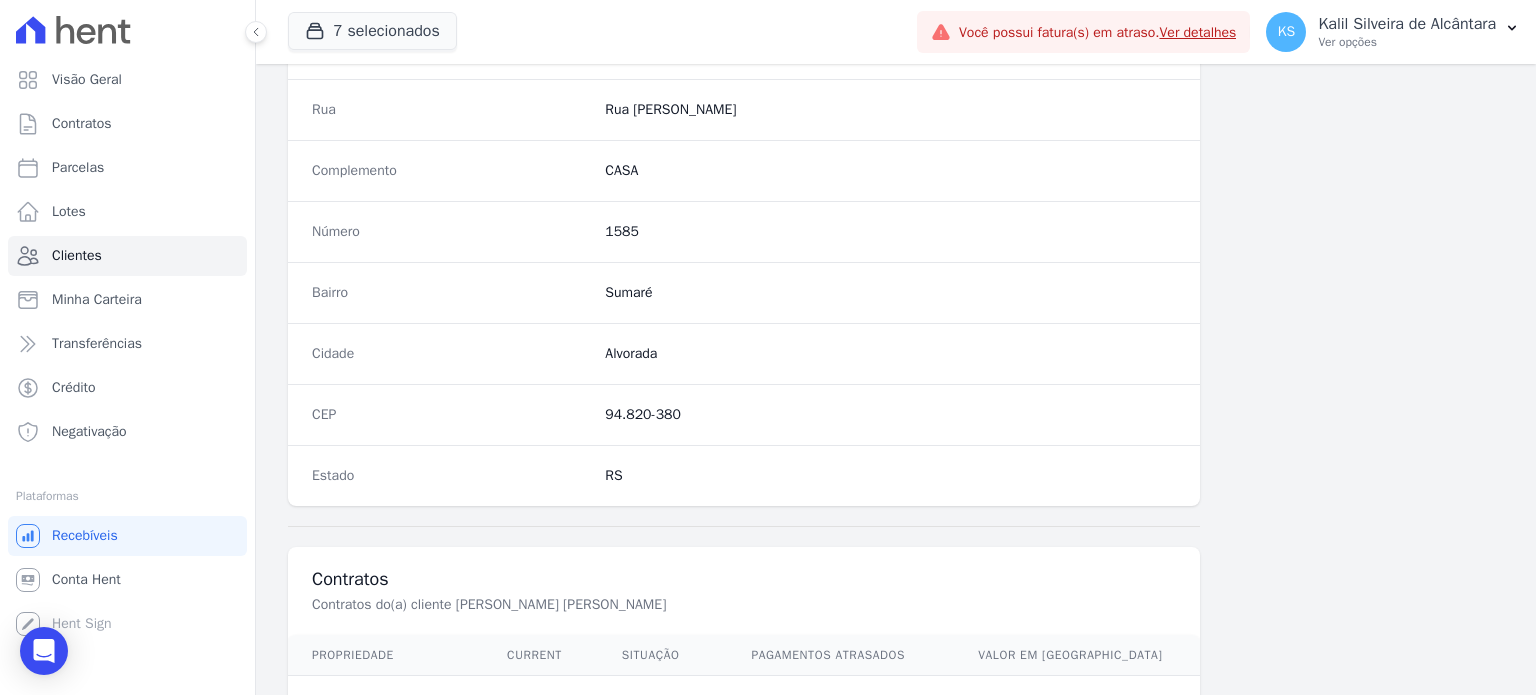 scroll, scrollTop: 1169, scrollLeft: 0, axis: vertical 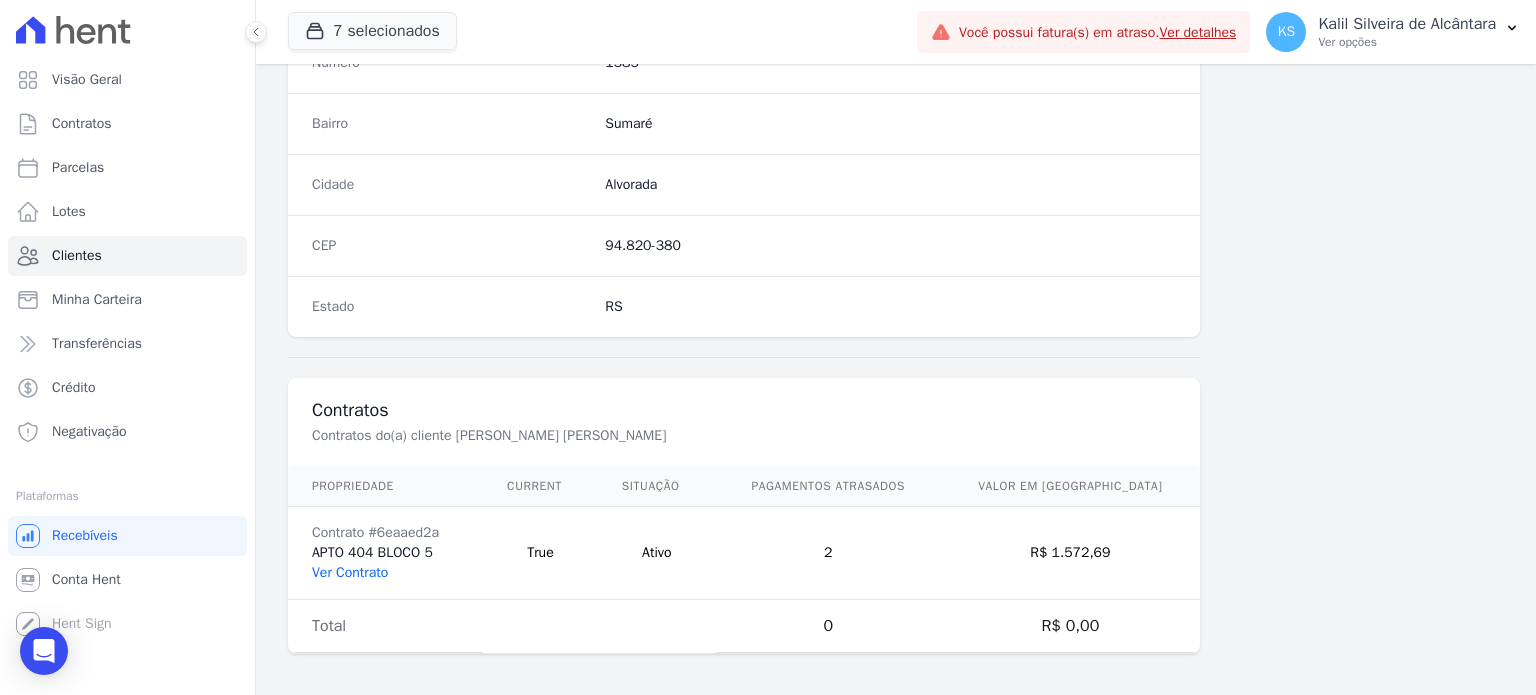 click on "Ver Contrato" at bounding box center (350, 572) 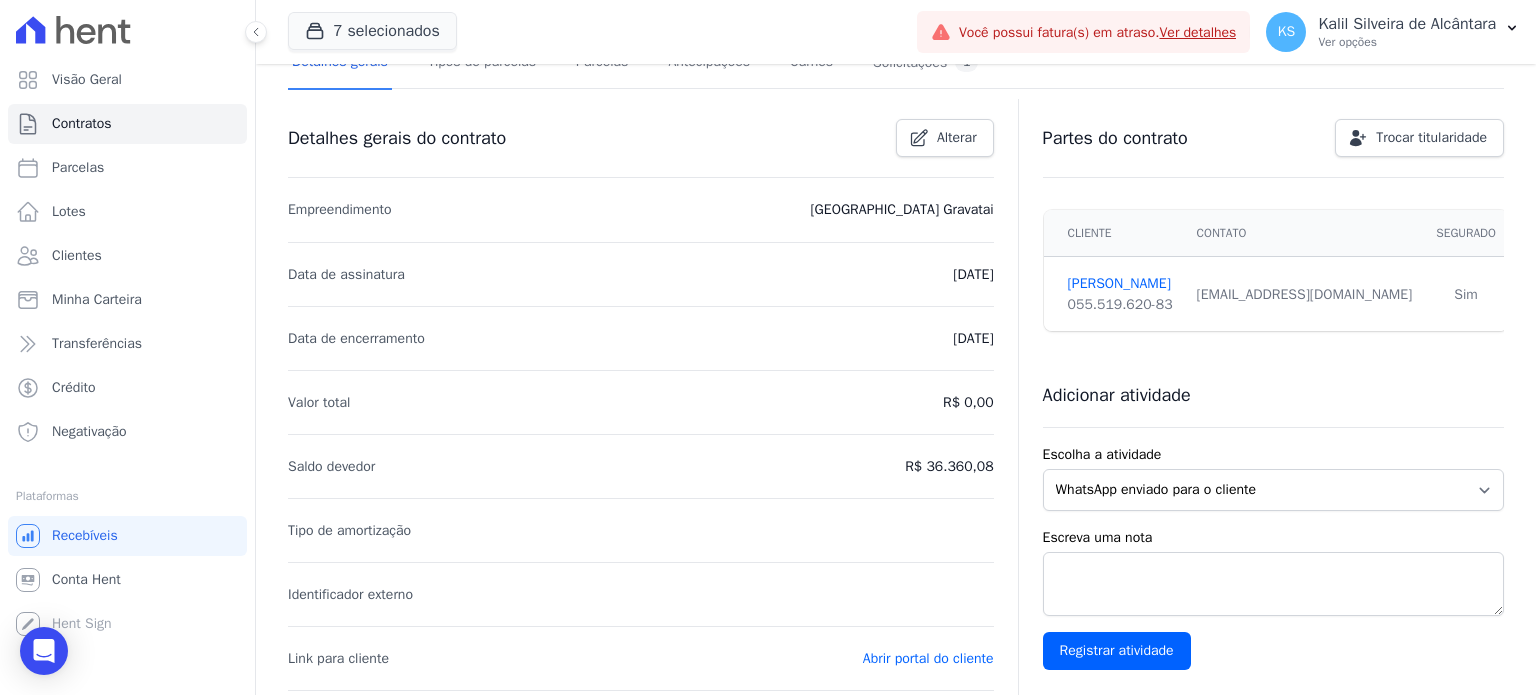 scroll, scrollTop: 0, scrollLeft: 0, axis: both 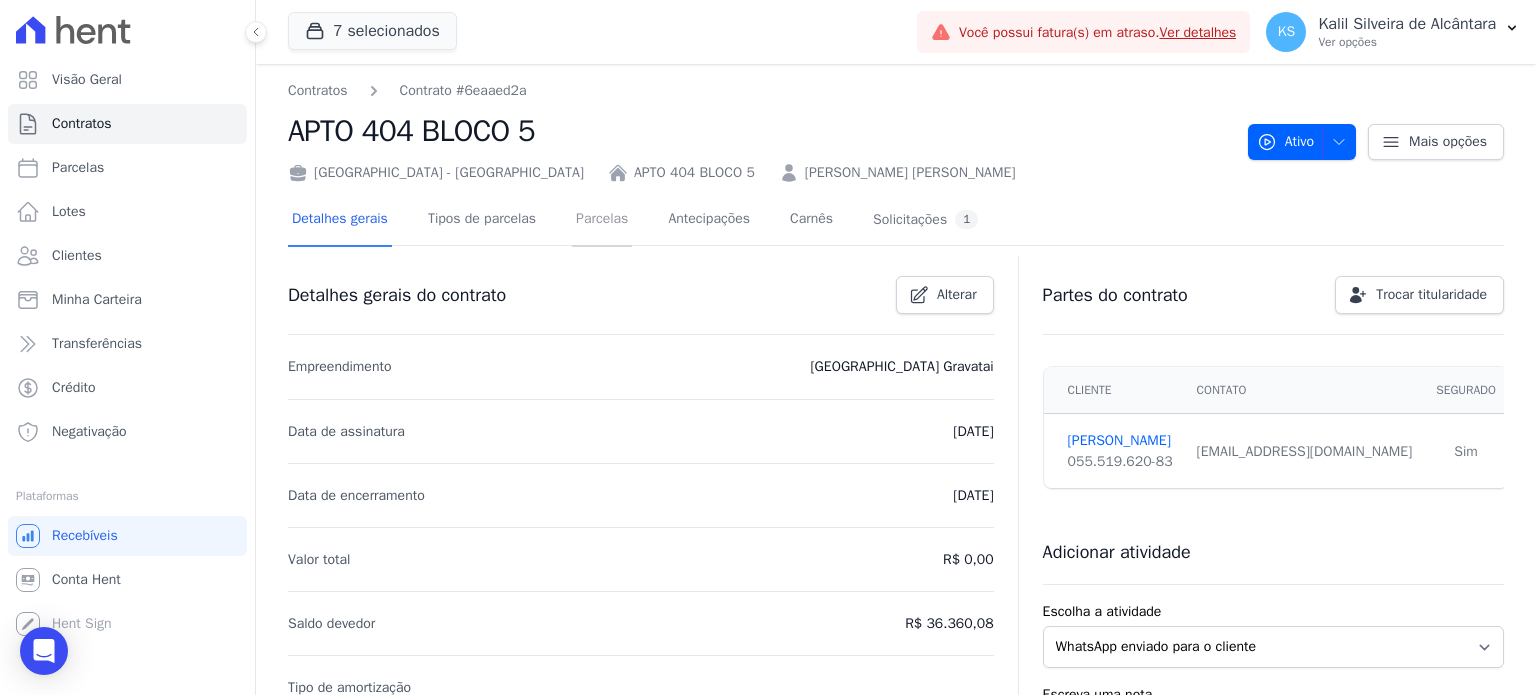 click on "Parcelas" at bounding box center [602, 220] 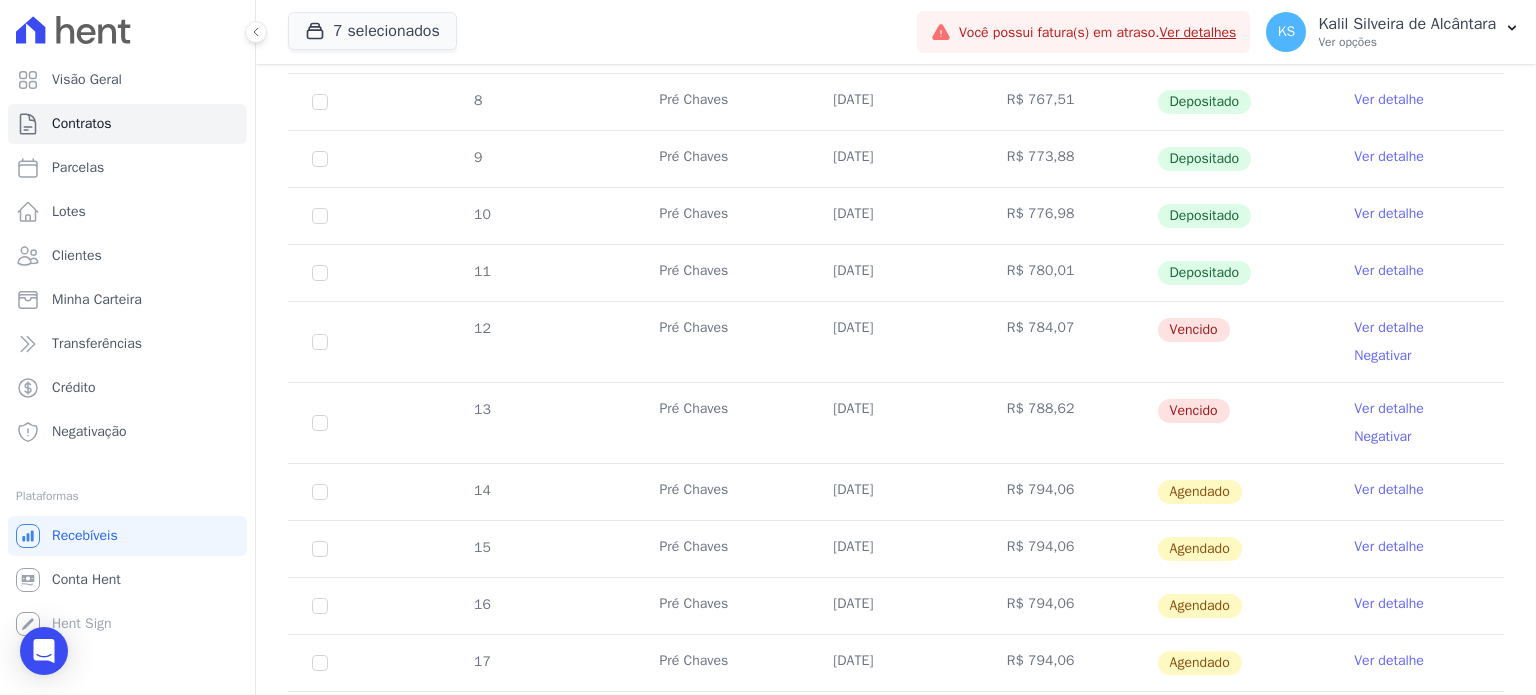 scroll, scrollTop: 500, scrollLeft: 0, axis: vertical 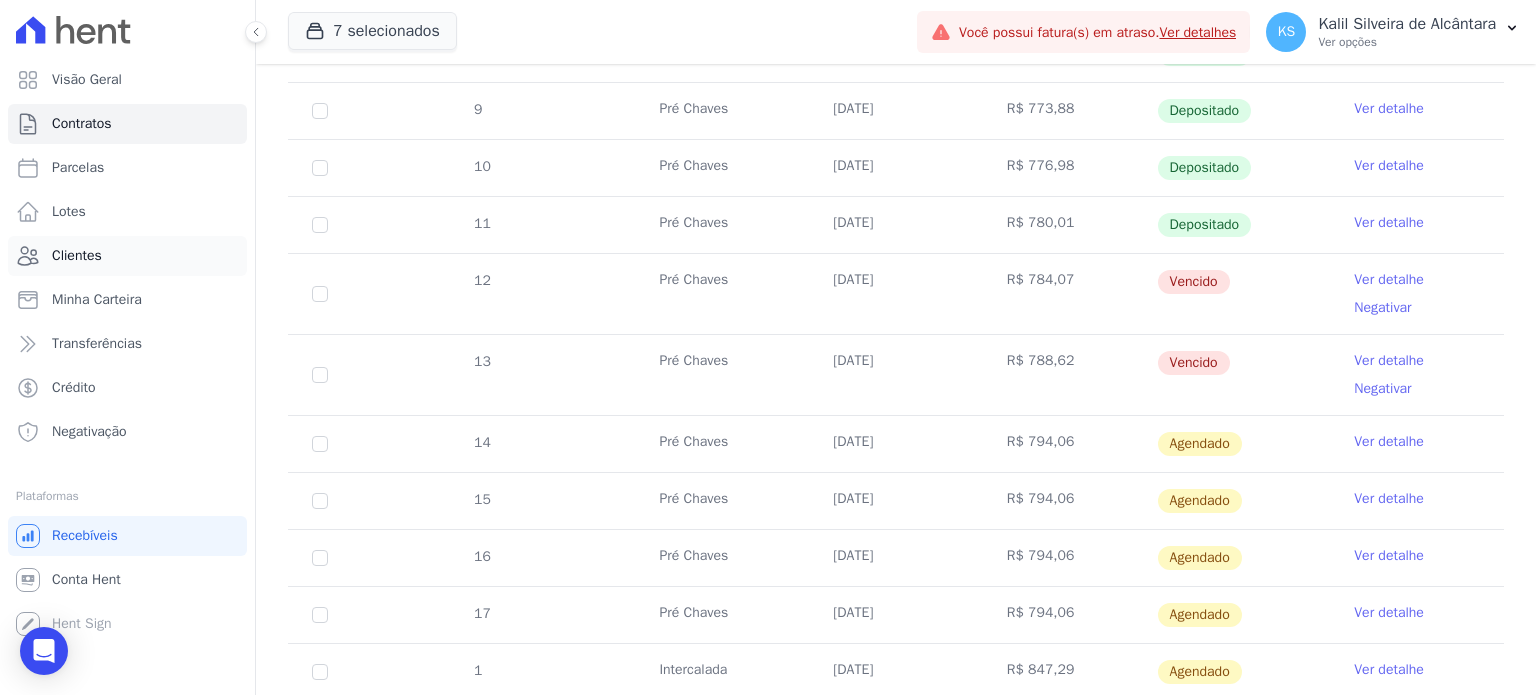 click on "Clientes" at bounding box center [77, 256] 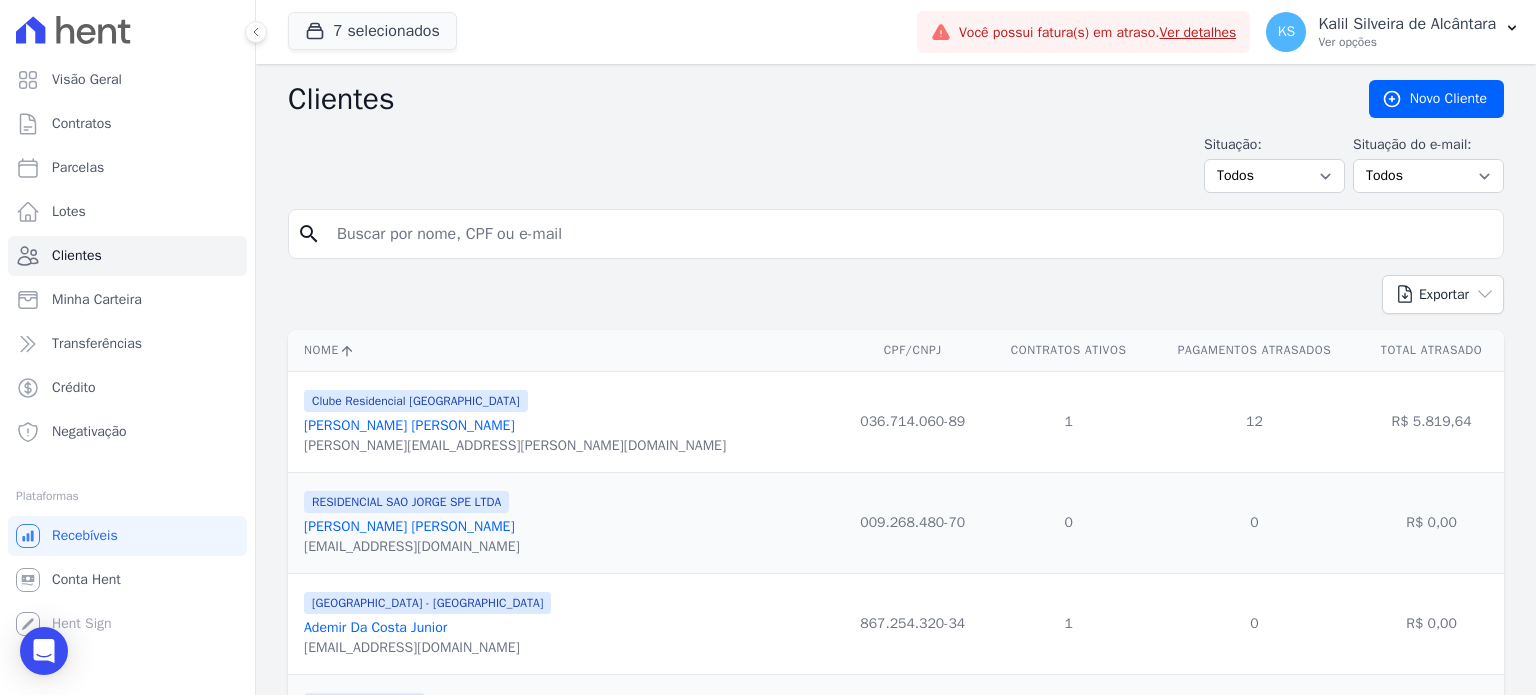 click at bounding box center [910, 234] 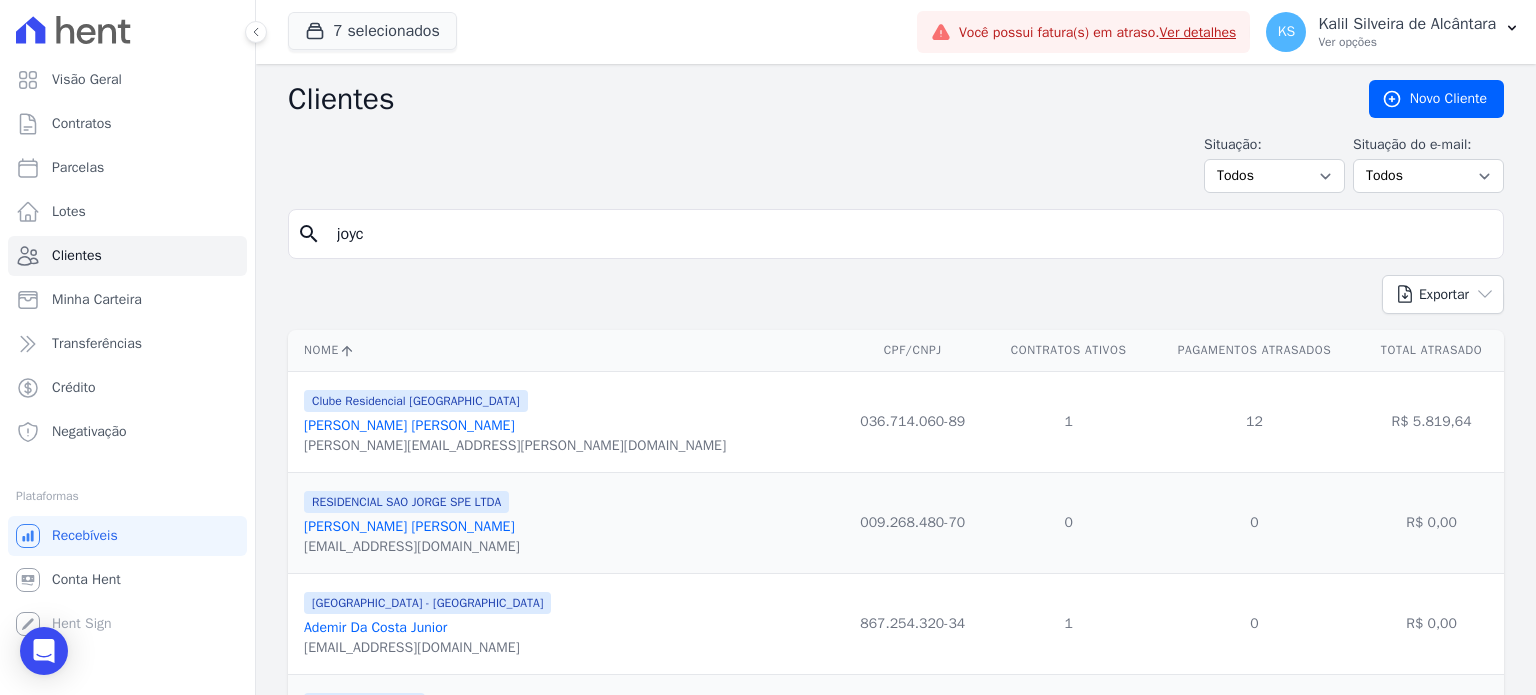 type on "joyc" 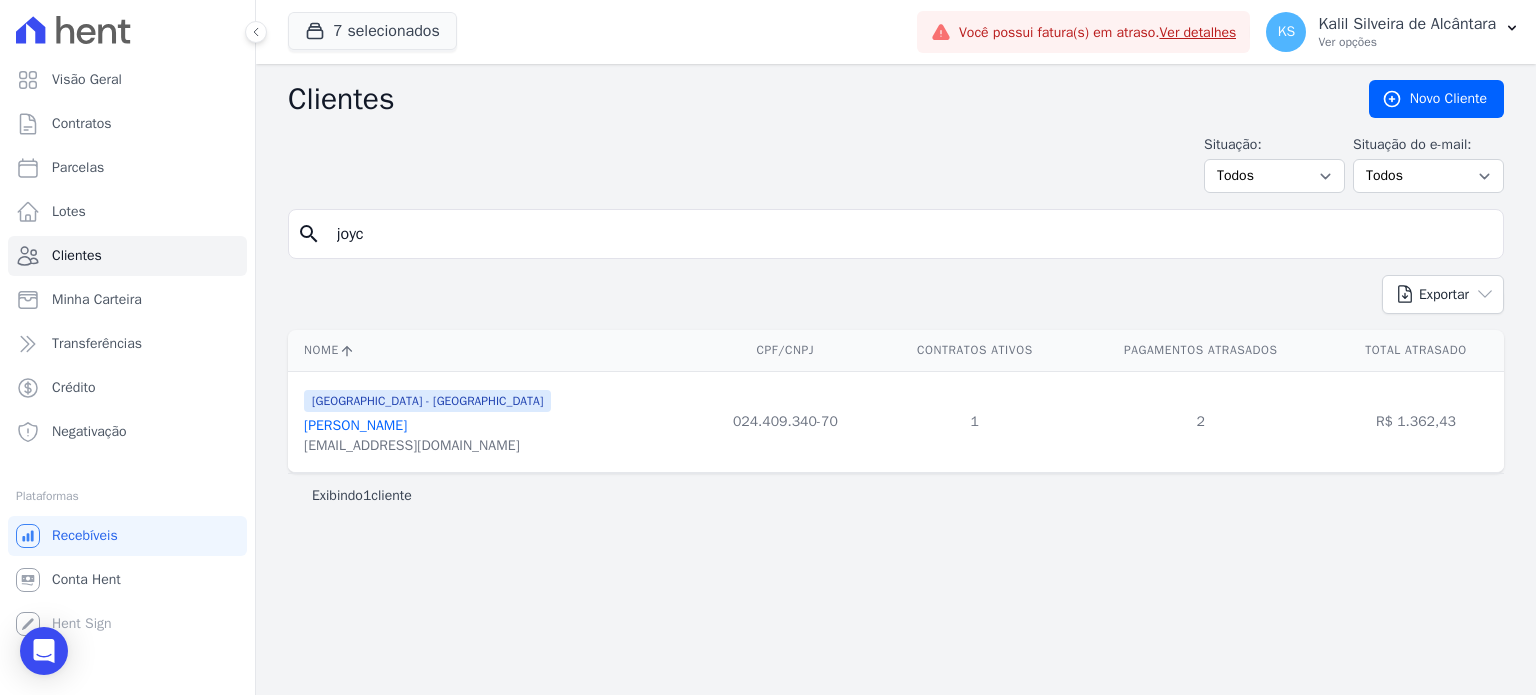 click on "[EMAIL_ADDRESS][DOMAIN_NAME]" at bounding box center (427, 446) 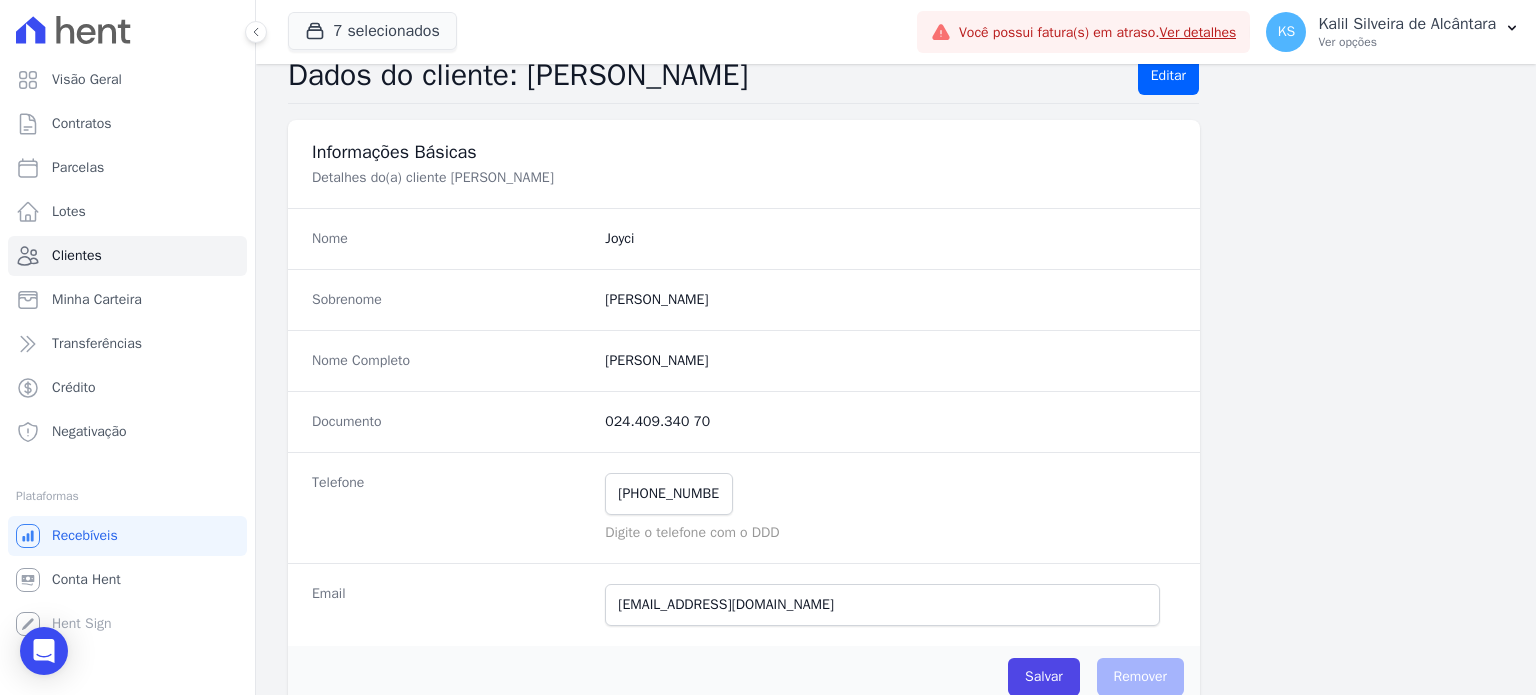 scroll, scrollTop: 100, scrollLeft: 0, axis: vertical 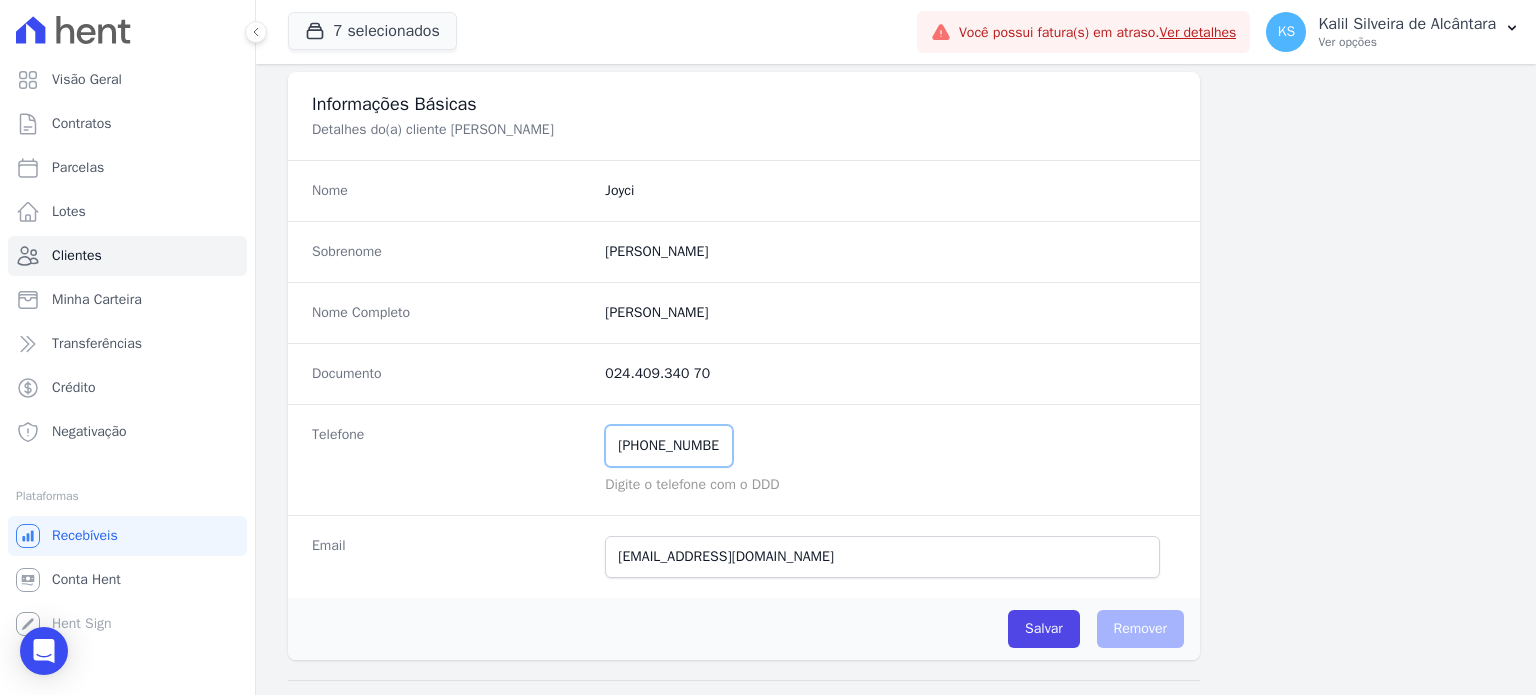 drag, startPoint x: 613, startPoint y: 437, endPoint x: 748, endPoint y: 447, distance: 135.36986 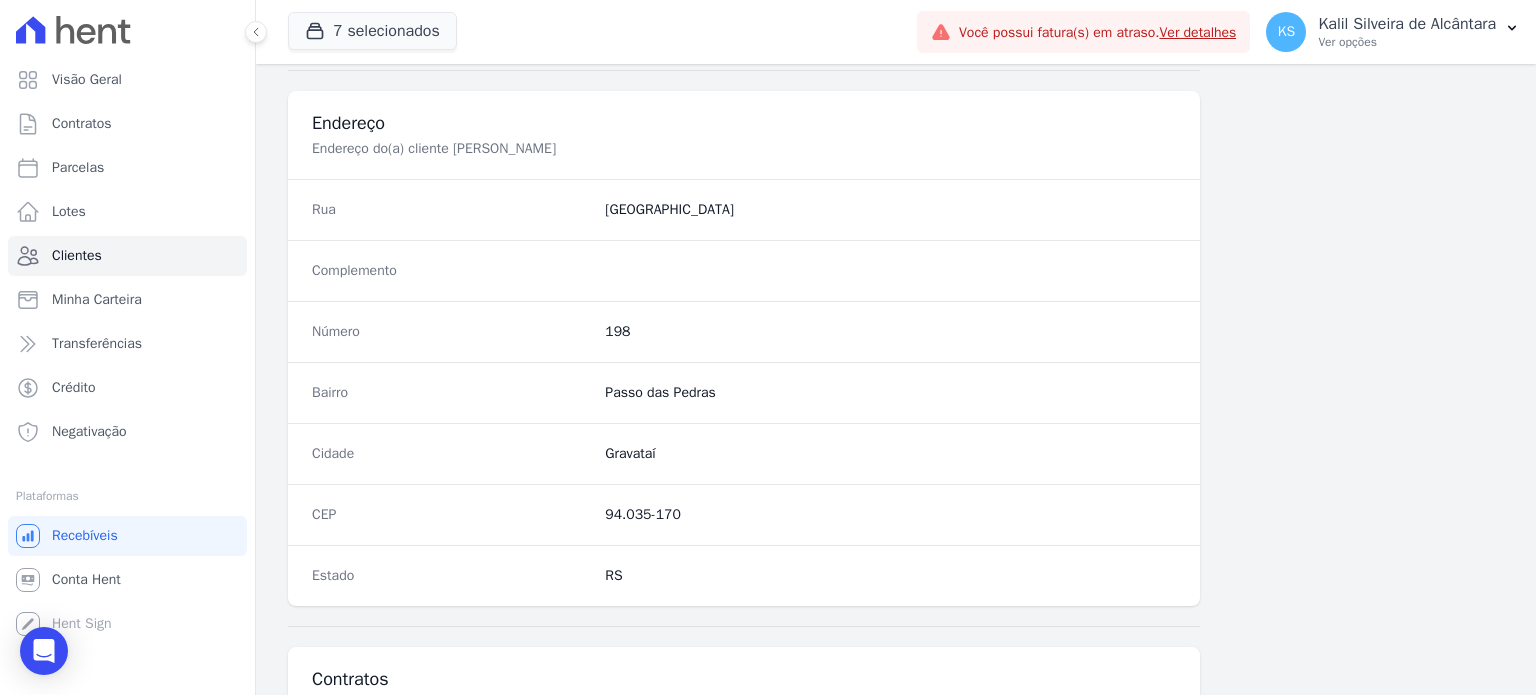 scroll, scrollTop: 1169, scrollLeft: 0, axis: vertical 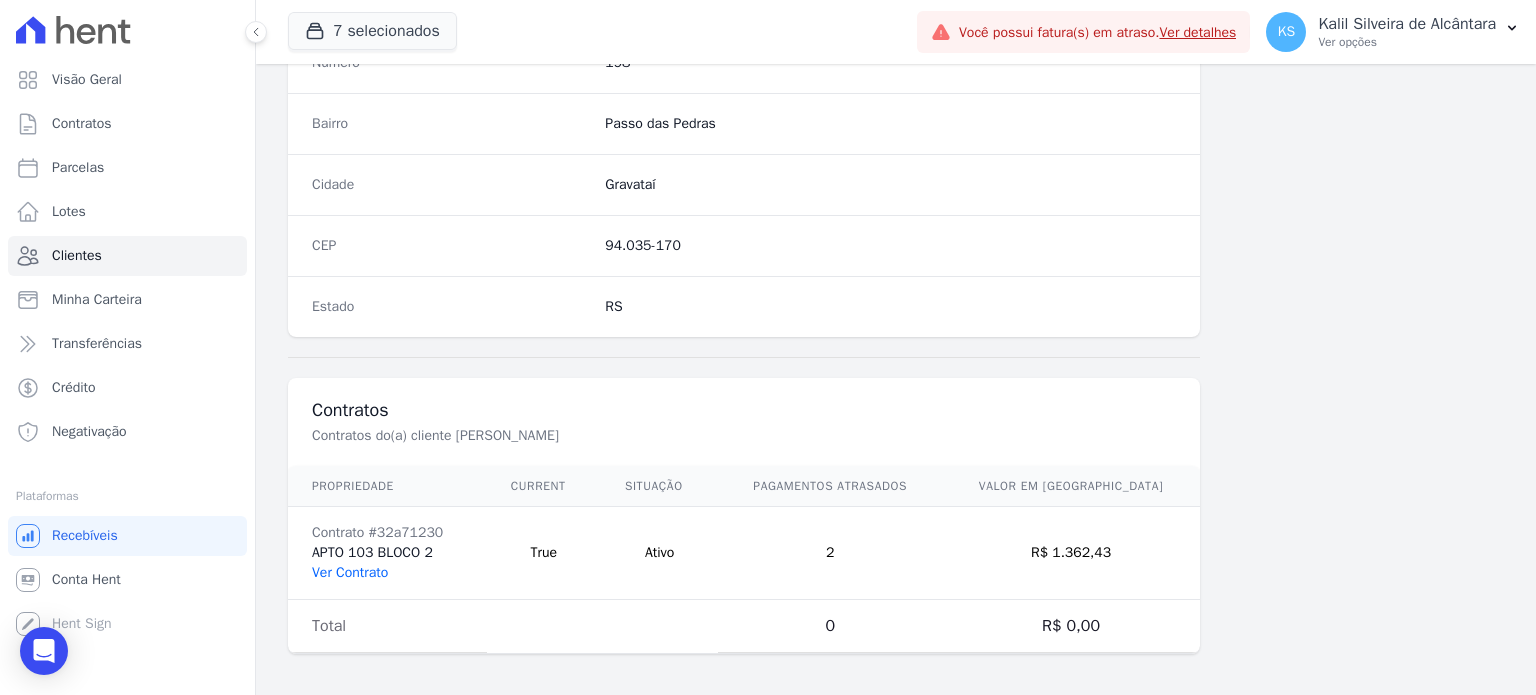 click on "Ver Contrato" at bounding box center (350, 572) 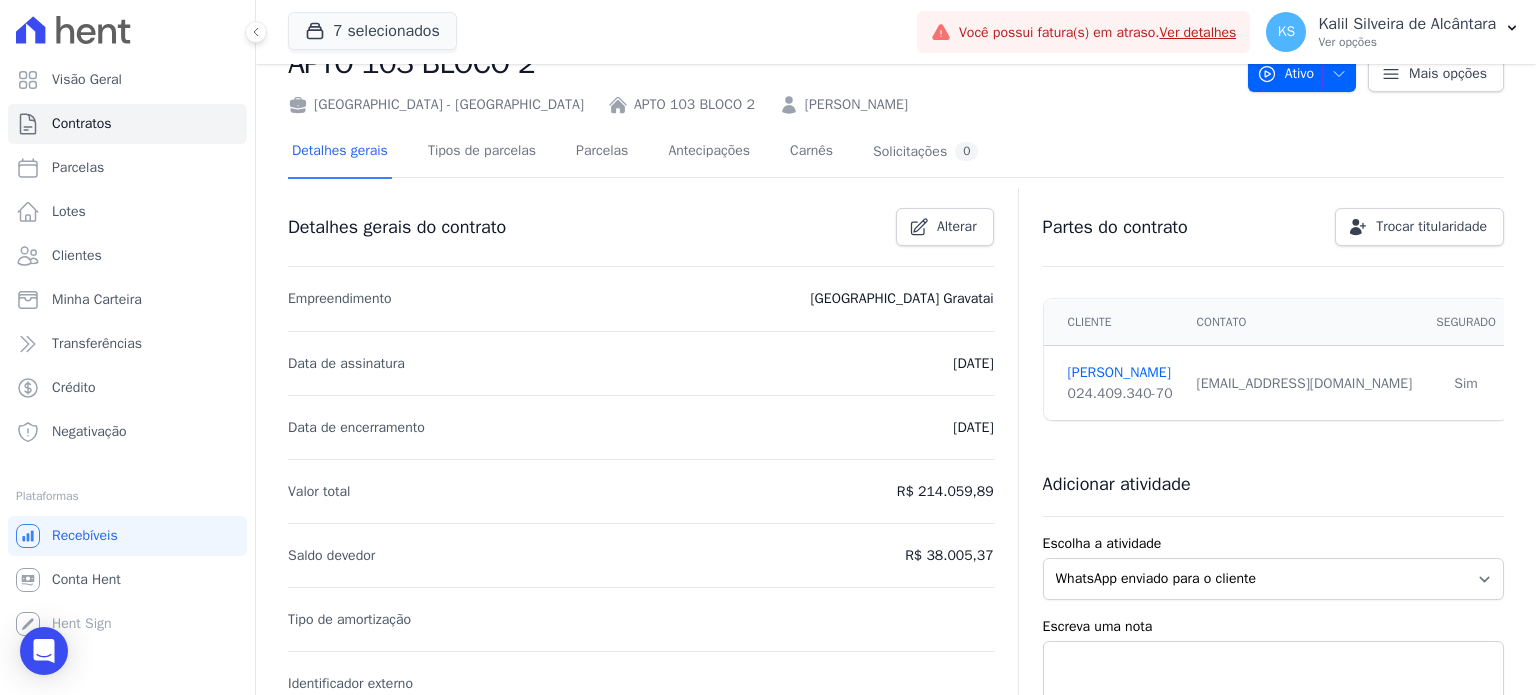 scroll, scrollTop: 0, scrollLeft: 0, axis: both 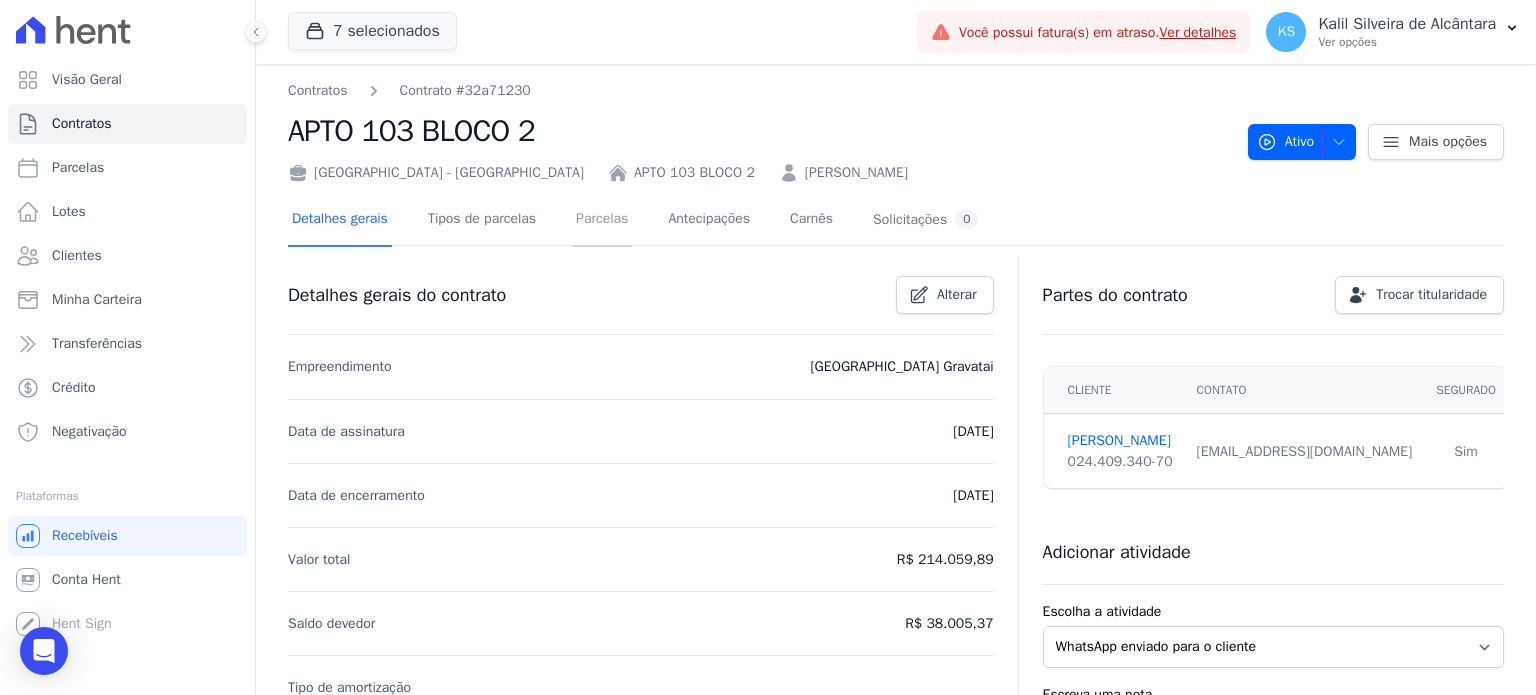 click on "Parcelas" at bounding box center [602, 220] 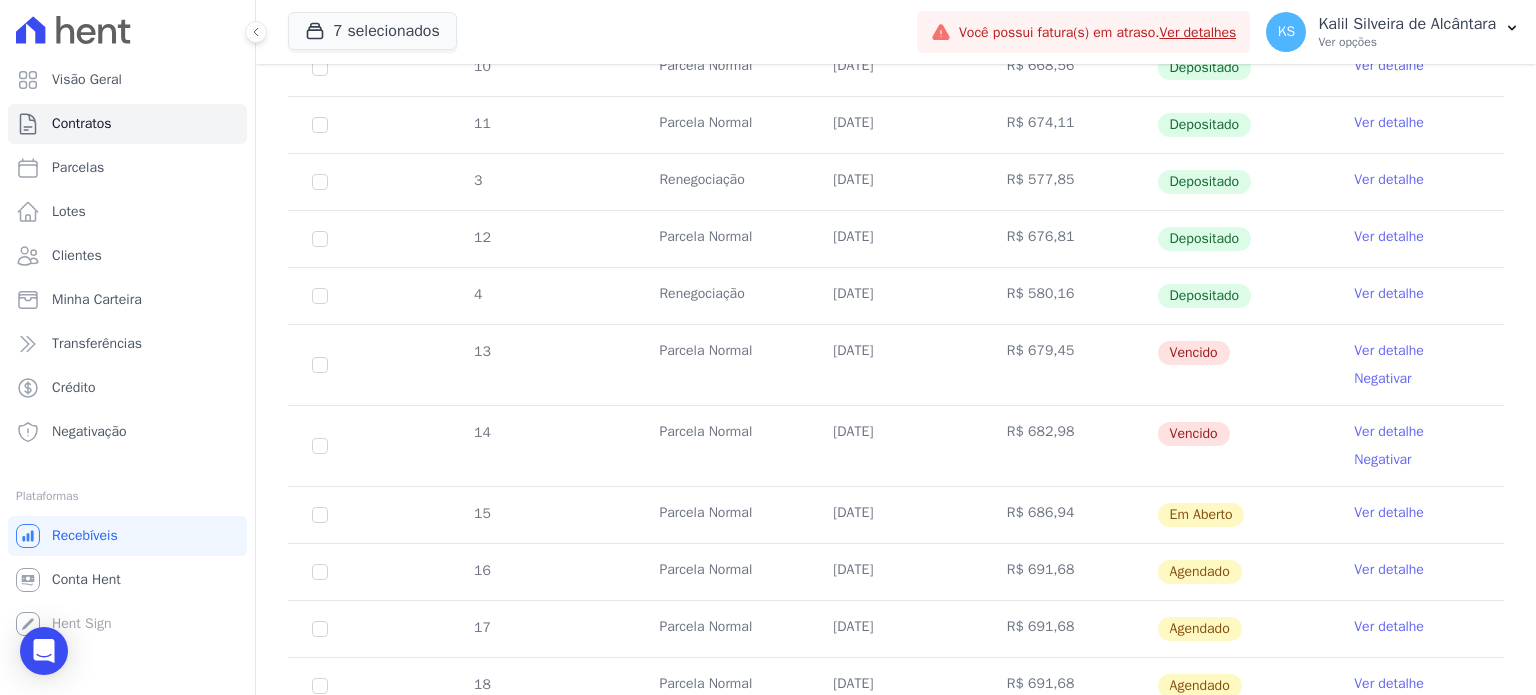 scroll, scrollTop: 700, scrollLeft: 0, axis: vertical 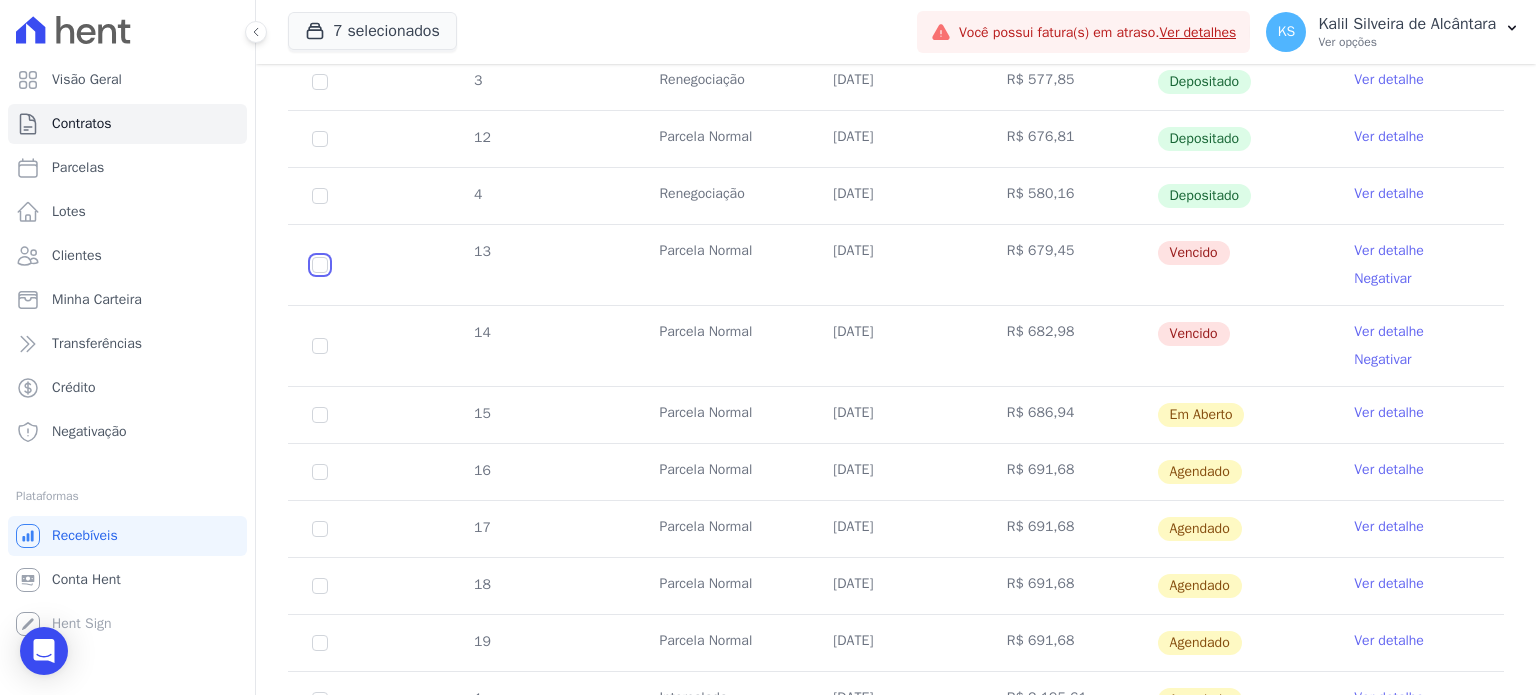click at bounding box center (320, 265) 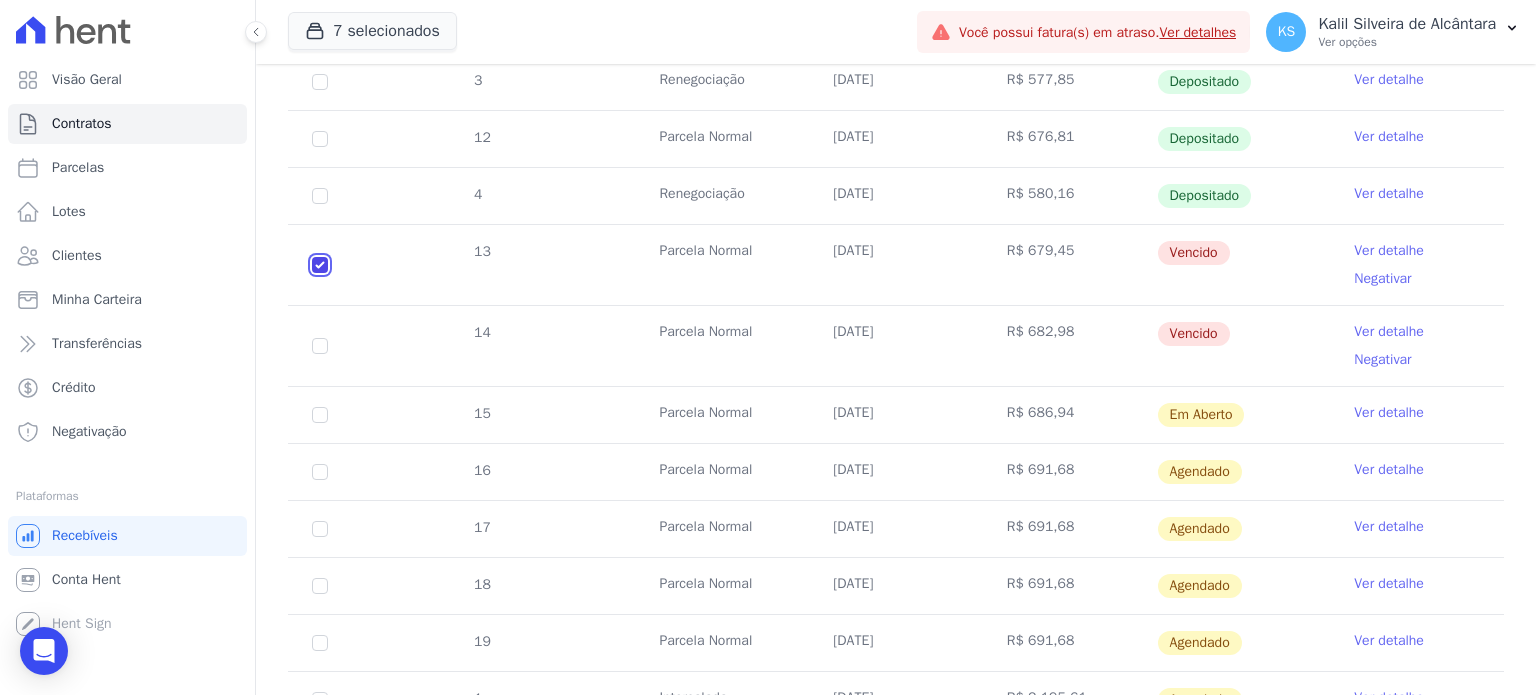 checkbox on "true" 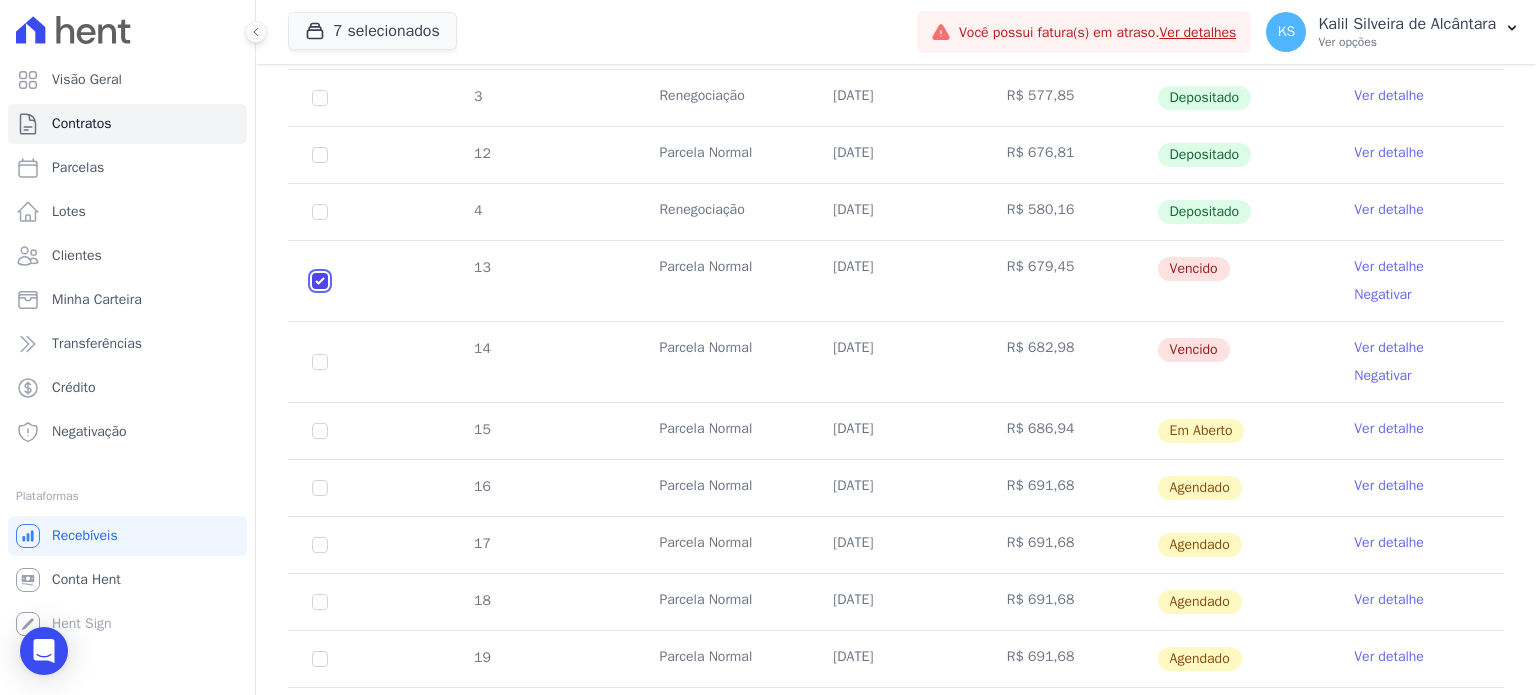 scroll, scrollTop: 716, scrollLeft: 0, axis: vertical 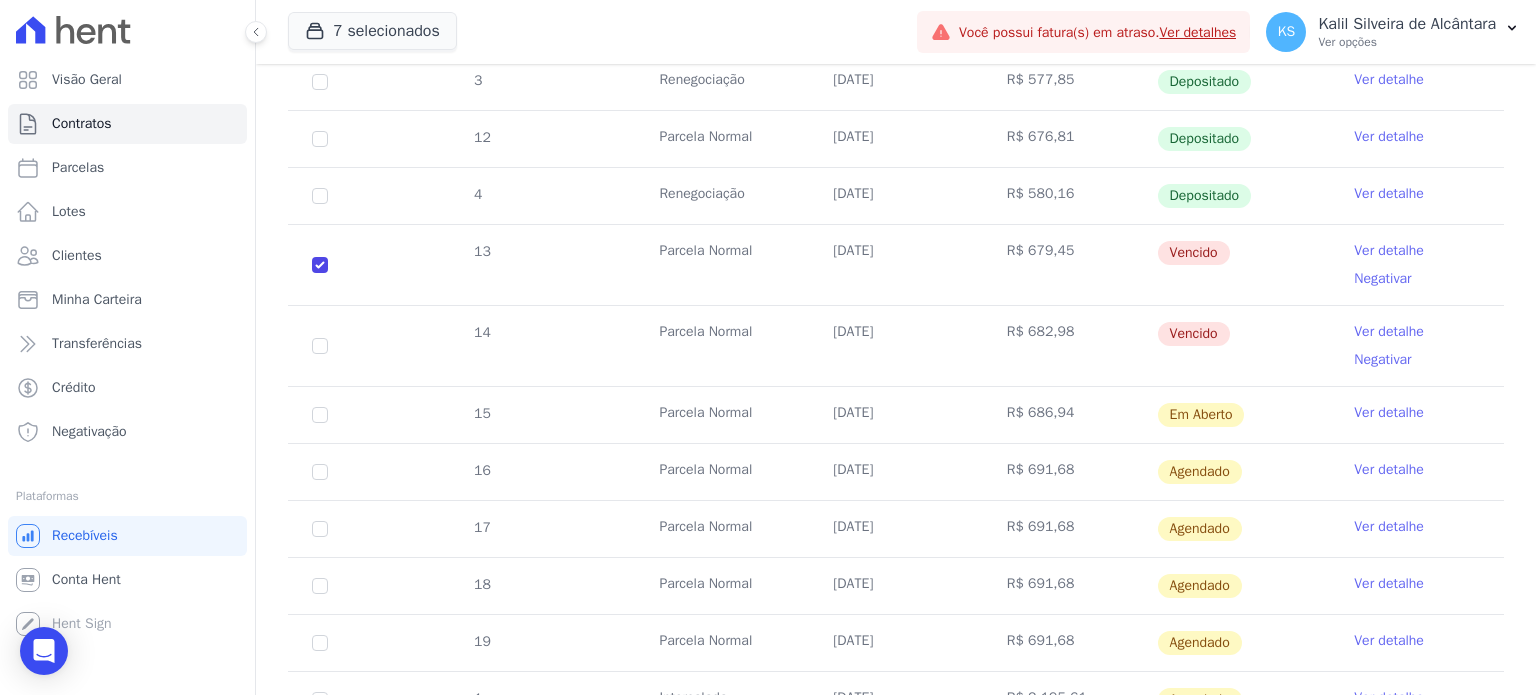 click on "14" at bounding box center (320, 346) 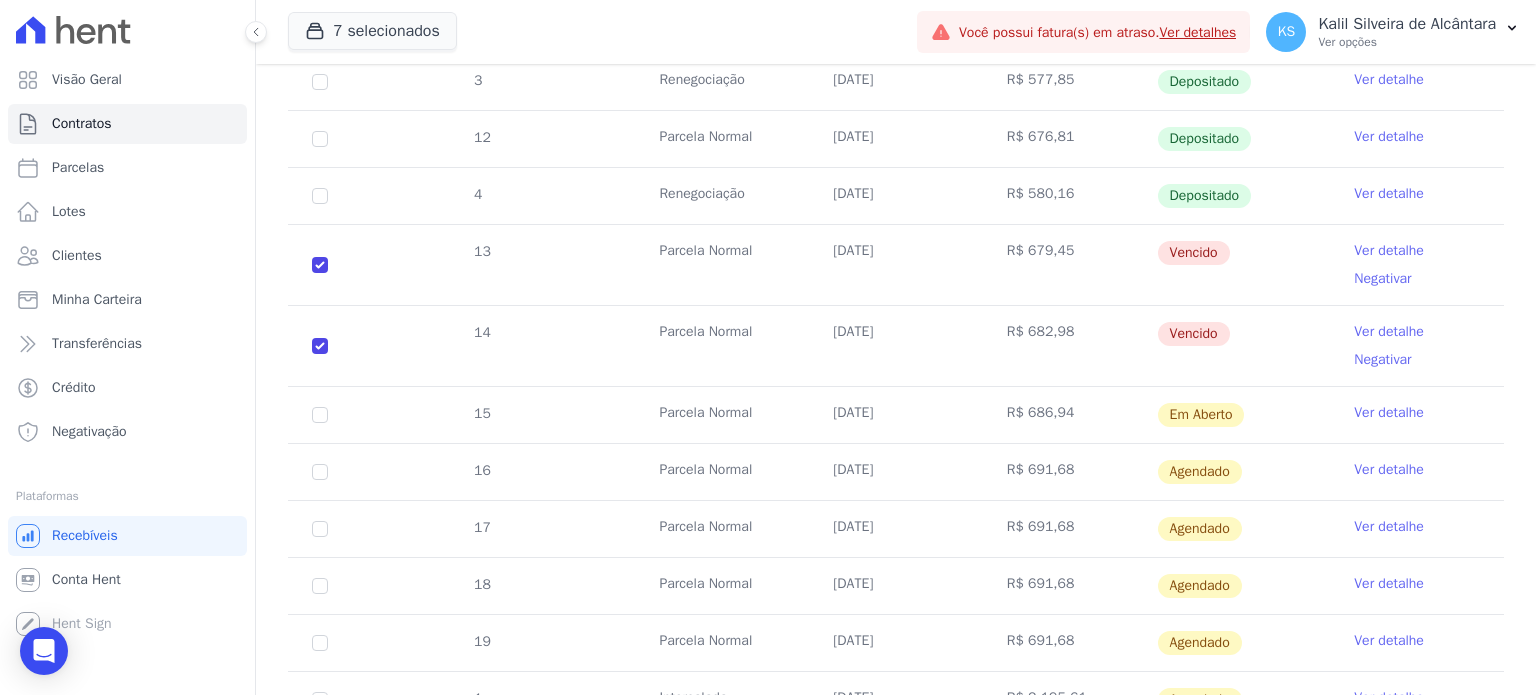 checkbox on "true" 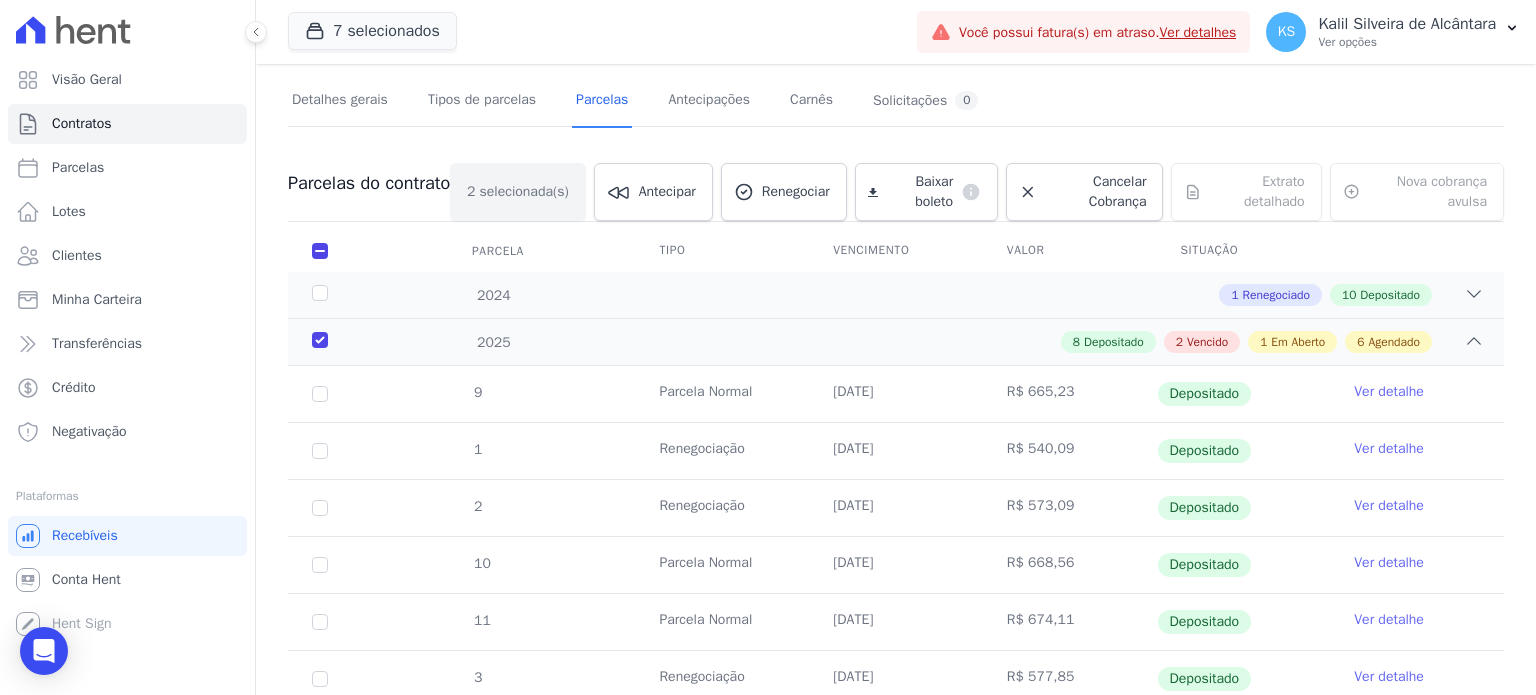 scroll, scrollTop: 116, scrollLeft: 0, axis: vertical 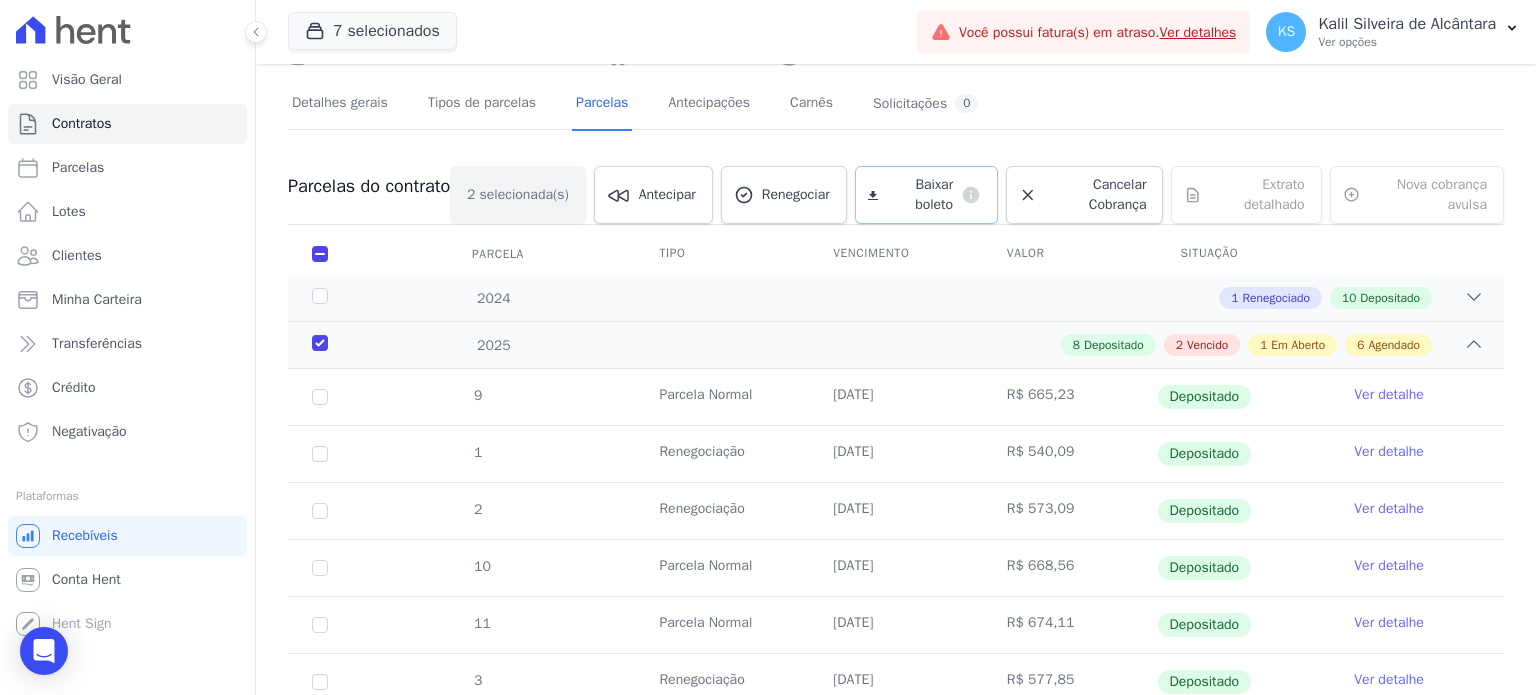 click on "Baixar boleto" at bounding box center (919, 195) 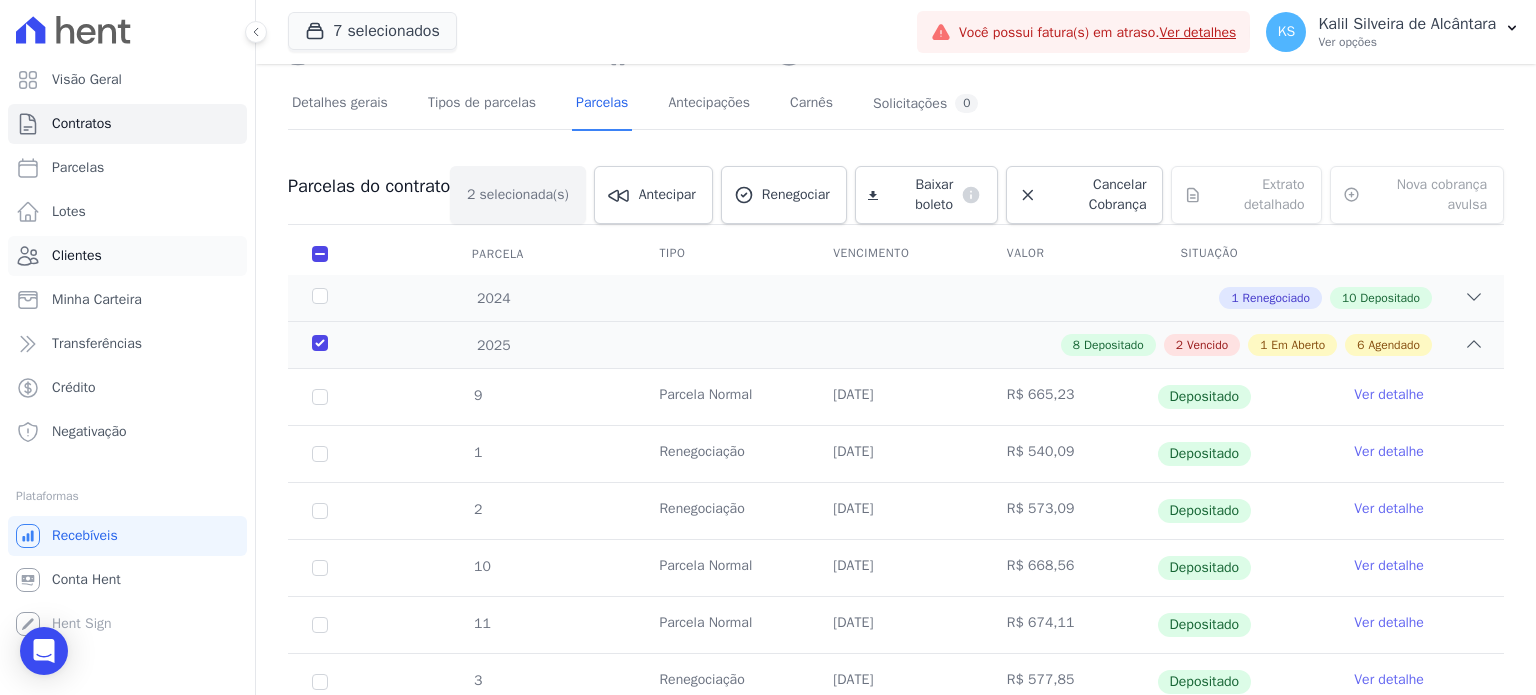 click on "Clientes" at bounding box center [77, 256] 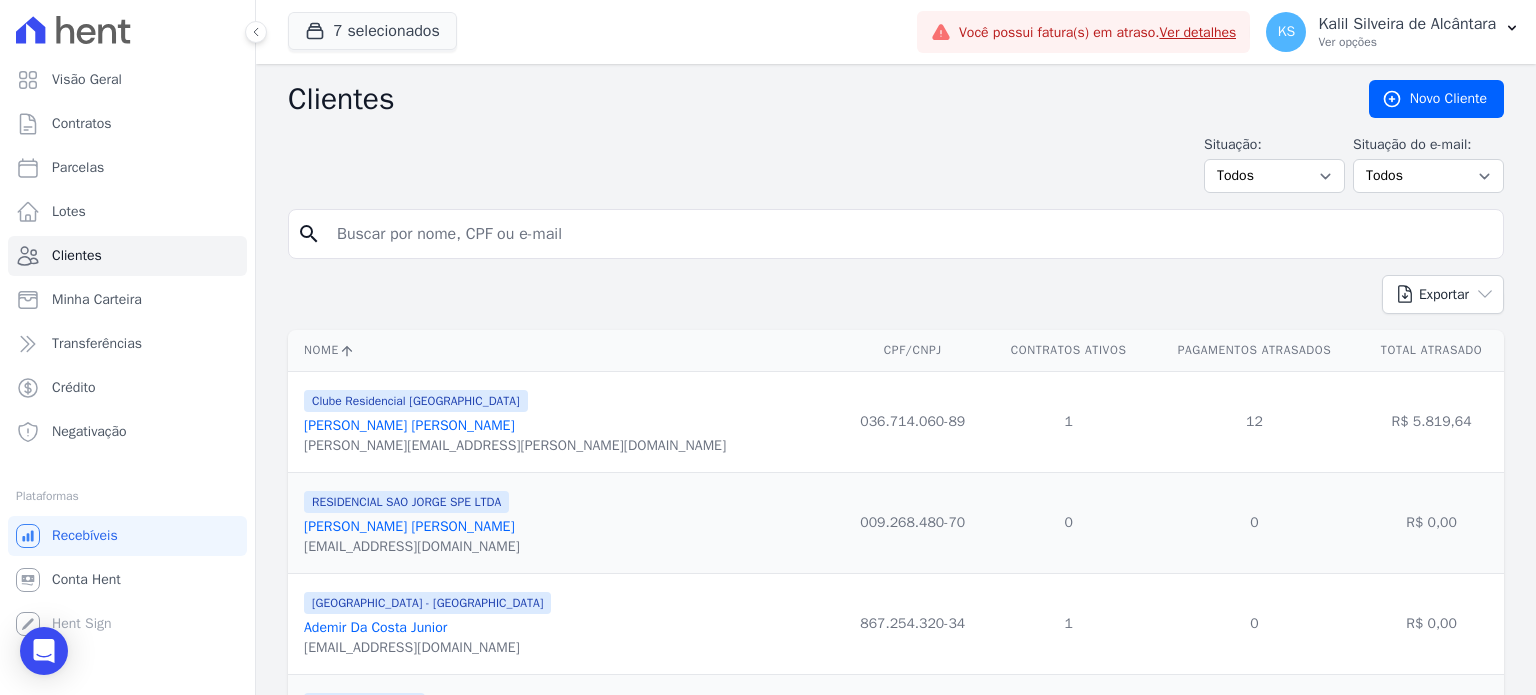 click on "Exportar
PDF
CSV
Dimob 2024" at bounding box center (896, 302) 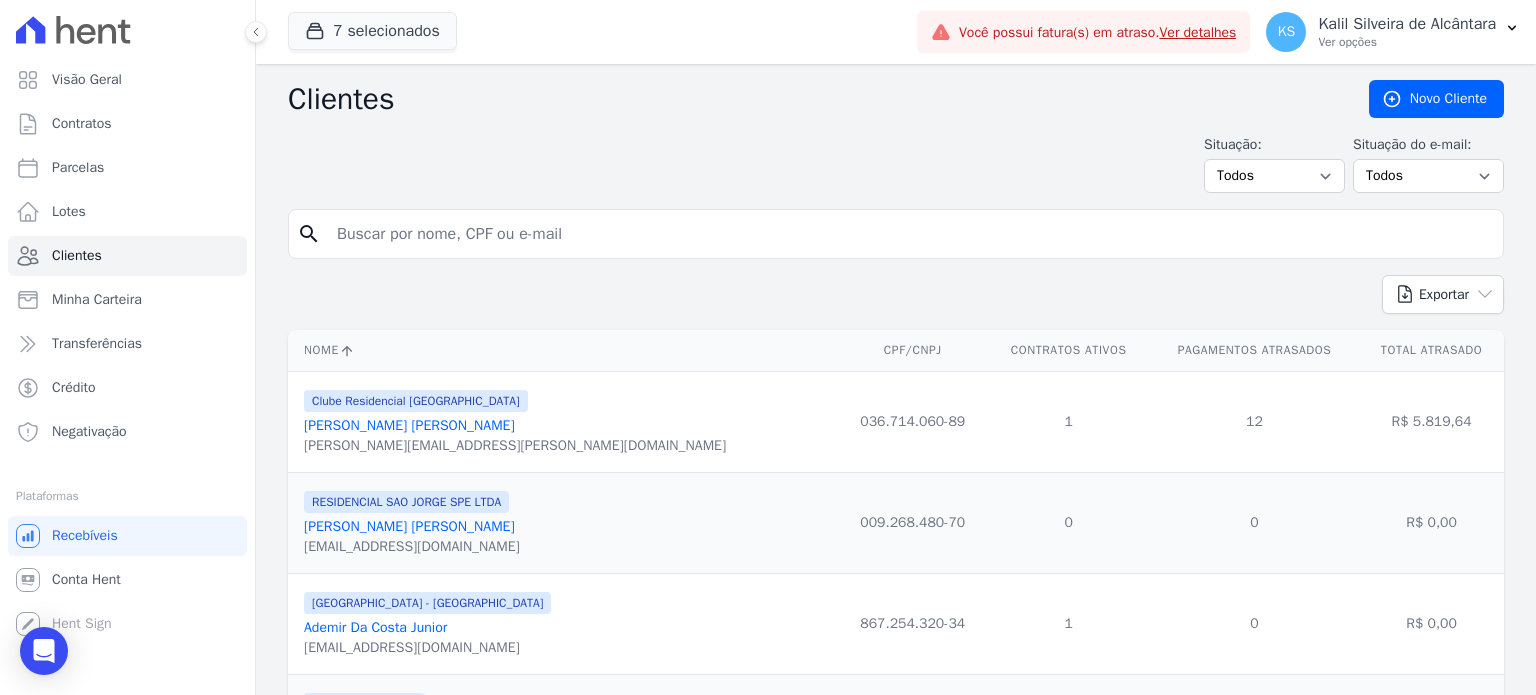 click at bounding box center [910, 234] 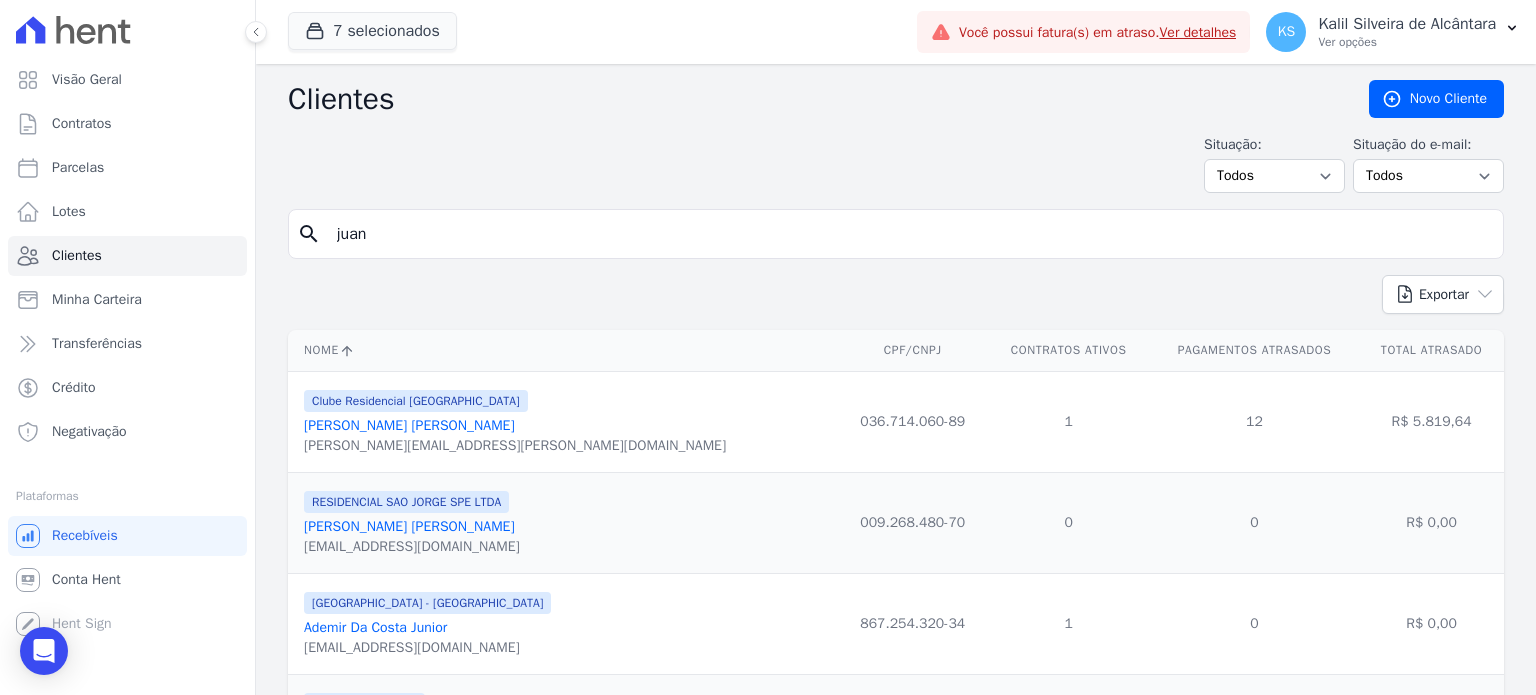 type on "[PERSON_NAME]" 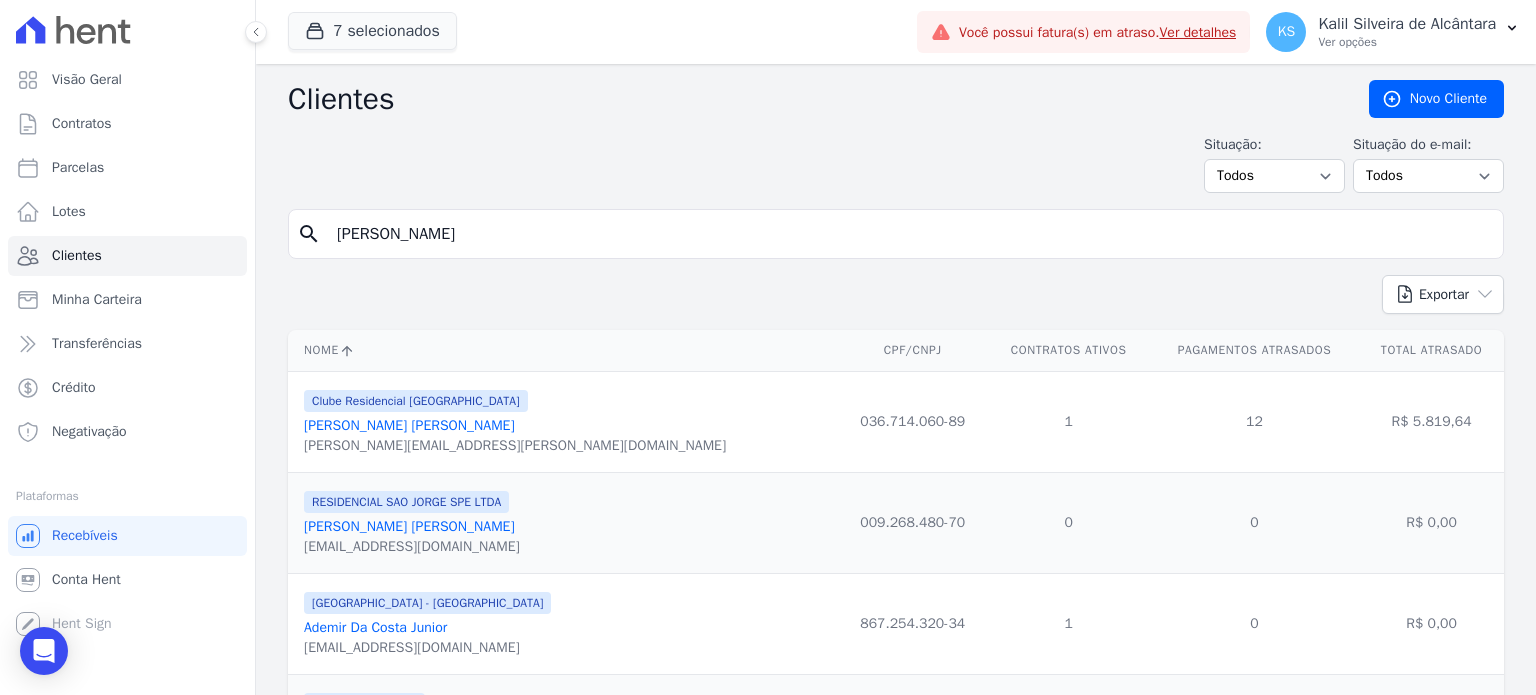 click on "Exportar
PDF
CSV
Dimob 2024" at bounding box center (896, 302) 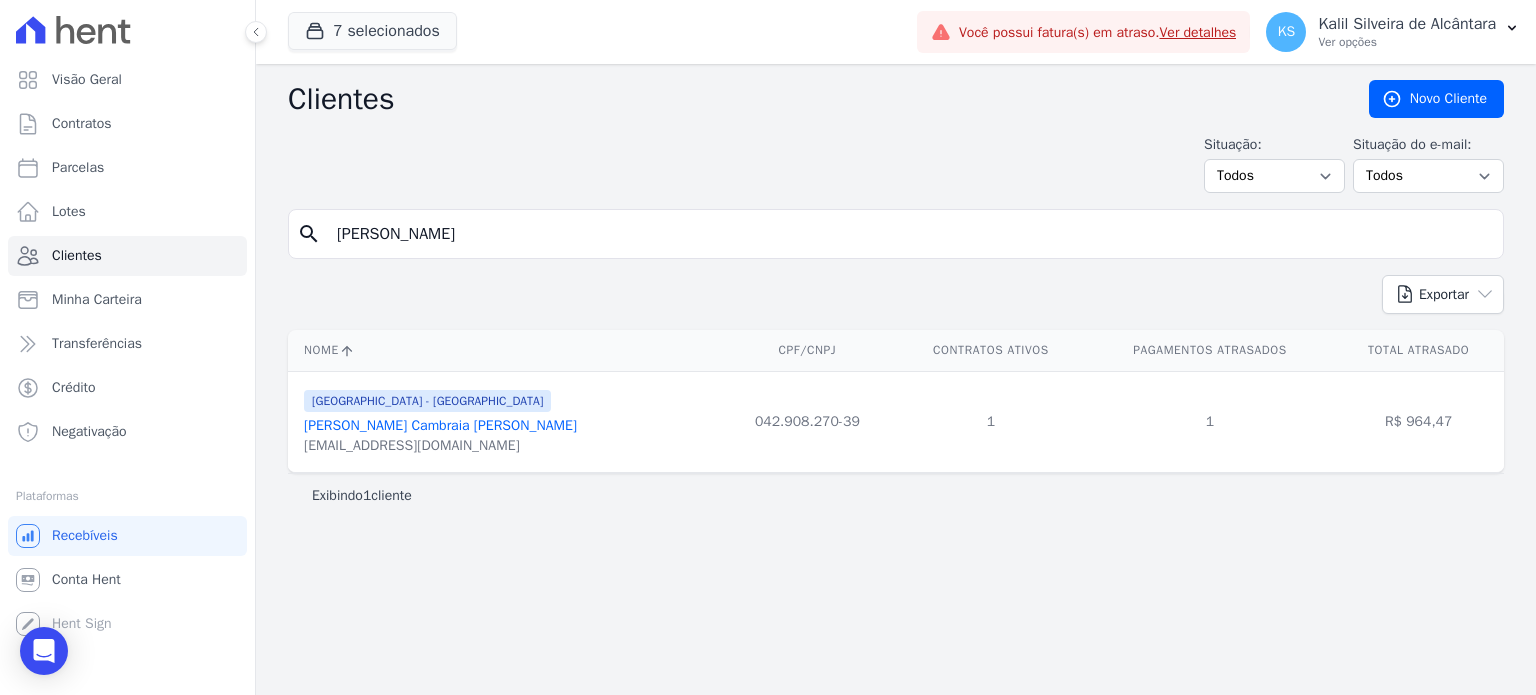 click on "[PERSON_NAME] Cambraia [PERSON_NAME]" at bounding box center (440, 425) 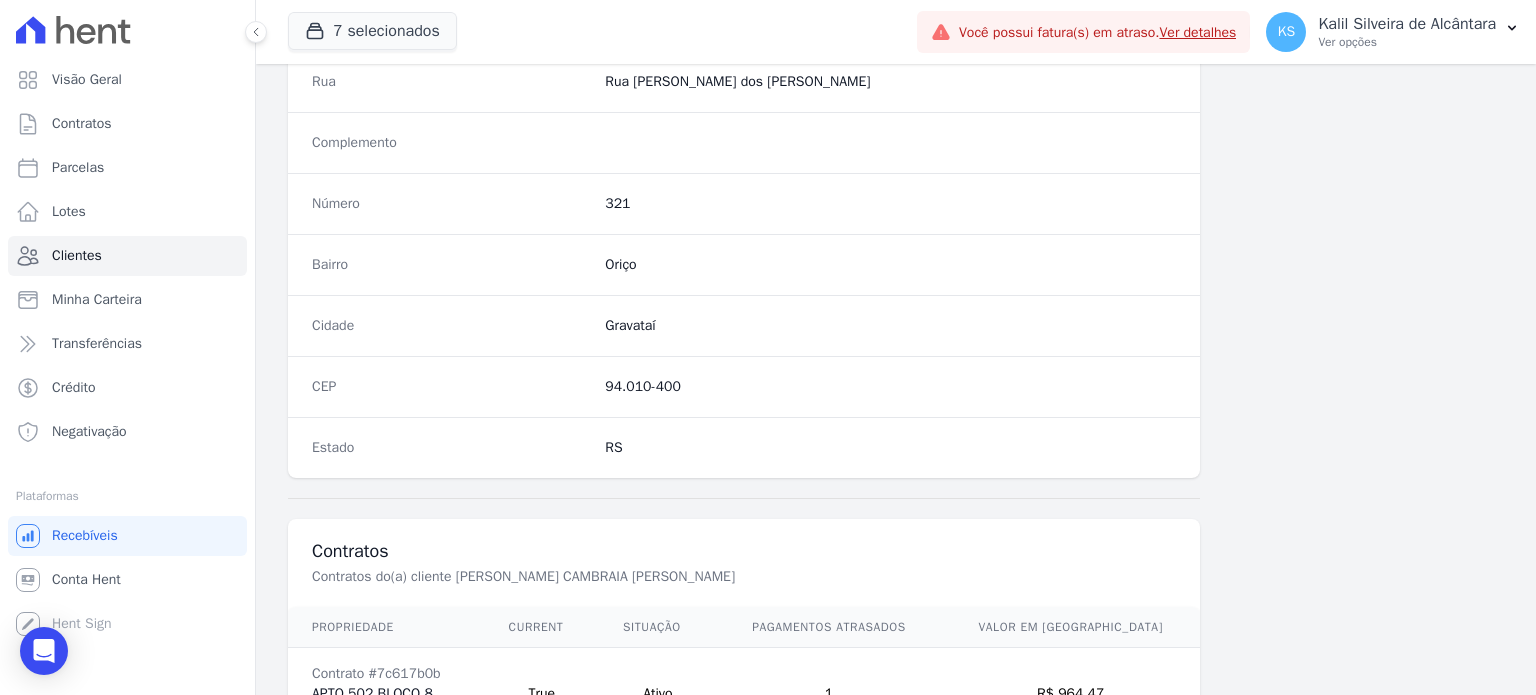 scroll, scrollTop: 1169, scrollLeft: 0, axis: vertical 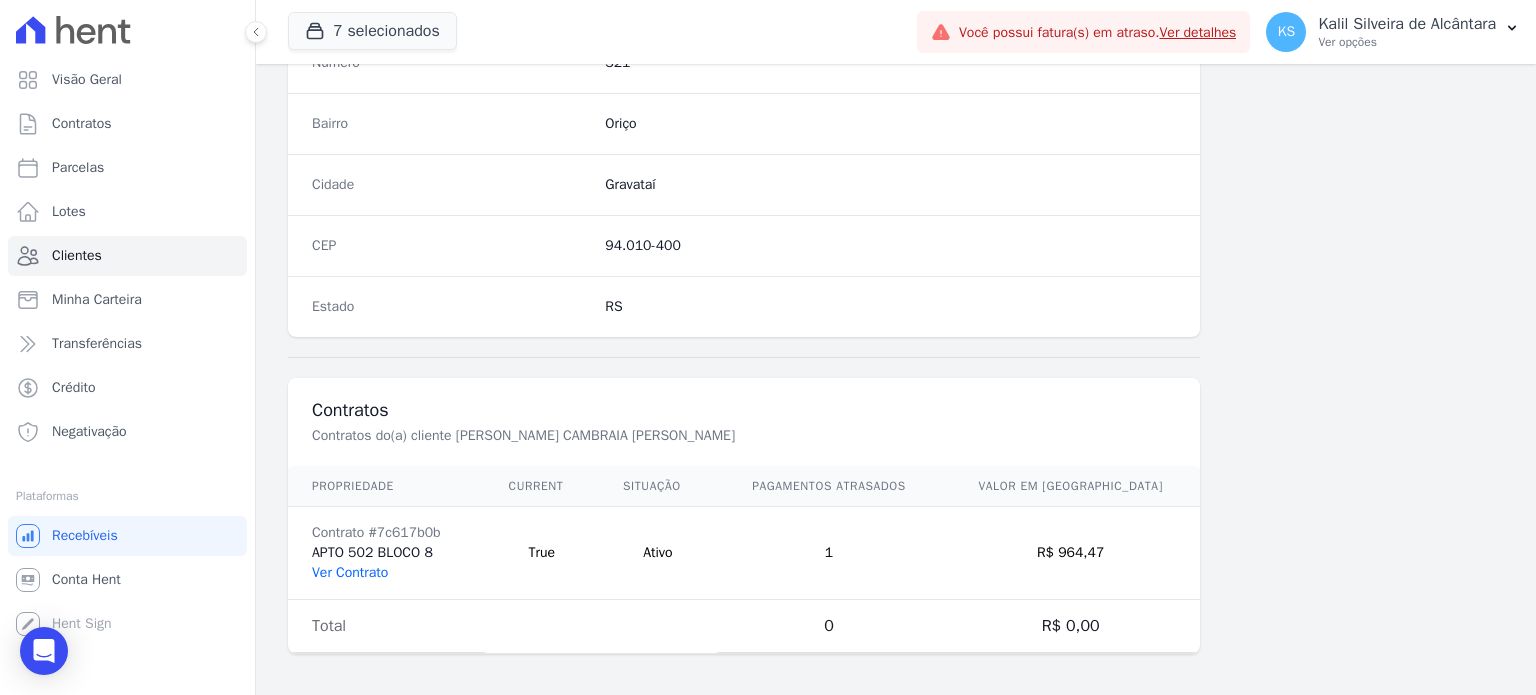 click on "Ver Contrato" at bounding box center (350, 572) 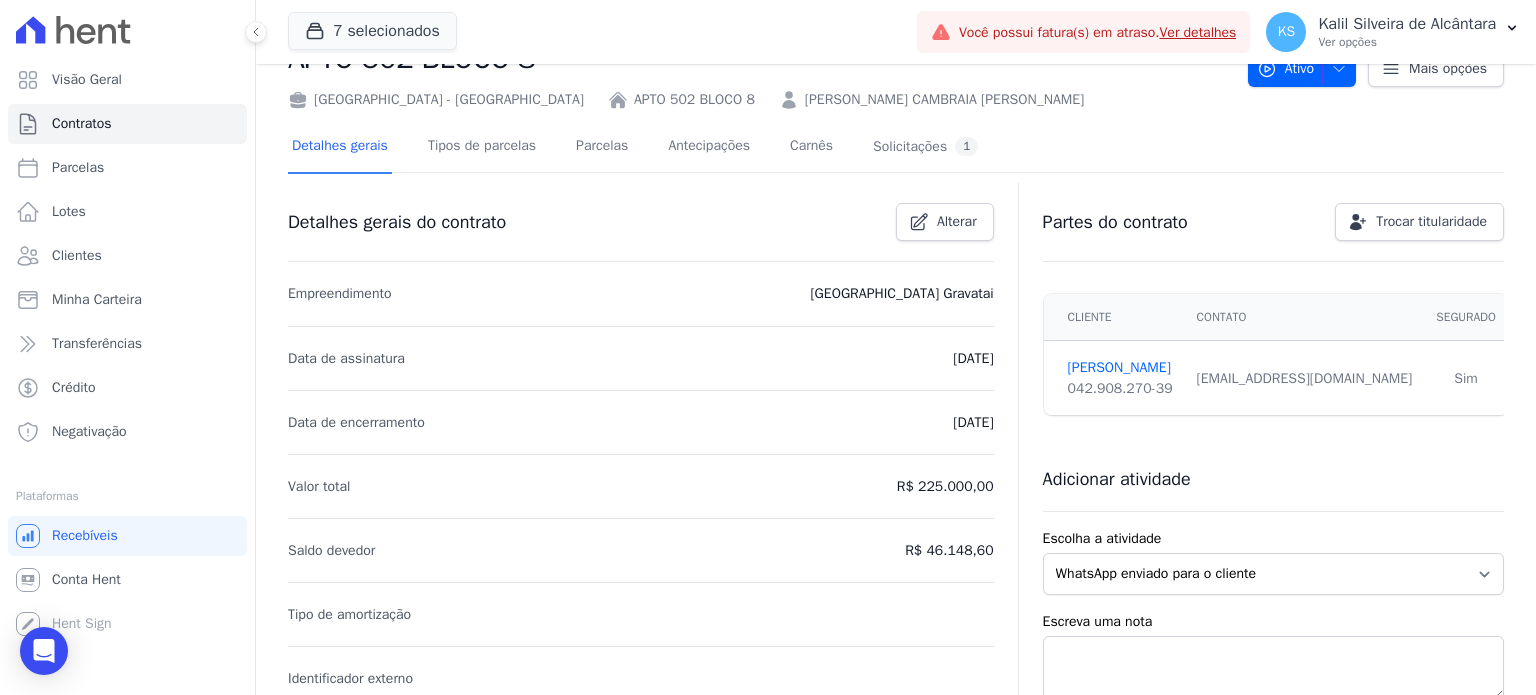 scroll, scrollTop: 0, scrollLeft: 0, axis: both 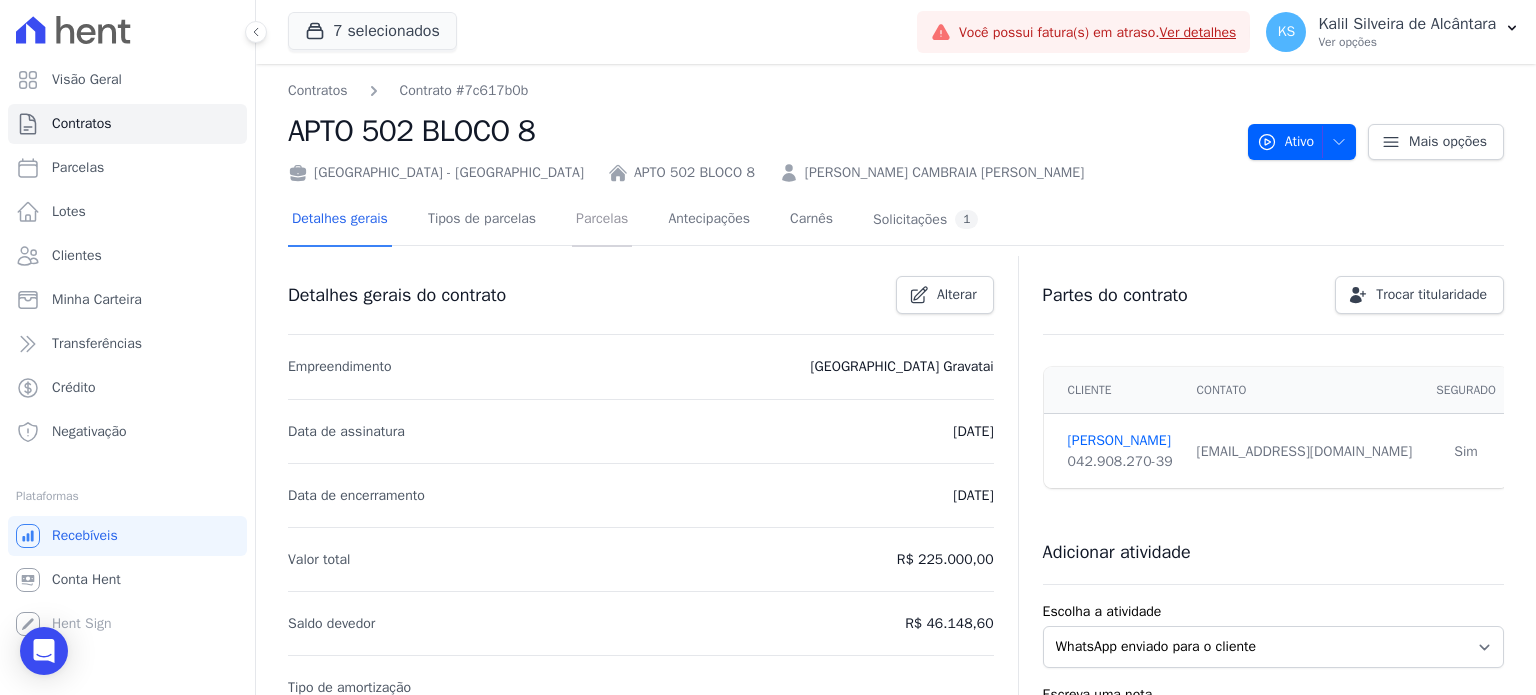 click on "Parcelas" at bounding box center (602, 220) 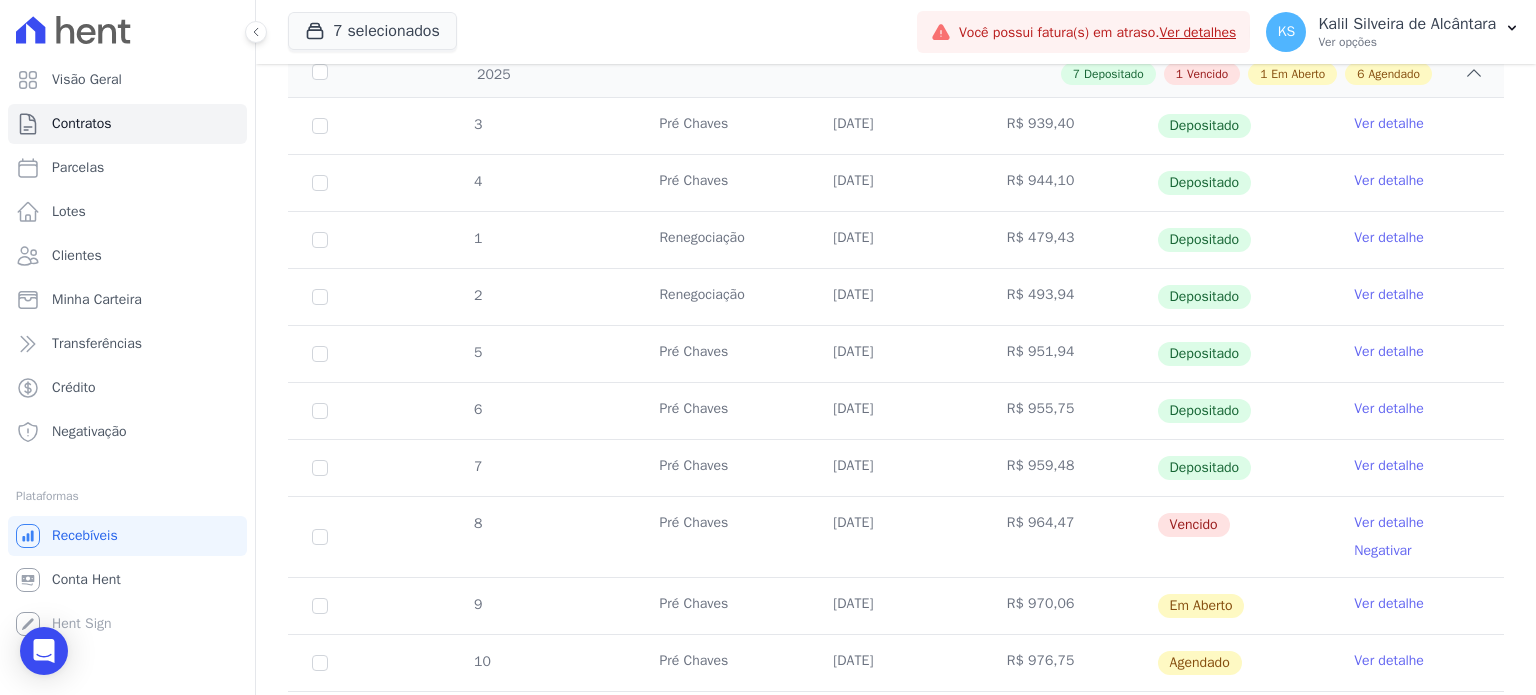 scroll, scrollTop: 100, scrollLeft: 0, axis: vertical 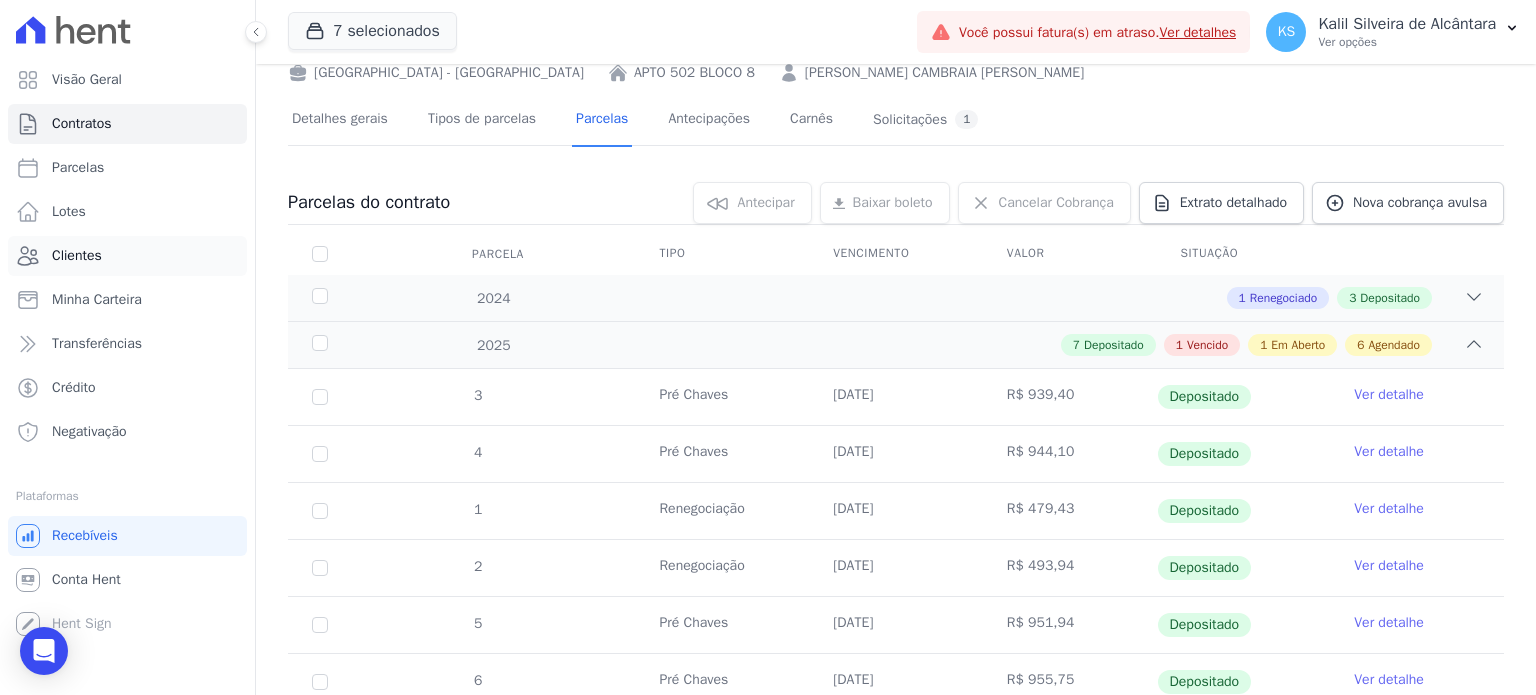 click on "Clientes" at bounding box center [127, 256] 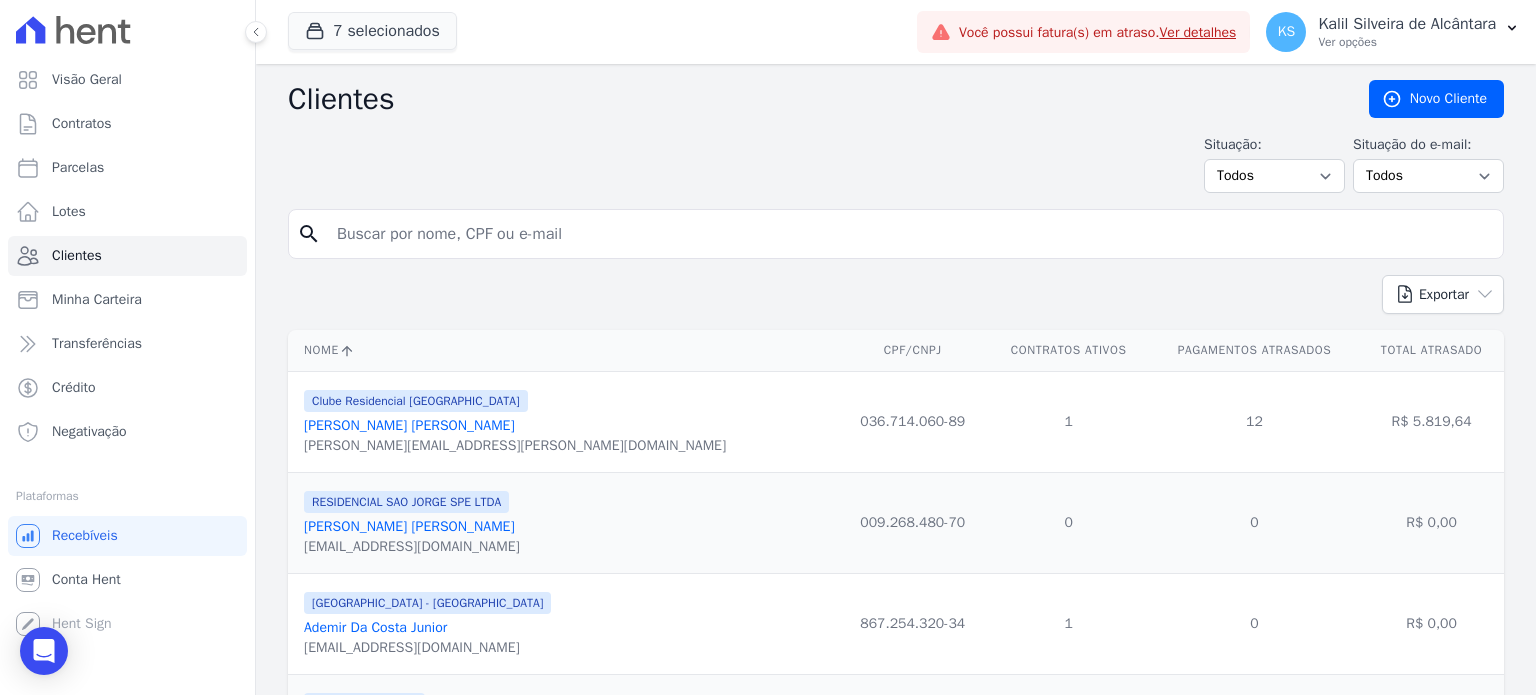 click at bounding box center (910, 234) 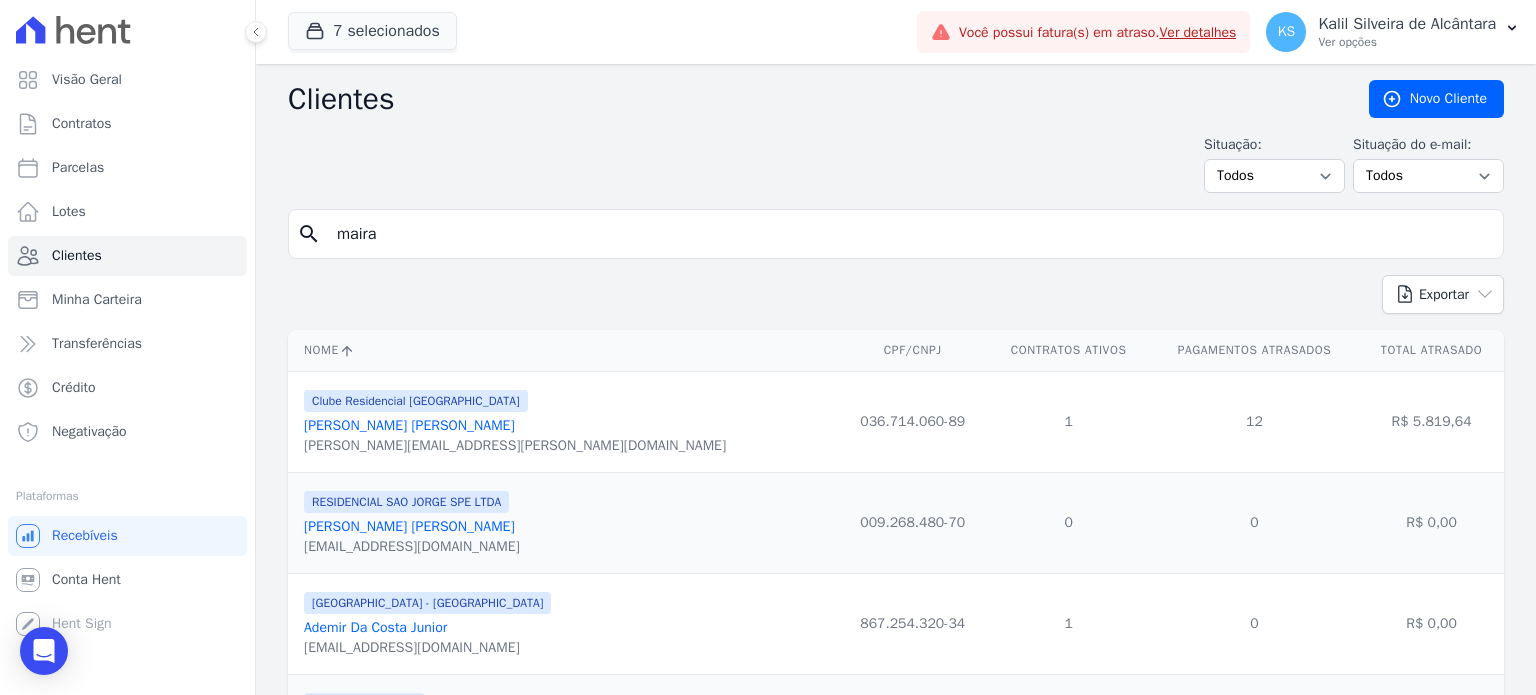type on "maira" 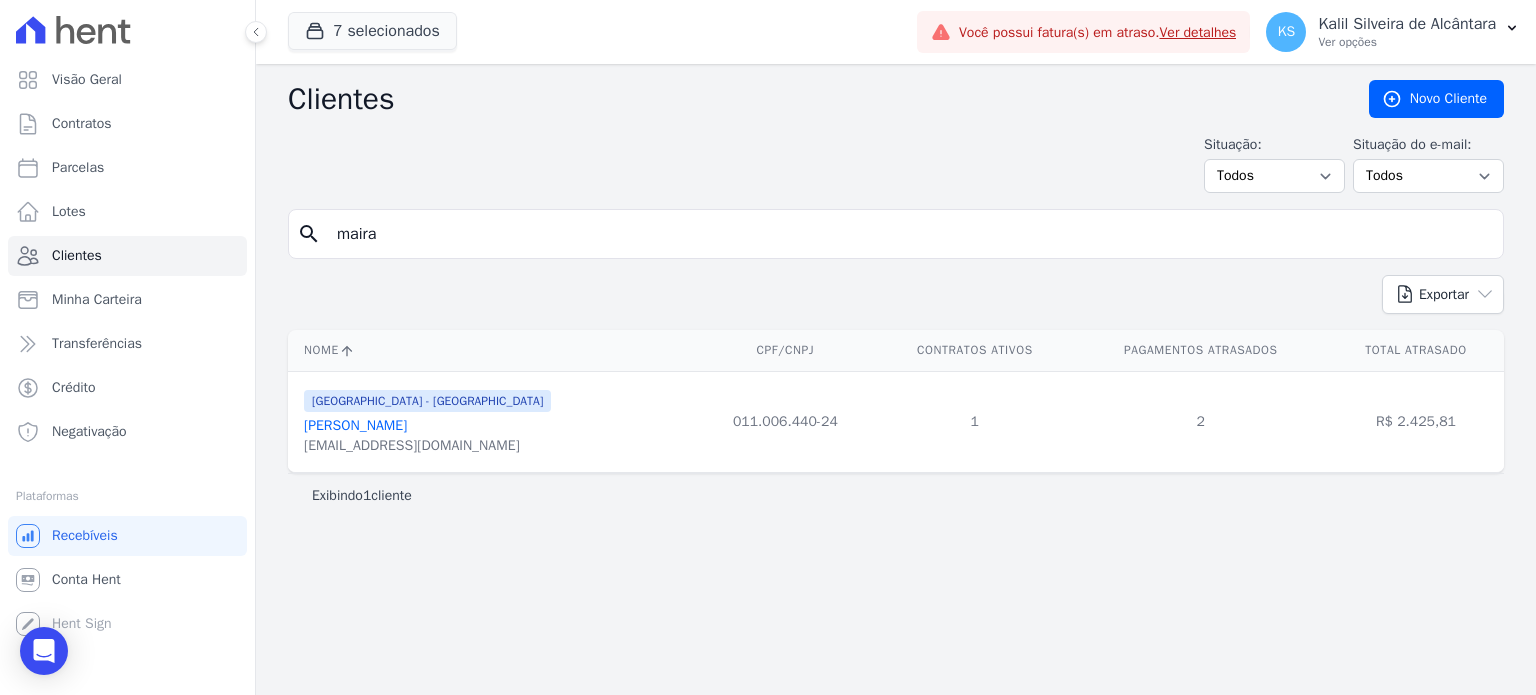 click on "[EMAIL_ADDRESS][DOMAIN_NAME]" at bounding box center (427, 446) 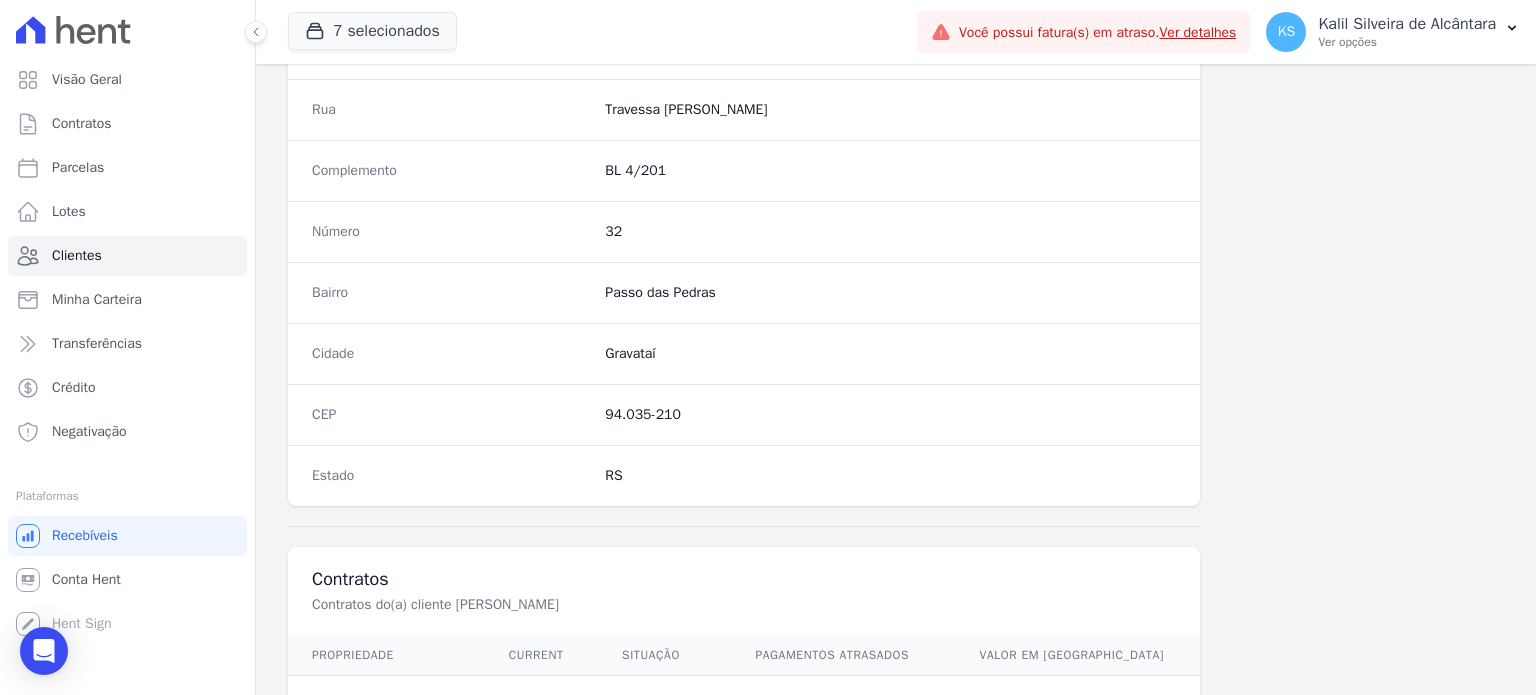 scroll, scrollTop: 1261, scrollLeft: 0, axis: vertical 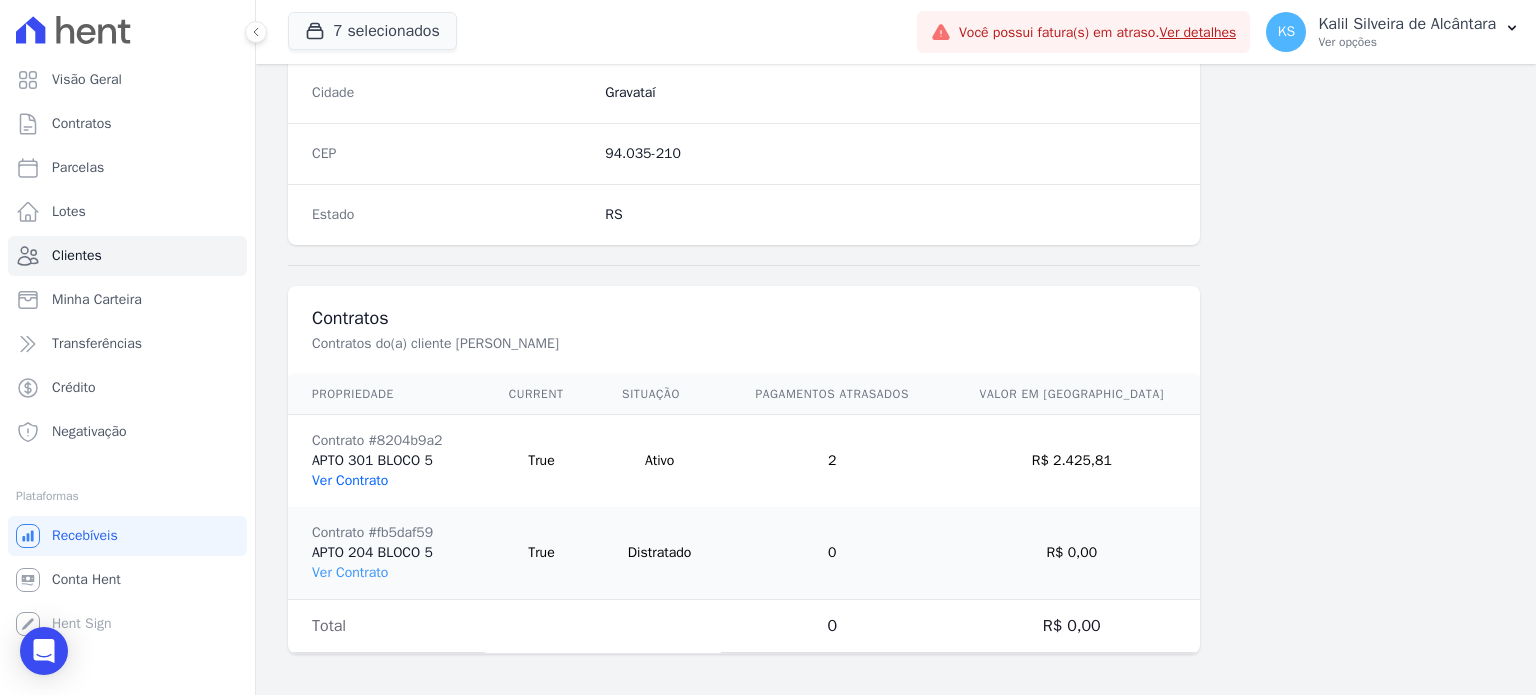 click on "Ver Contrato" at bounding box center (350, 480) 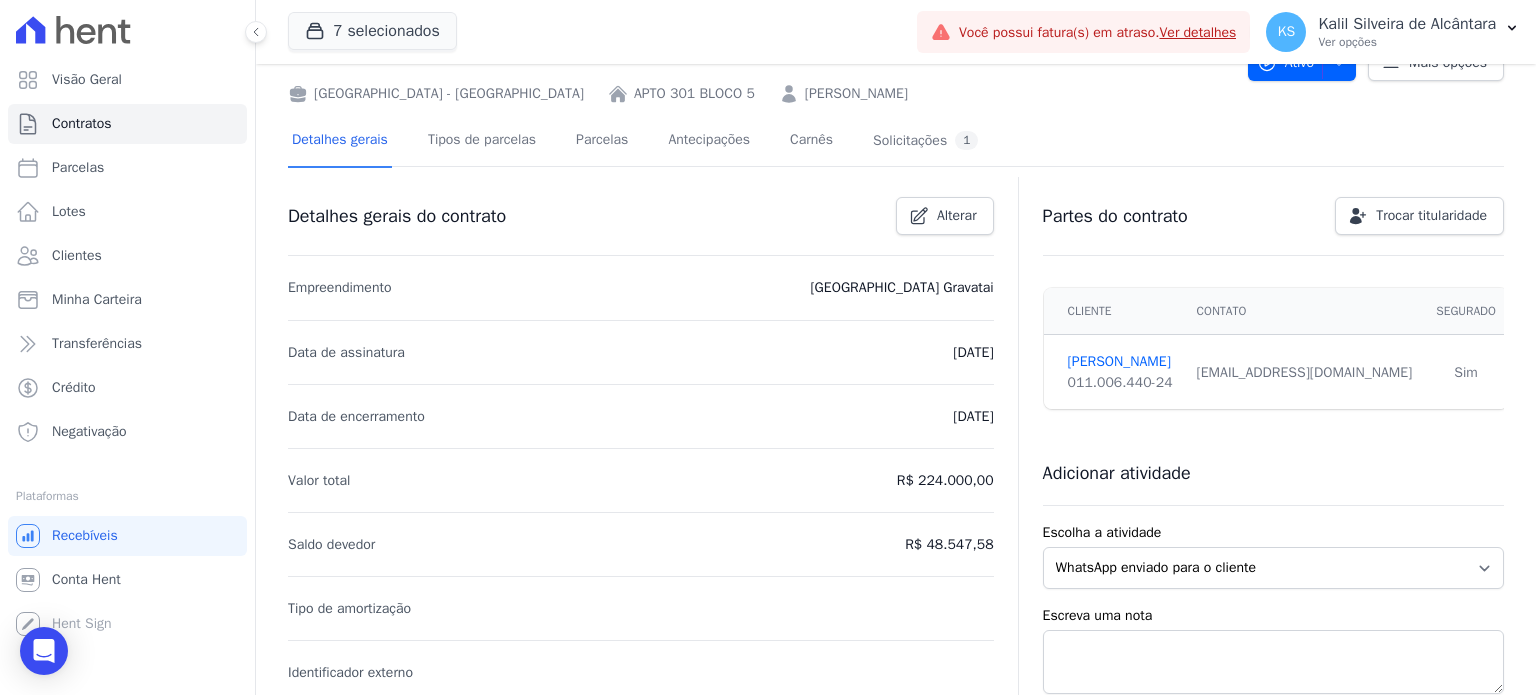 scroll, scrollTop: 0, scrollLeft: 0, axis: both 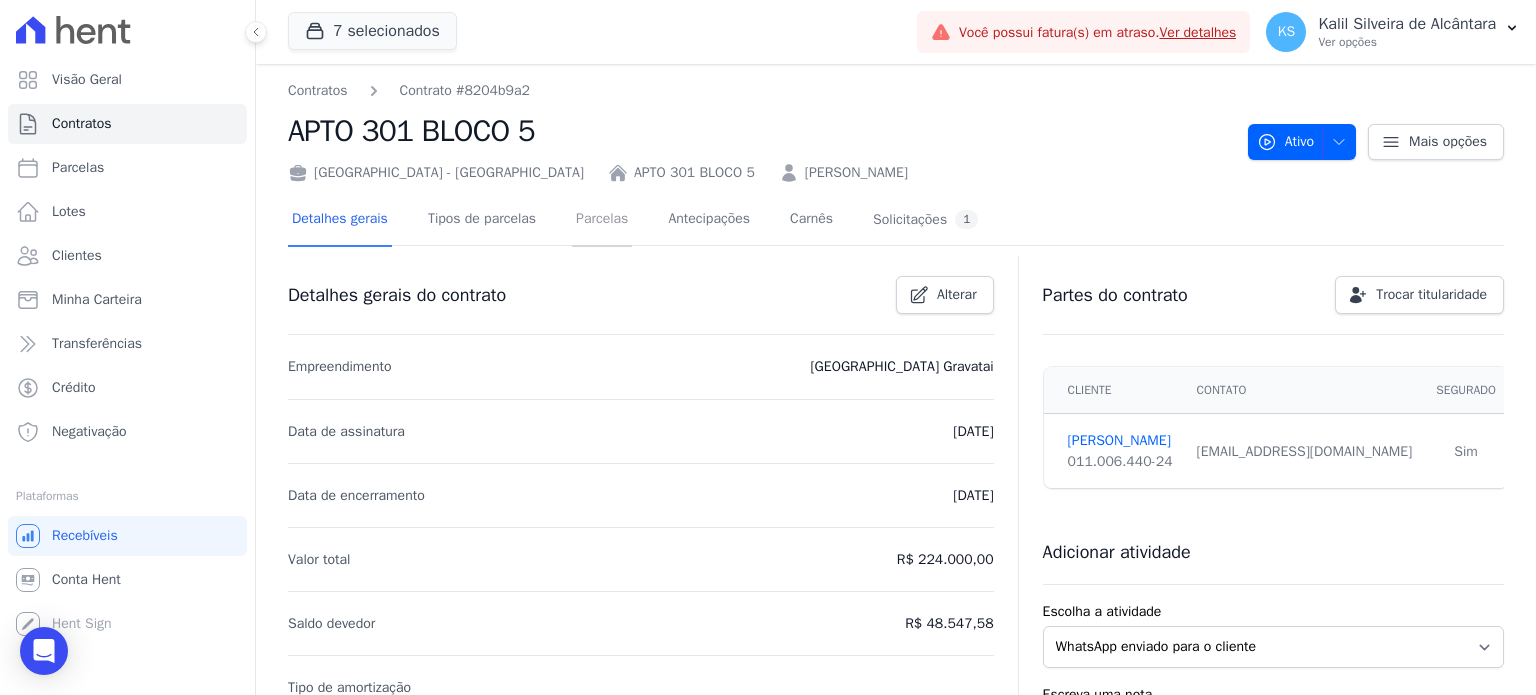 click on "Parcelas" at bounding box center [602, 220] 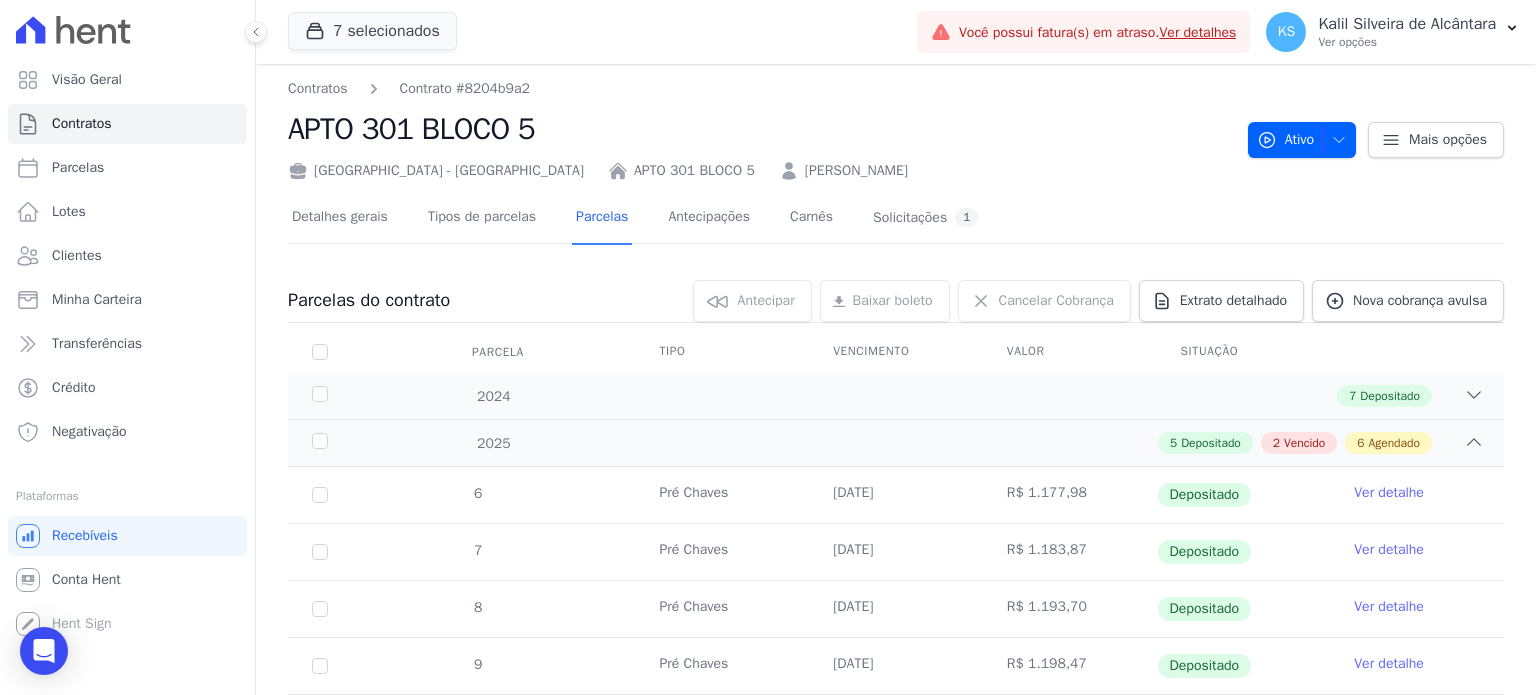 scroll, scrollTop: 0, scrollLeft: 0, axis: both 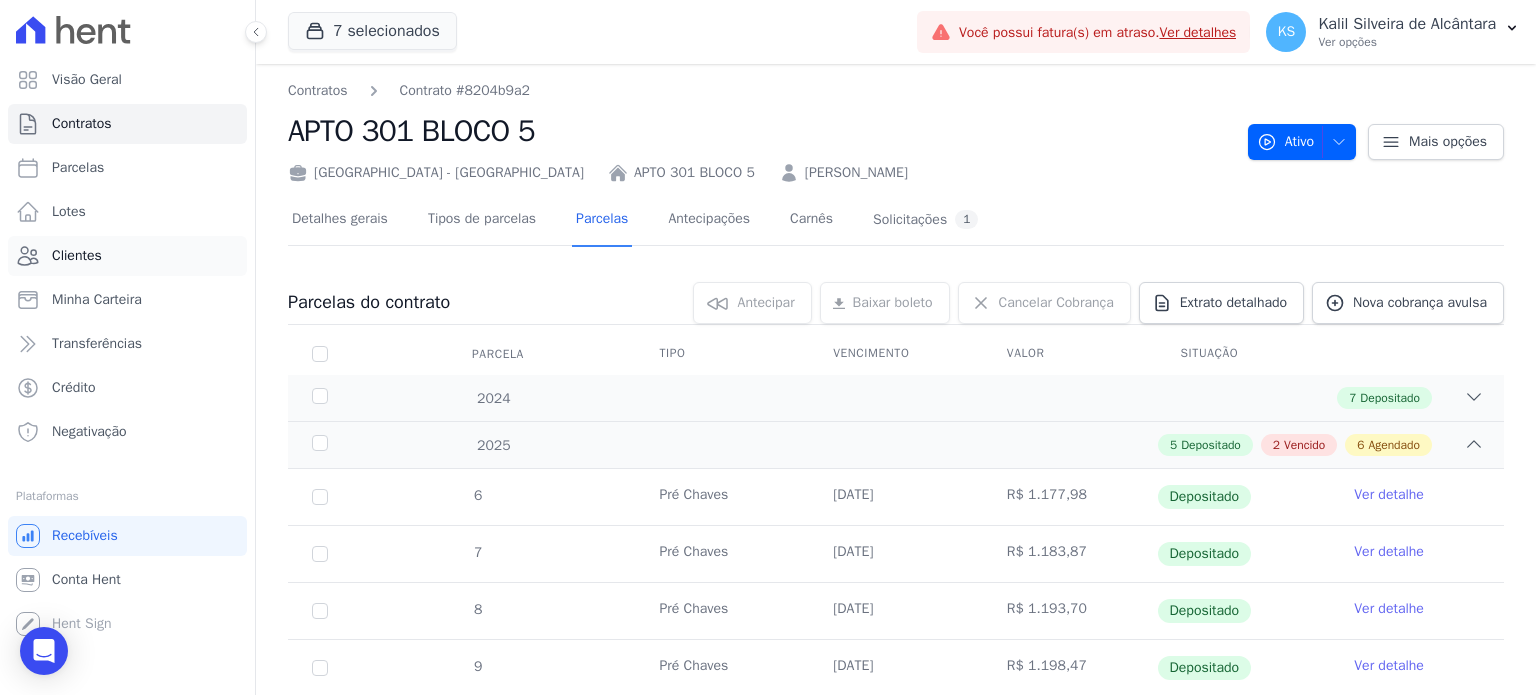 click on "Clientes" at bounding box center [127, 256] 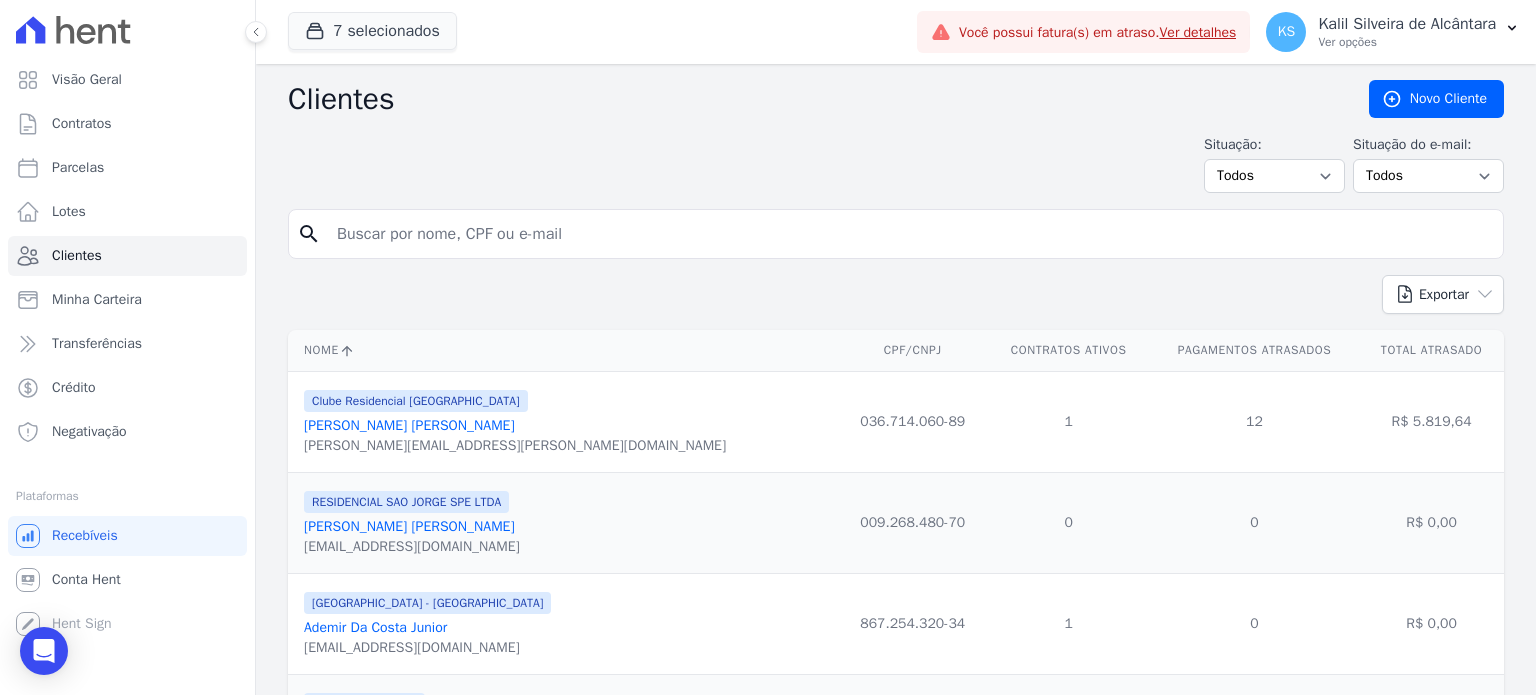 click at bounding box center (910, 234) 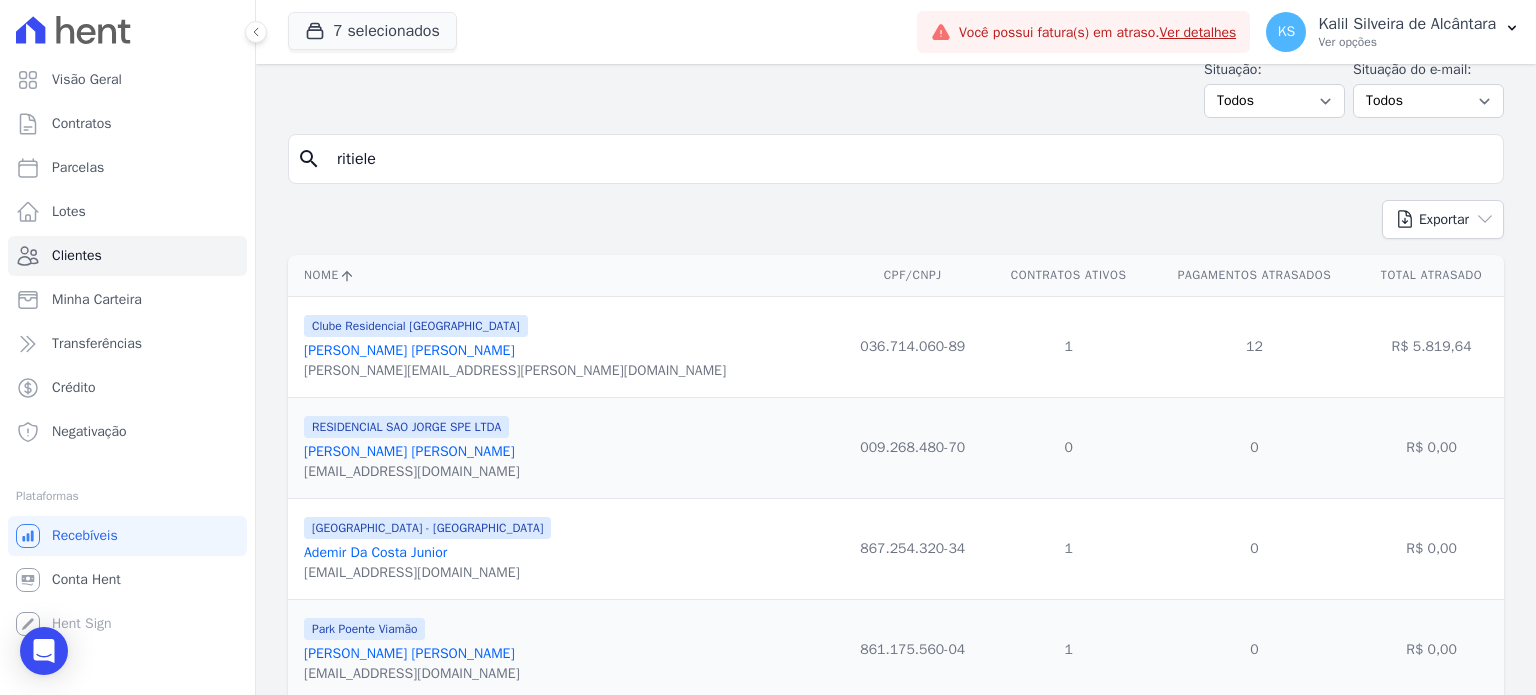 scroll, scrollTop: 0, scrollLeft: 0, axis: both 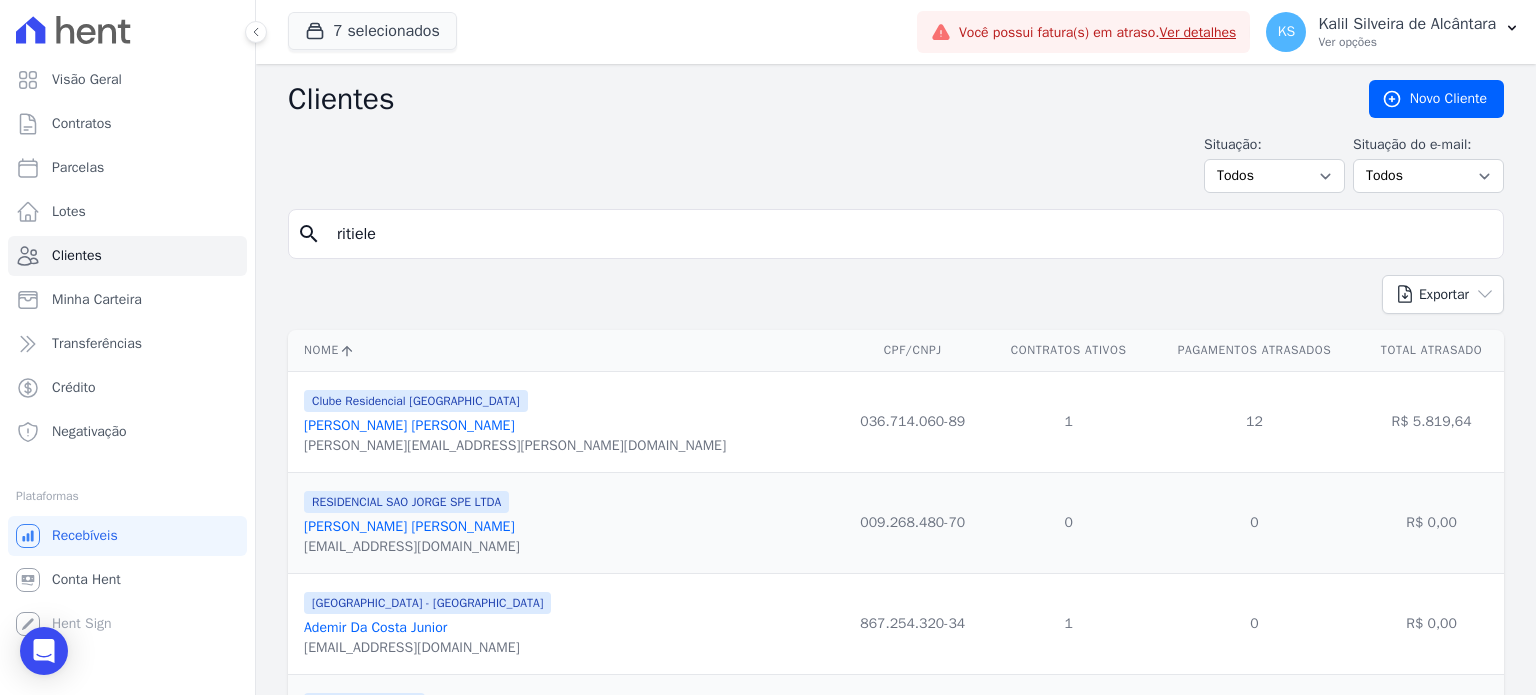 click on "ritiele" at bounding box center (910, 234) 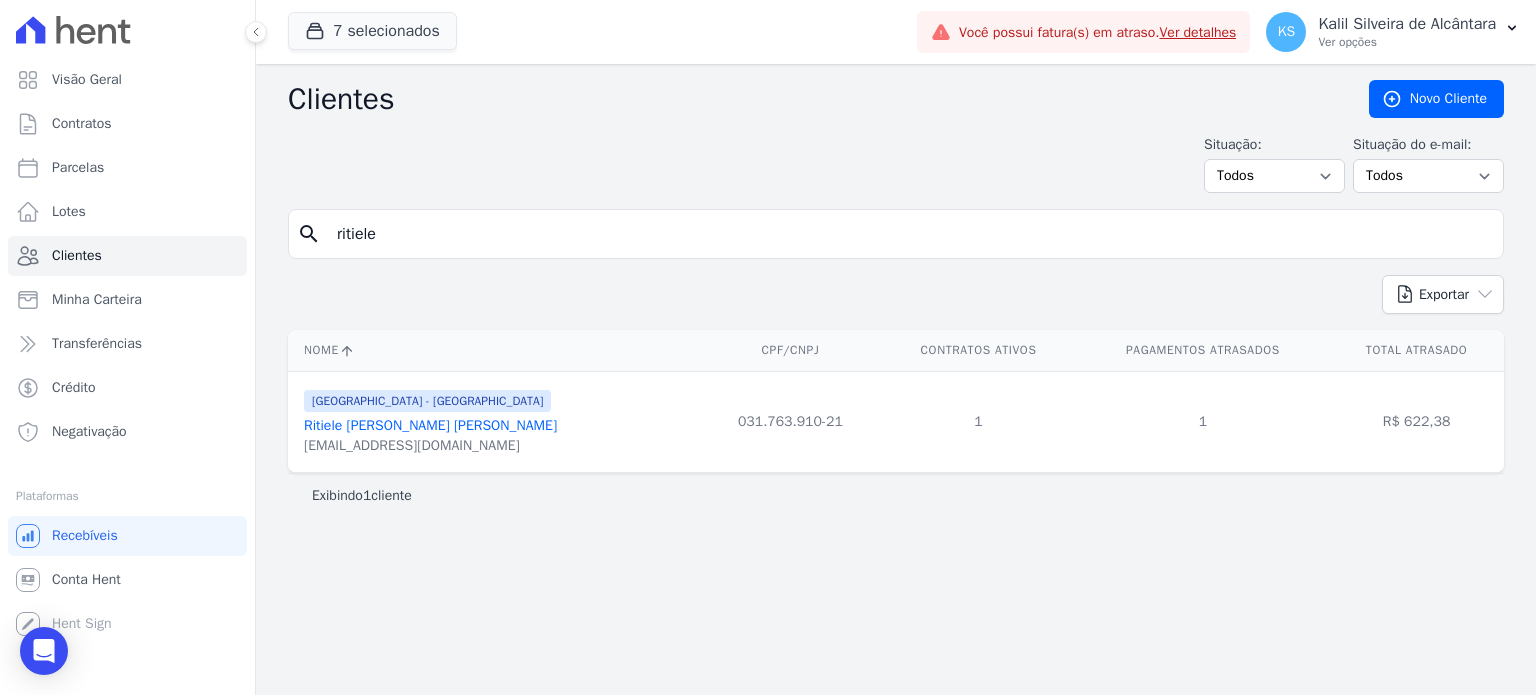 click on "Ritiele [PERSON_NAME] [PERSON_NAME]" at bounding box center (430, 425) 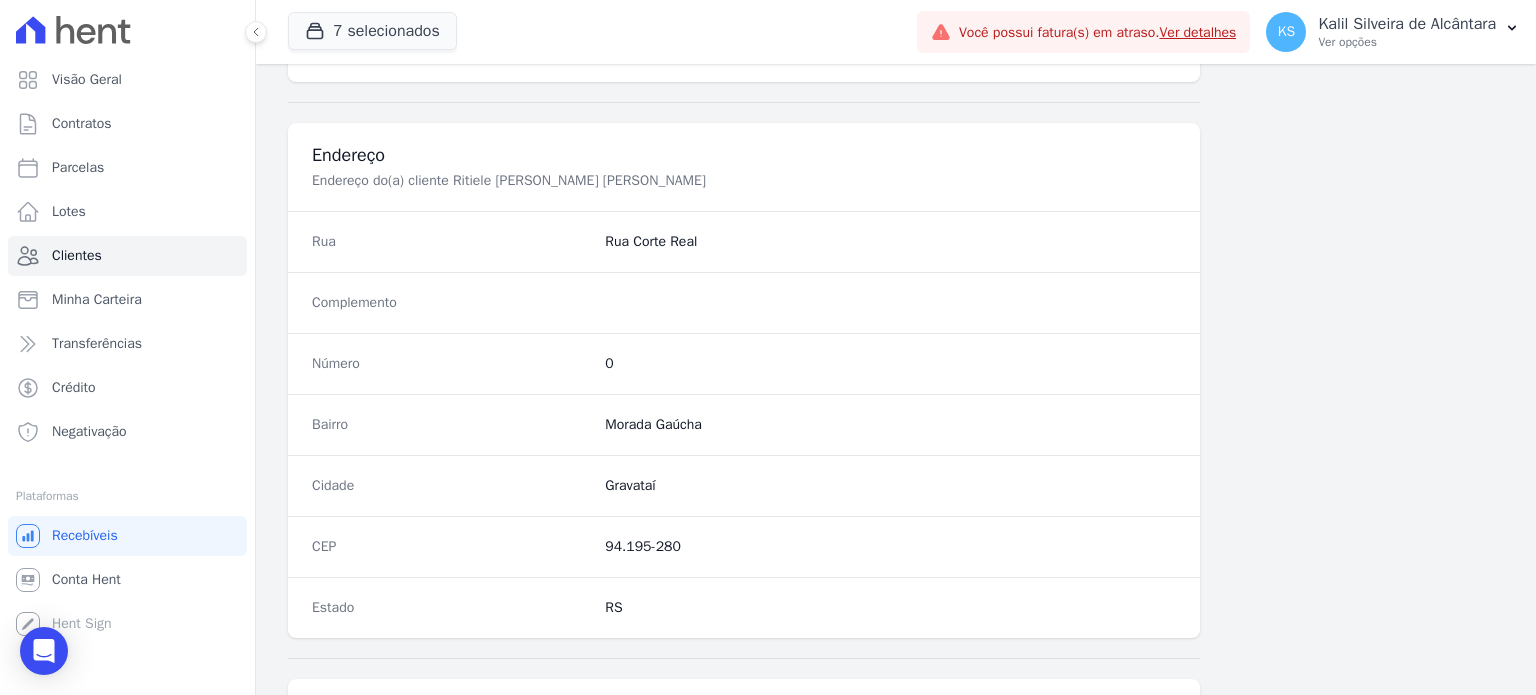 scroll, scrollTop: 1169, scrollLeft: 0, axis: vertical 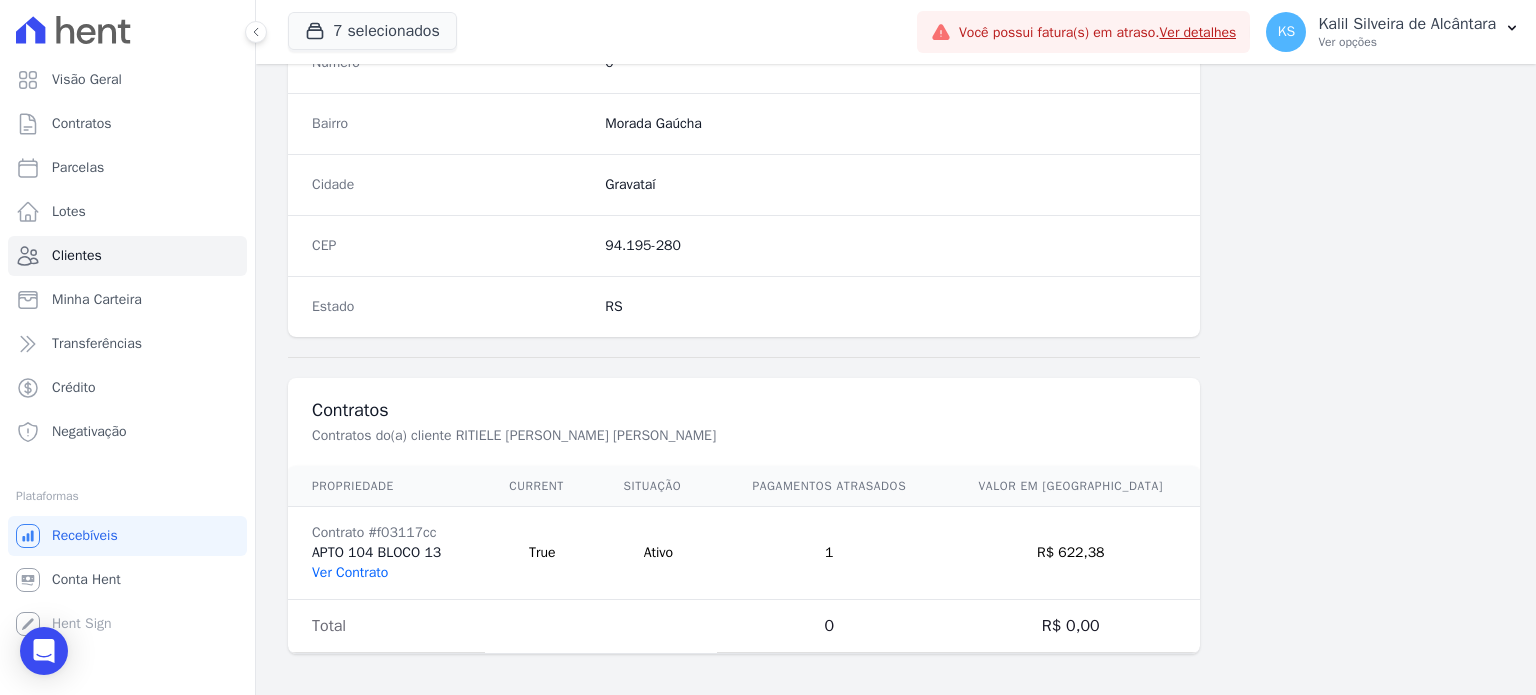 click on "Ver Contrato" at bounding box center [350, 572] 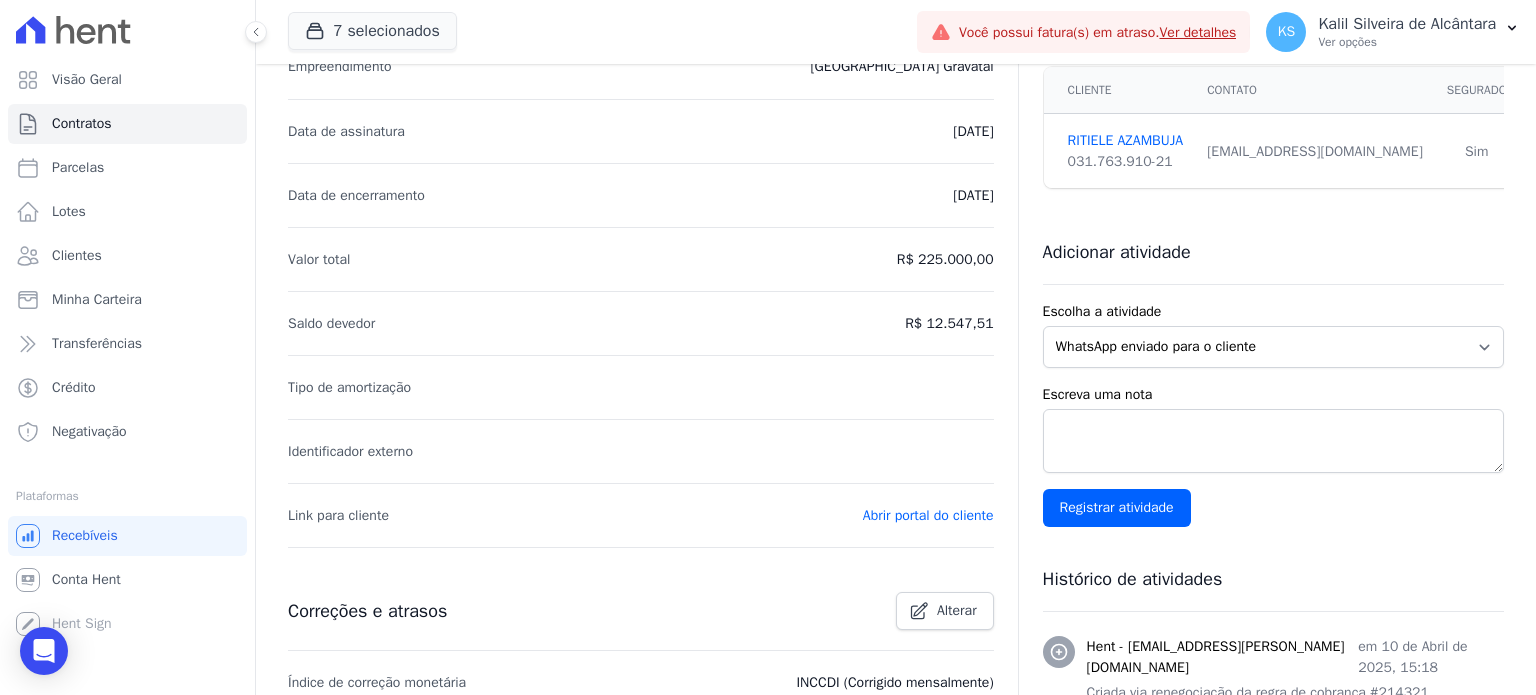 scroll, scrollTop: 0, scrollLeft: 0, axis: both 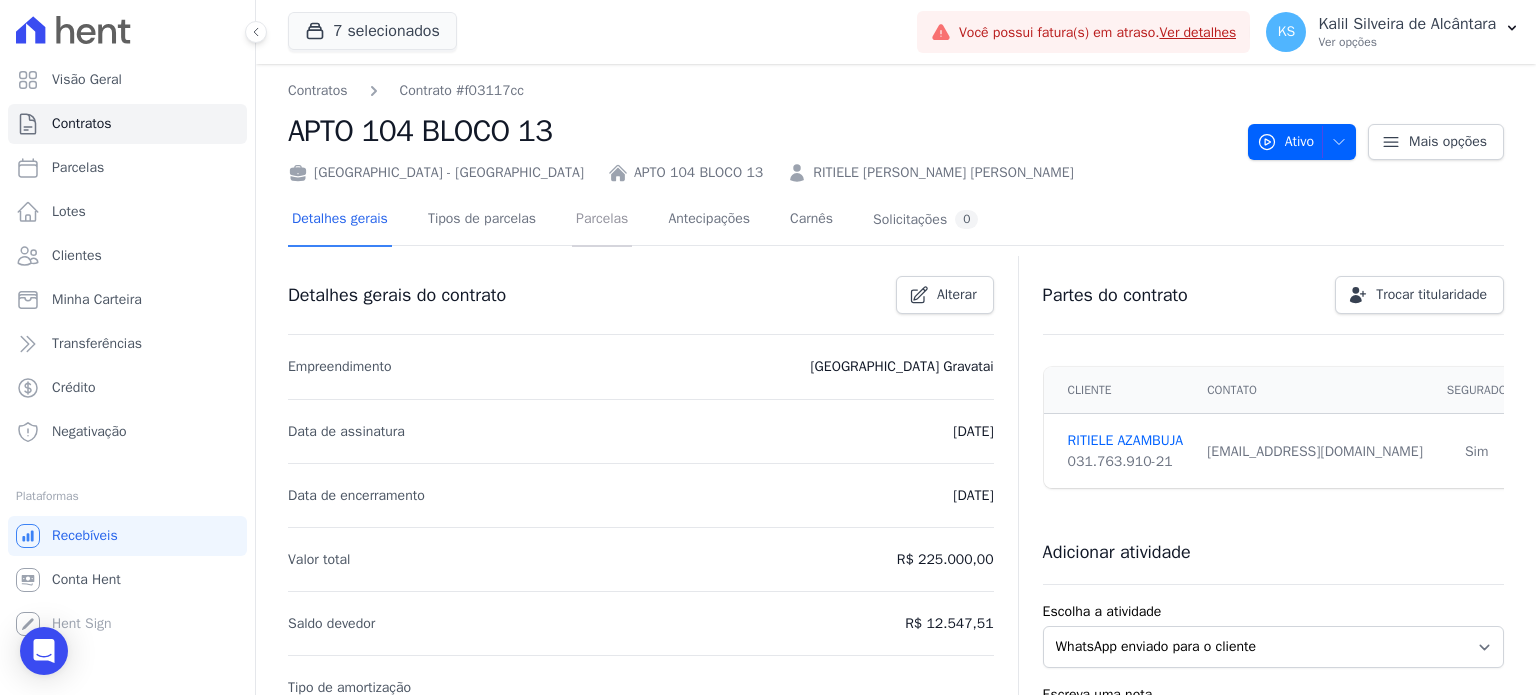 click on "Parcelas" at bounding box center (602, 220) 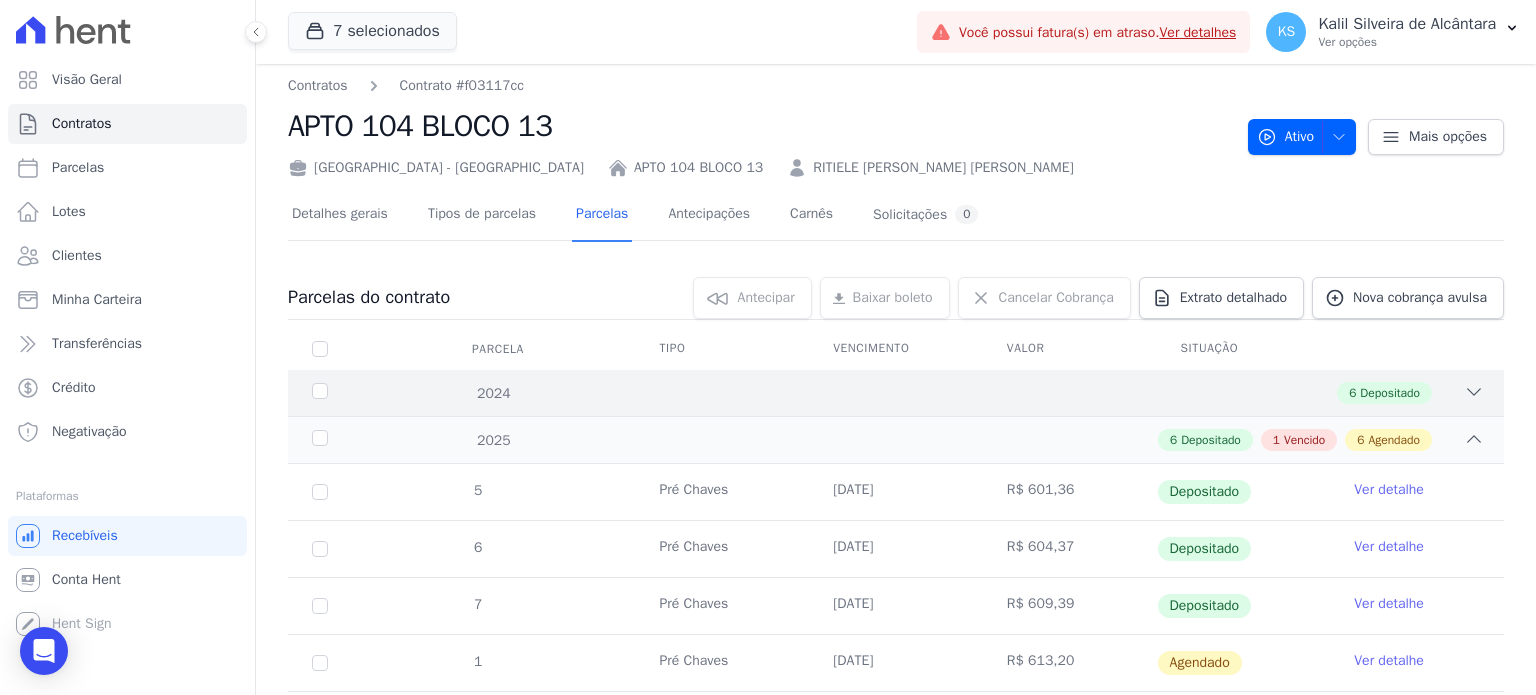 scroll, scrollTop: 0, scrollLeft: 0, axis: both 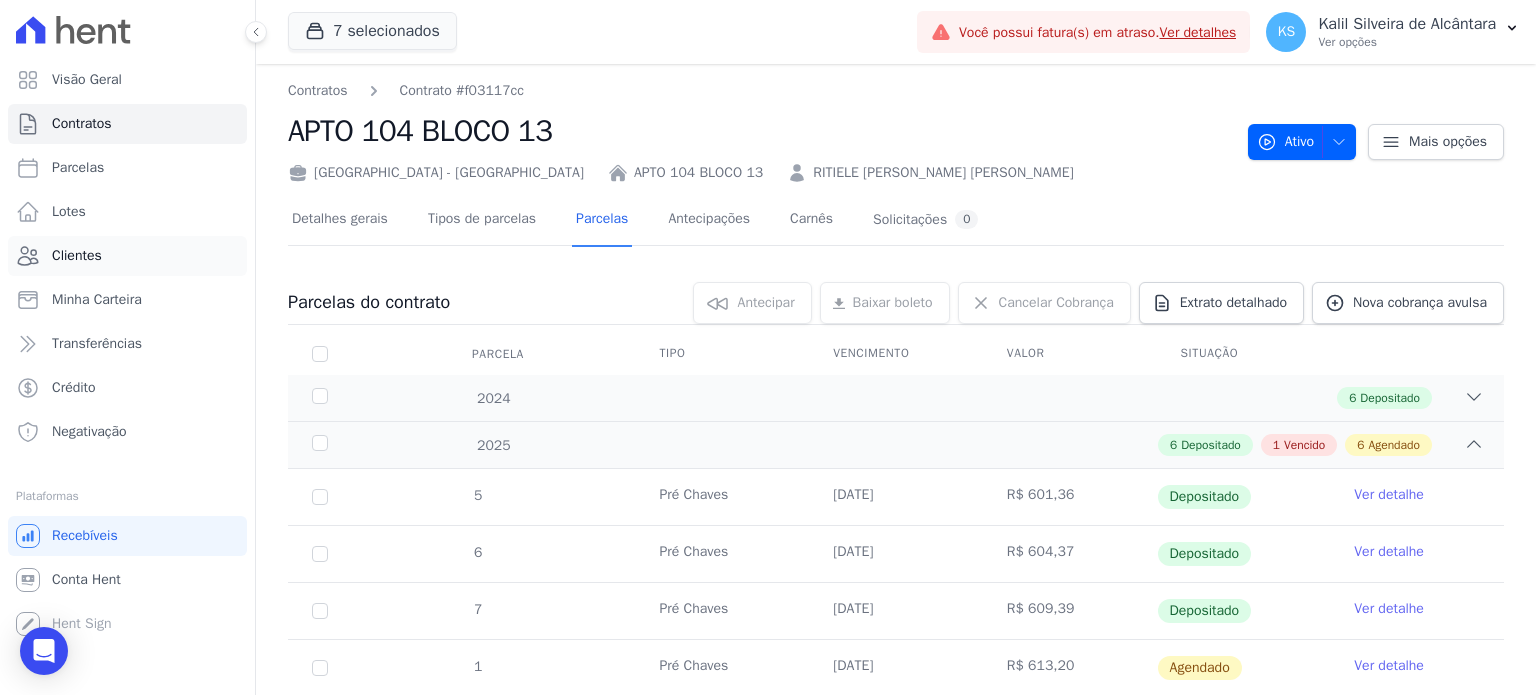 click on "Clientes" at bounding box center (127, 256) 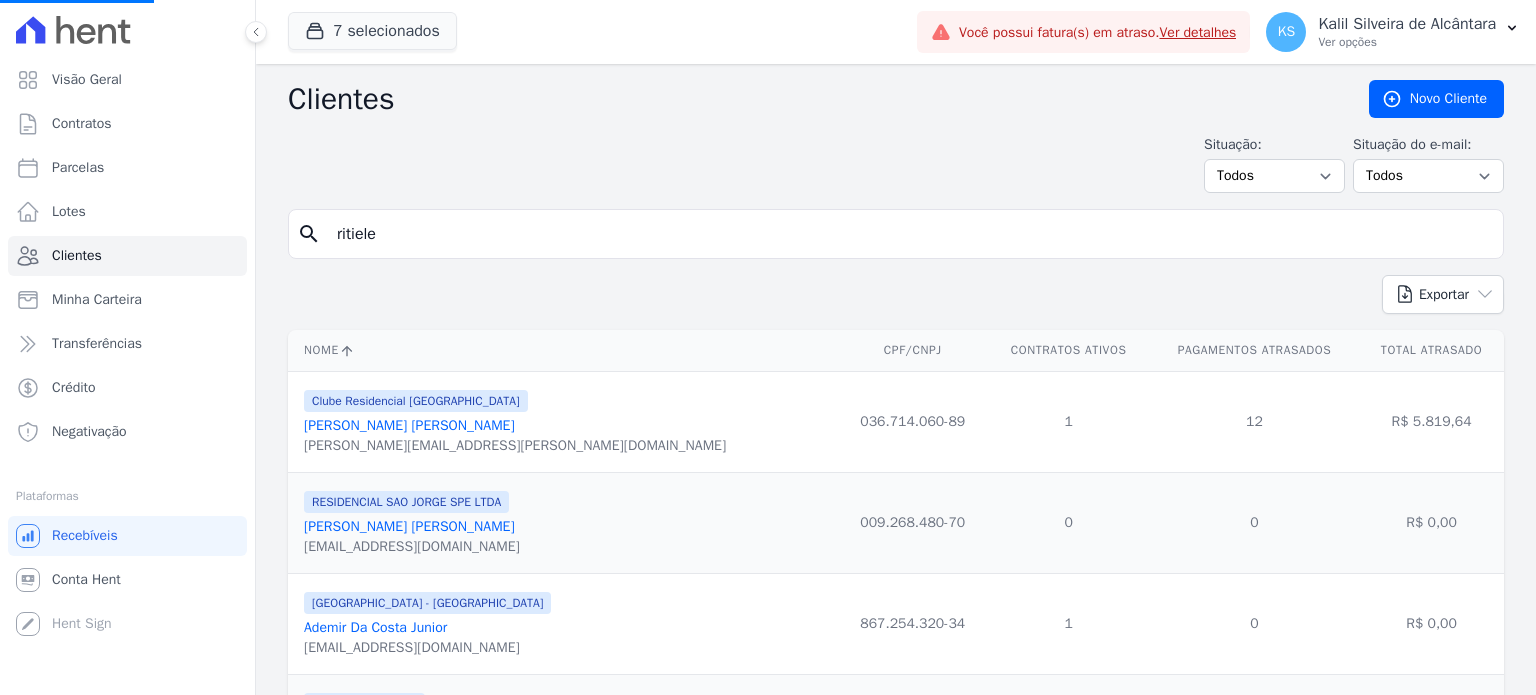 click on "ritiele" at bounding box center [910, 234] 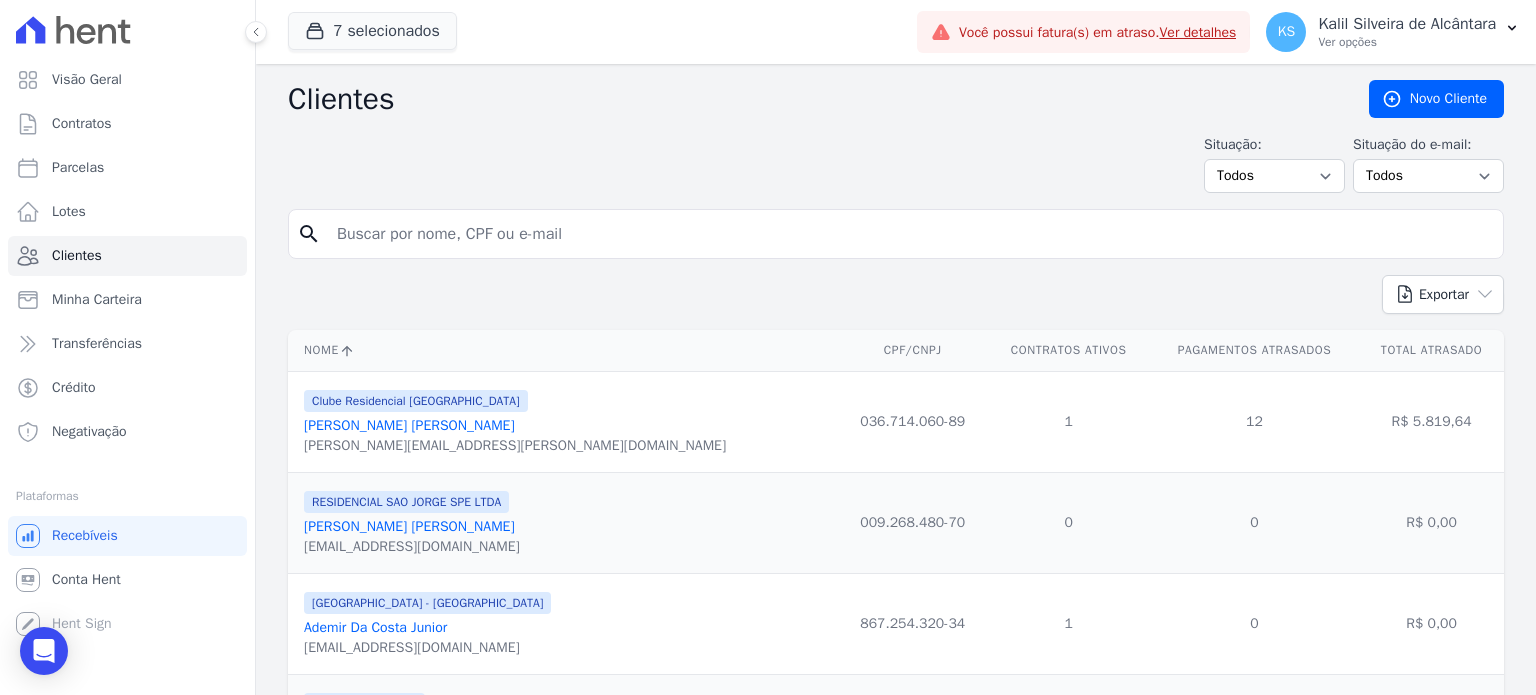 click at bounding box center (910, 234) 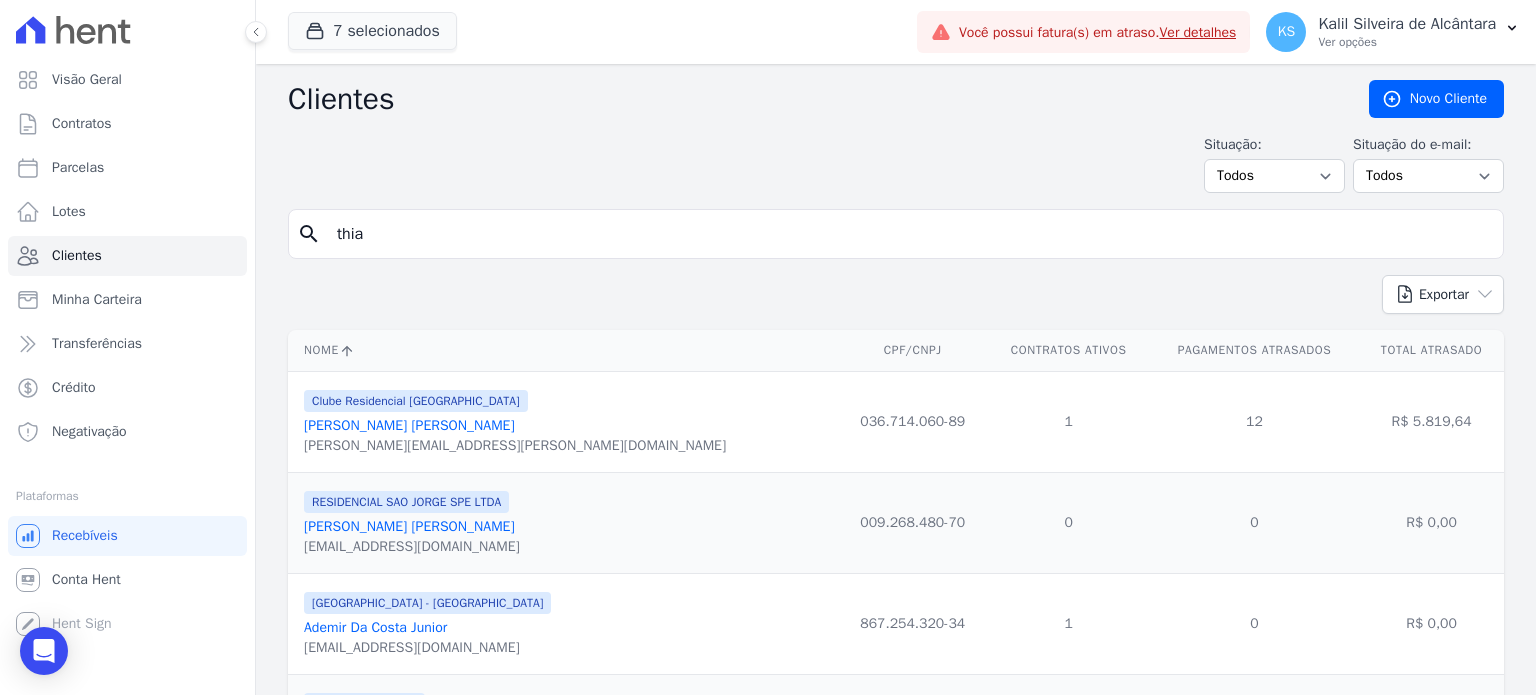 type on "[PERSON_NAME]" 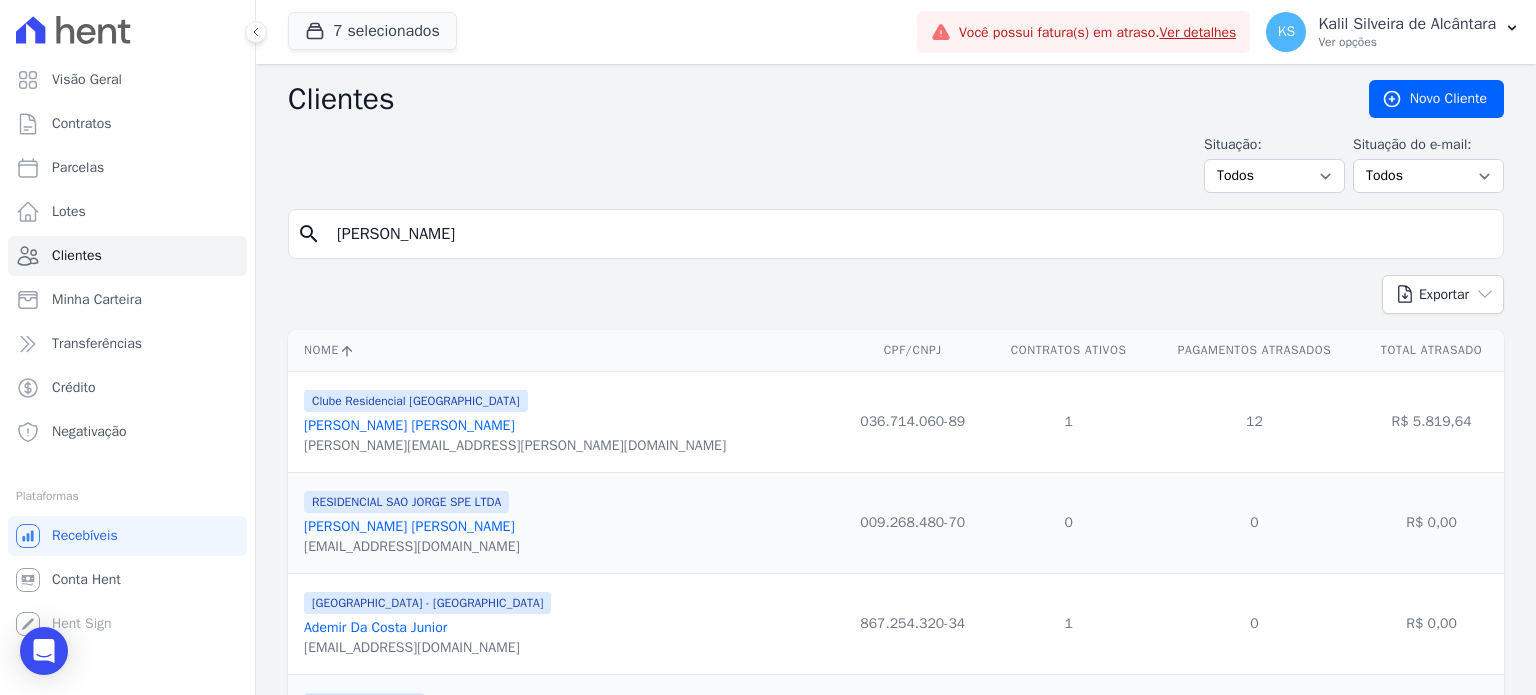 click on "[PERSON_NAME]" at bounding box center (910, 234) 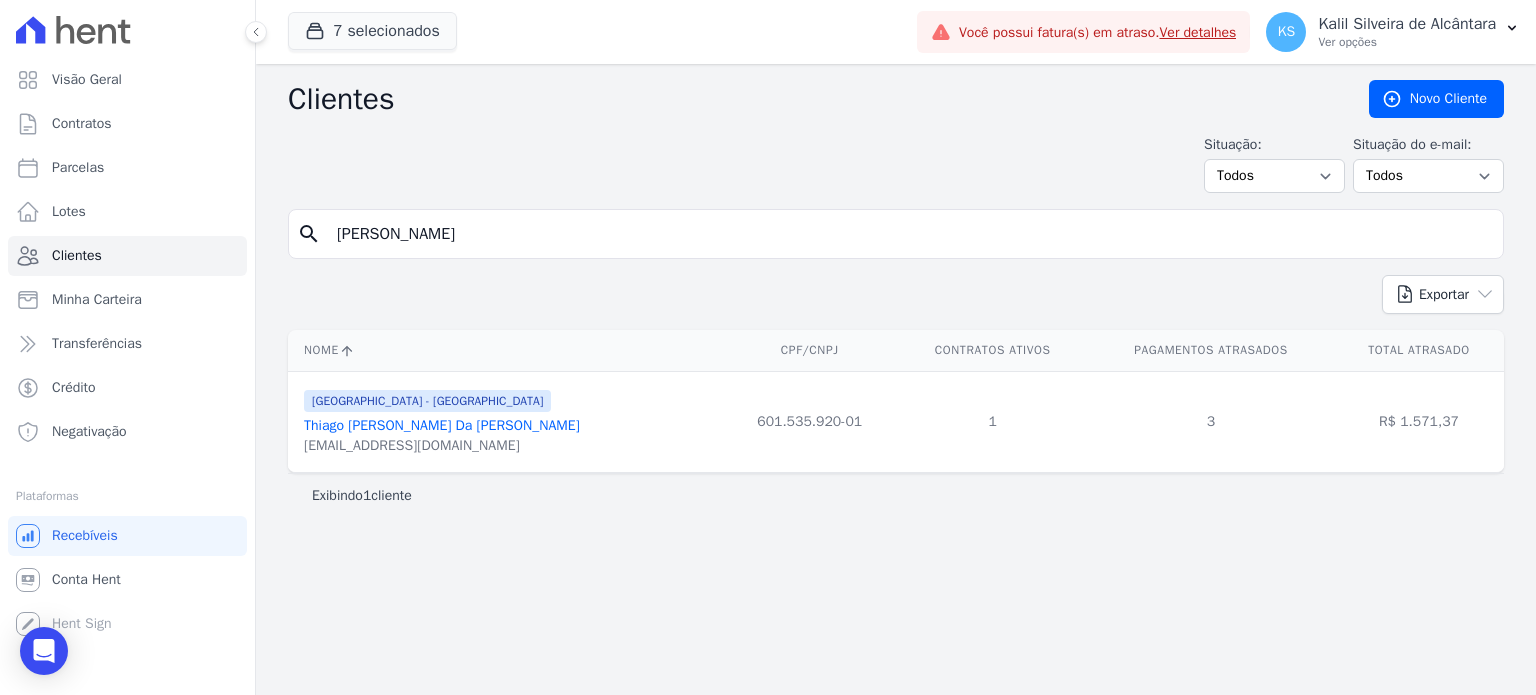 click on "Thiago [PERSON_NAME] Da [PERSON_NAME]" at bounding box center [442, 425] 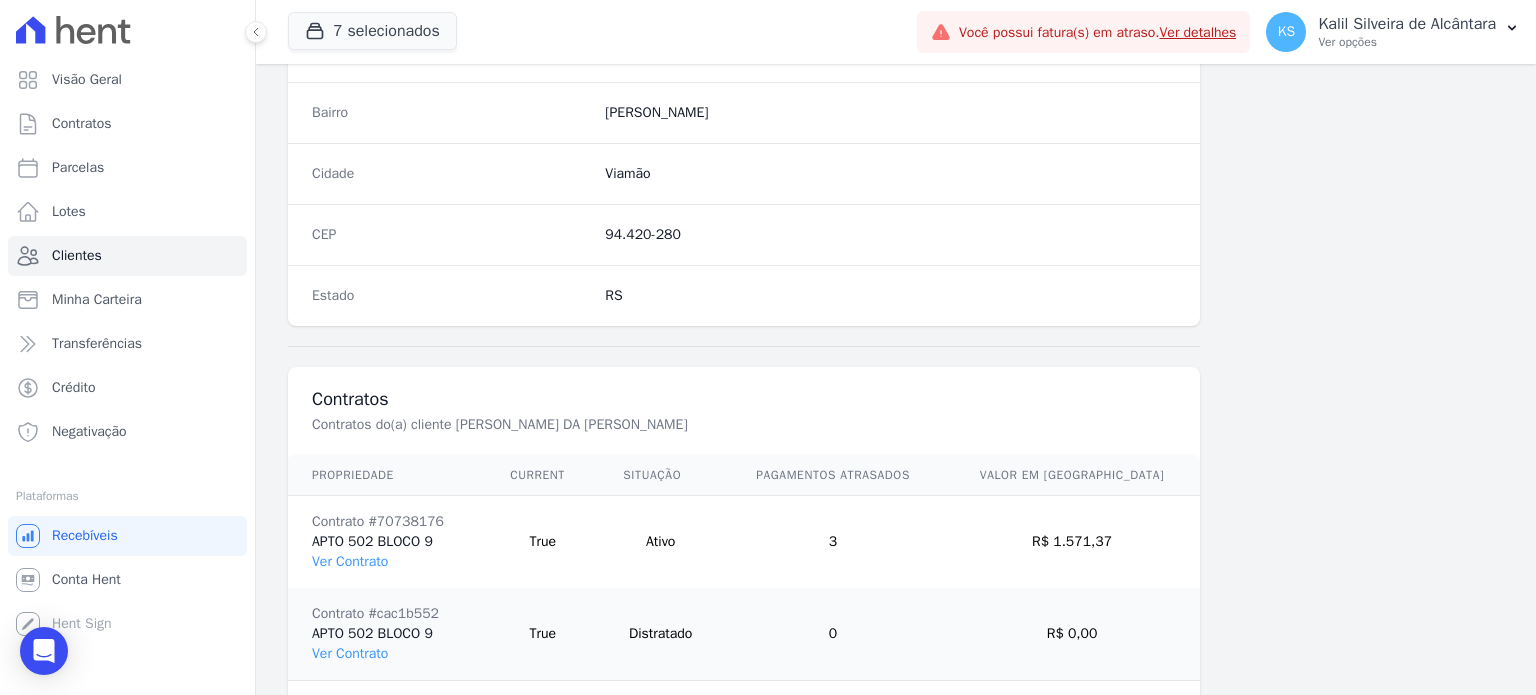 scroll, scrollTop: 1261, scrollLeft: 0, axis: vertical 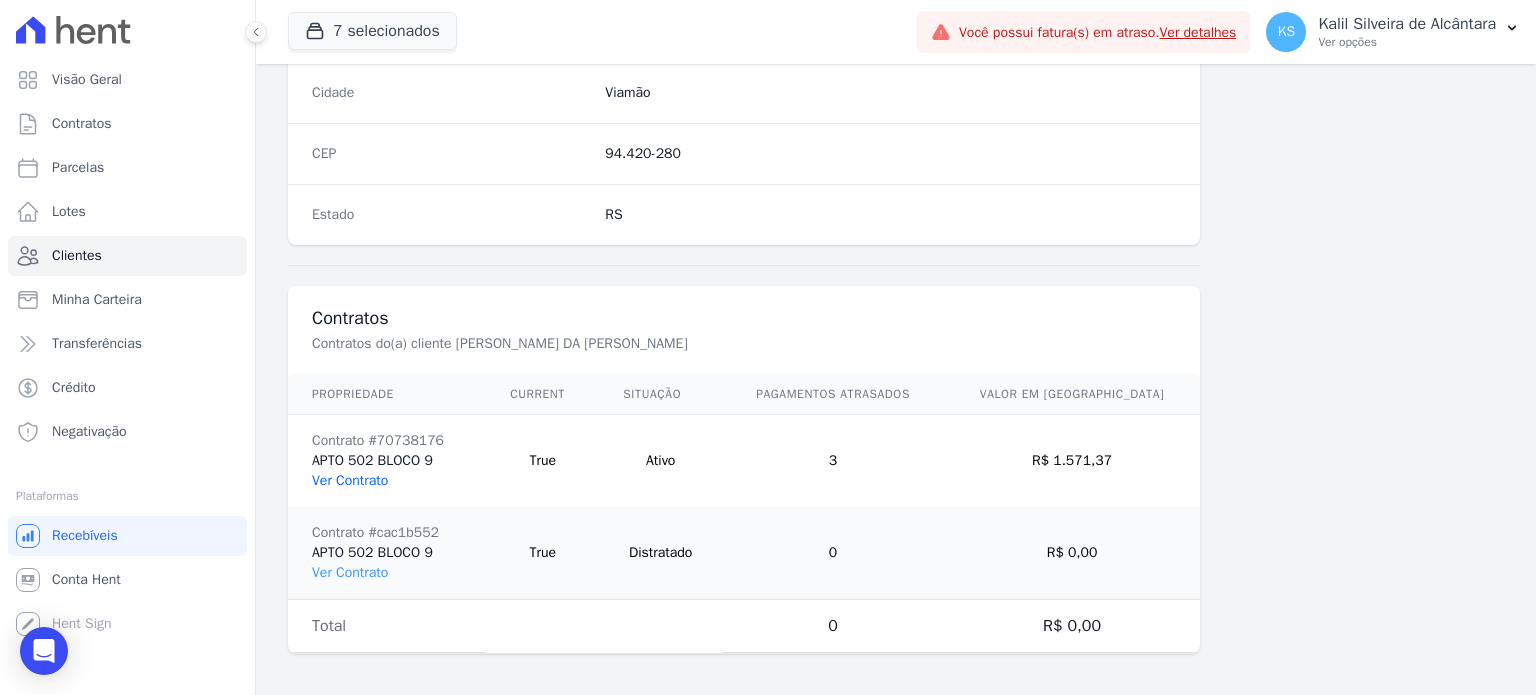 click on "Ver Contrato" at bounding box center [350, 480] 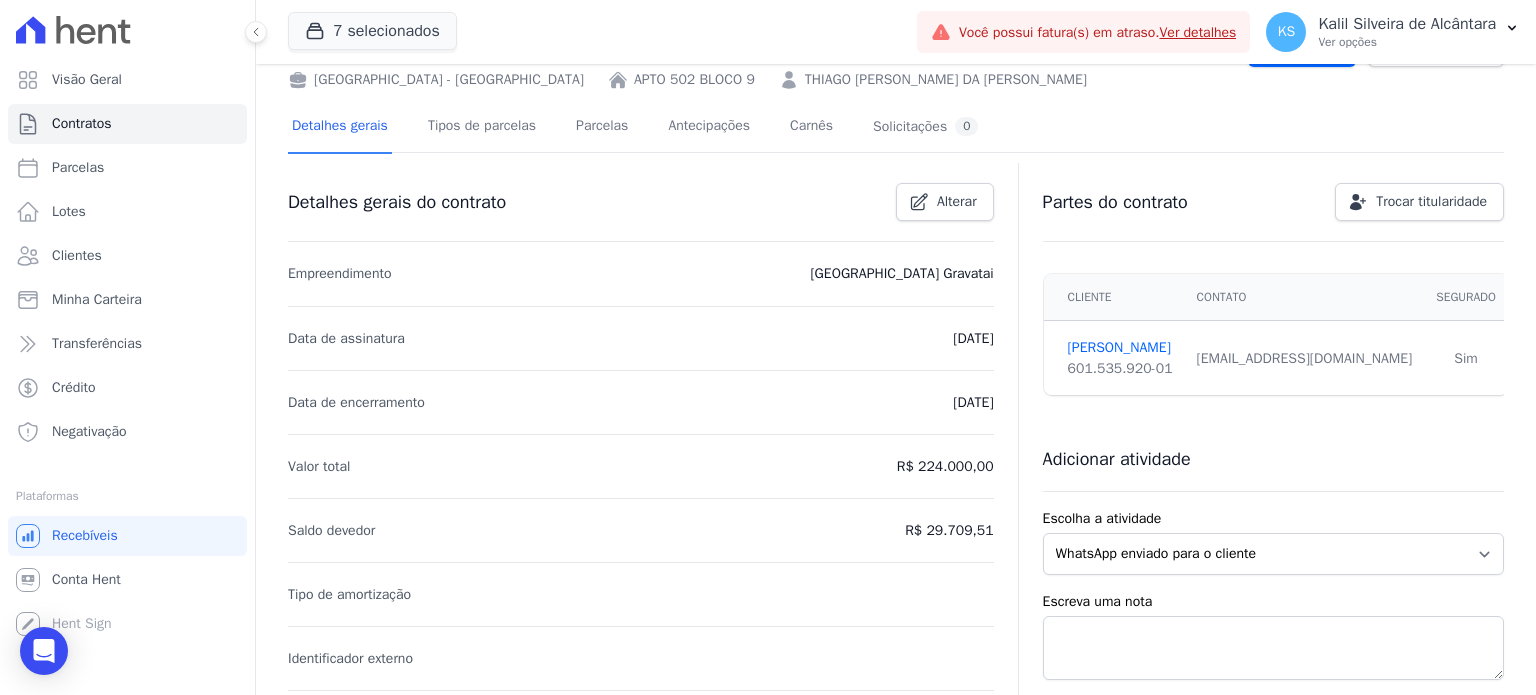 scroll, scrollTop: 0, scrollLeft: 0, axis: both 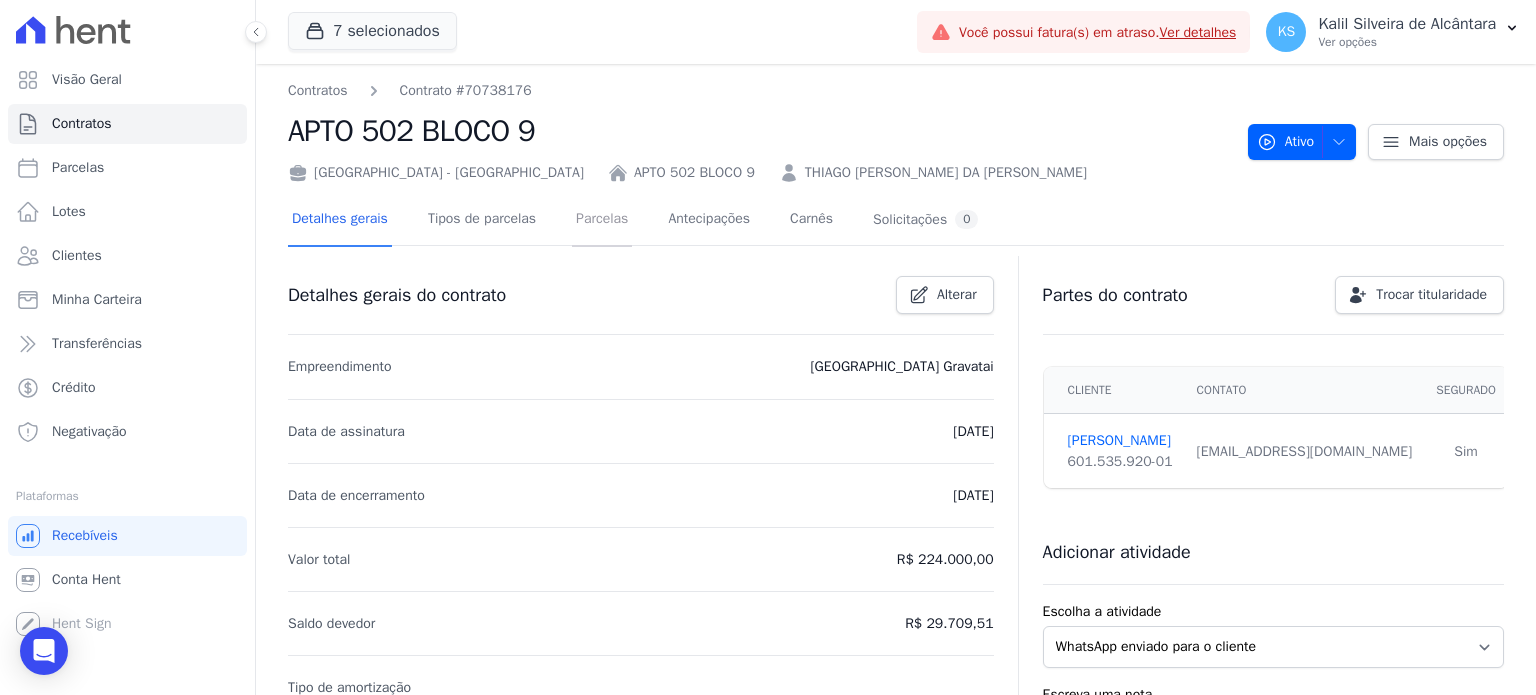 click on "Parcelas" at bounding box center [602, 220] 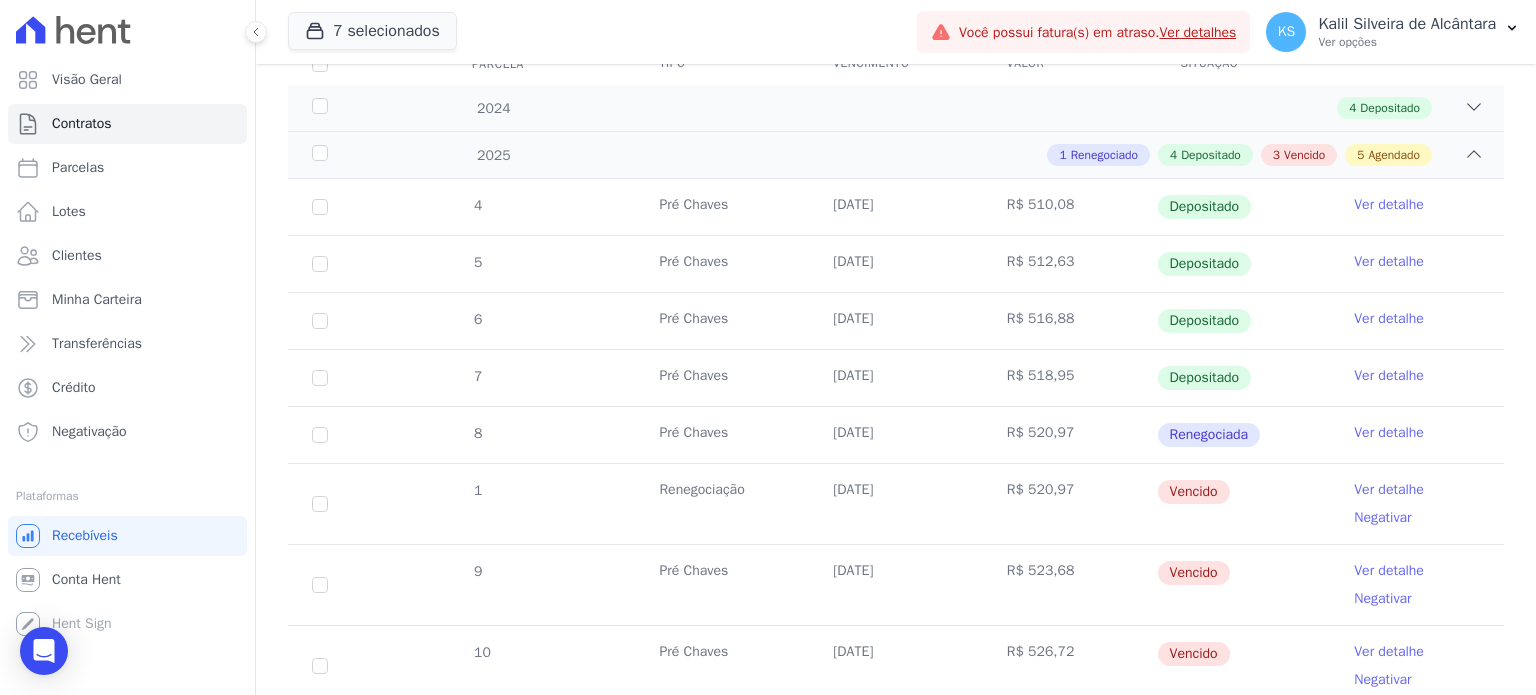 scroll, scrollTop: 300, scrollLeft: 0, axis: vertical 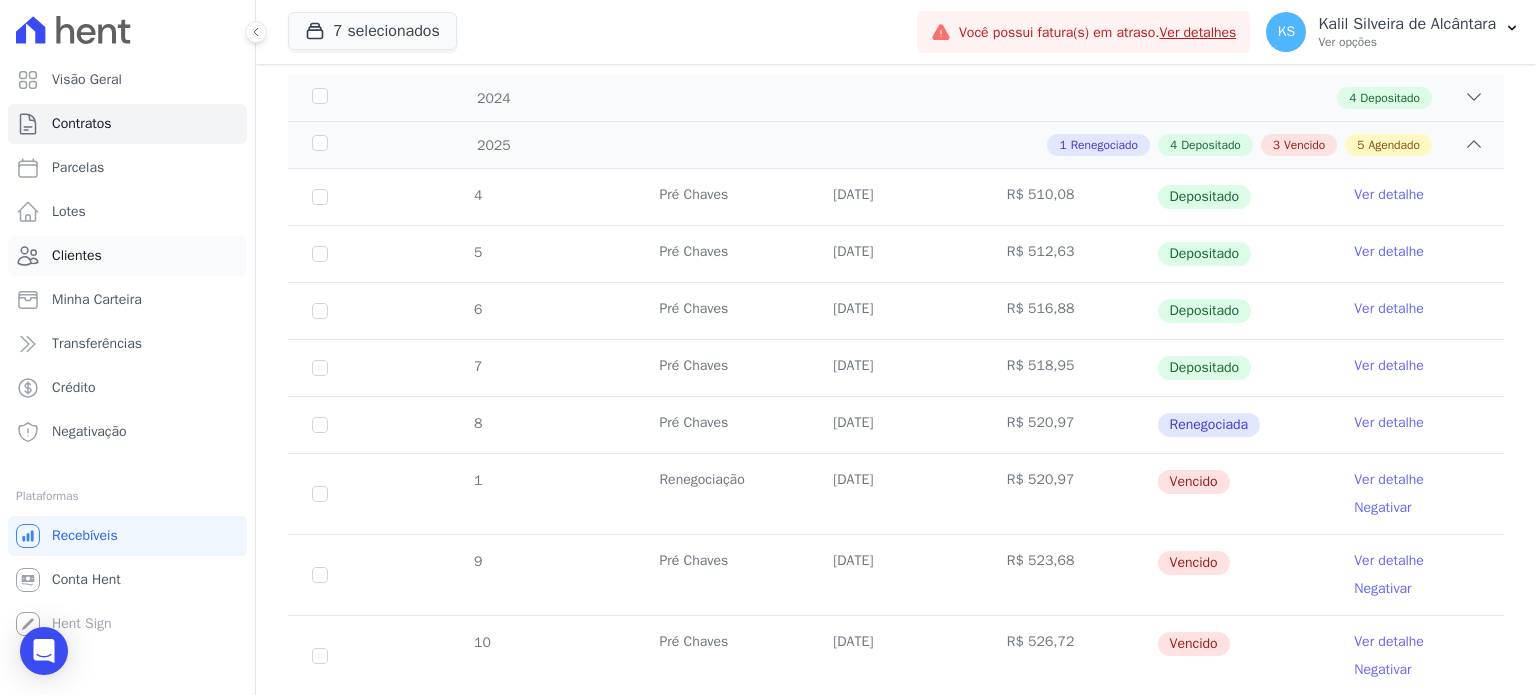 click on "Clientes" at bounding box center (127, 256) 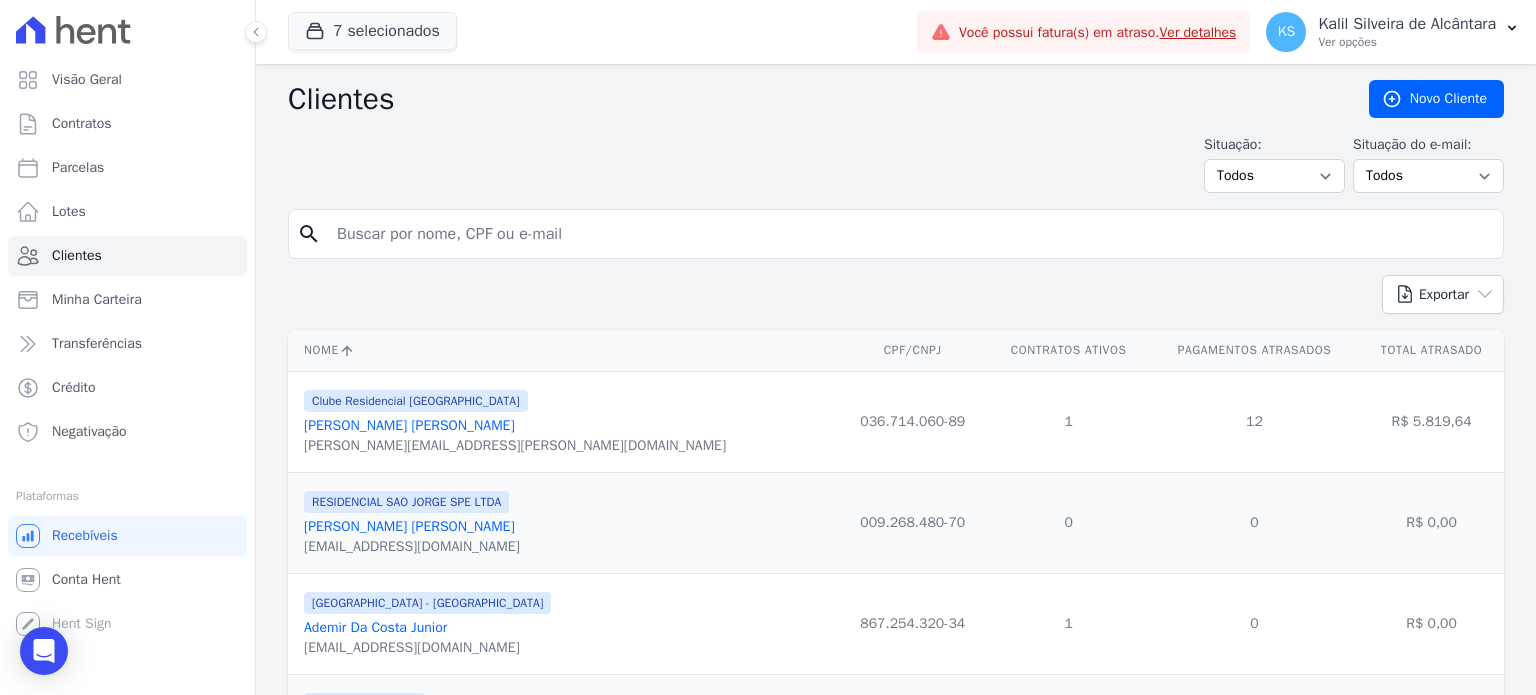 click on "Visão Geral
Contratos
[GEOGRAPHIC_DATA]
Lotes
Clientes
Minha Carteira
Transferências
Crédito
Negativação" at bounding box center (768, 347) 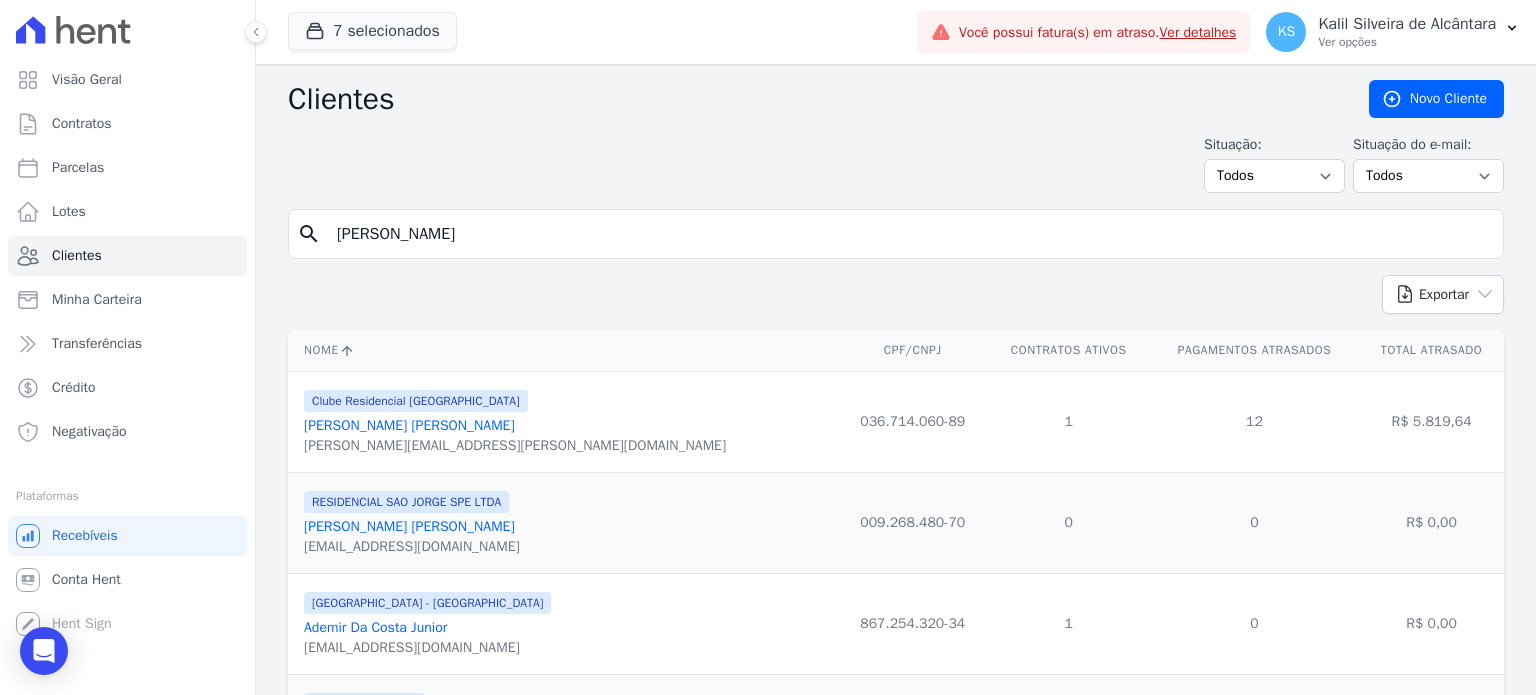 type on "[PERSON_NAME]" 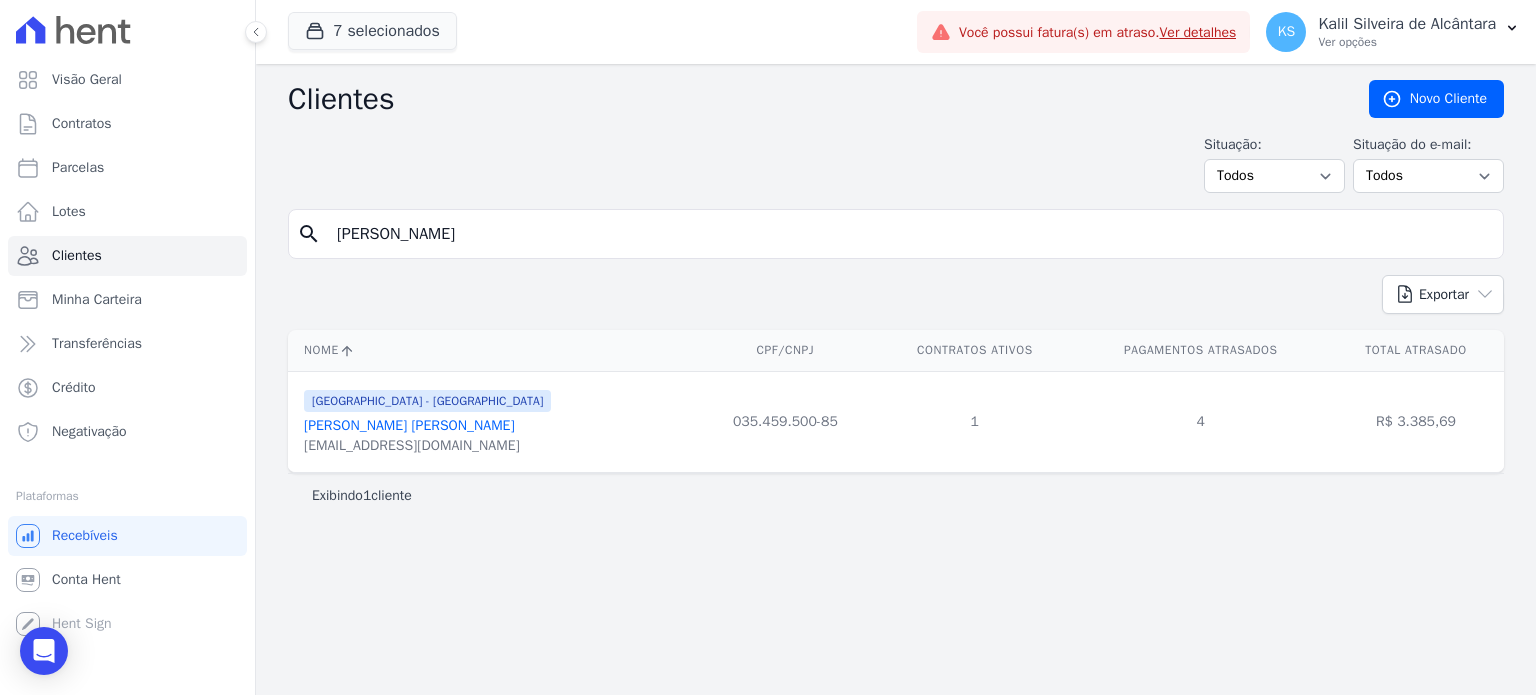 click on "[PERSON_NAME] [PERSON_NAME]" at bounding box center (409, 425) 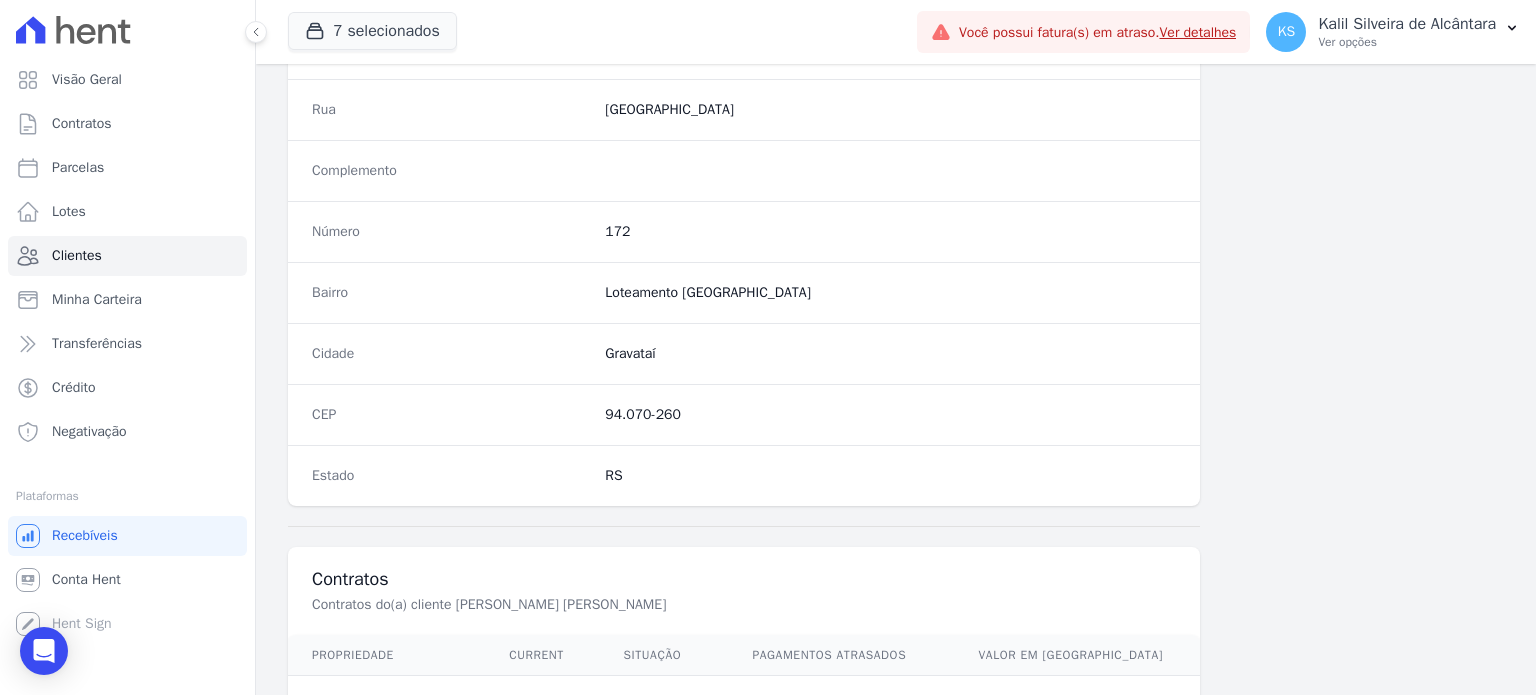 scroll, scrollTop: 1169, scrollLeft: 0, axis: vertical 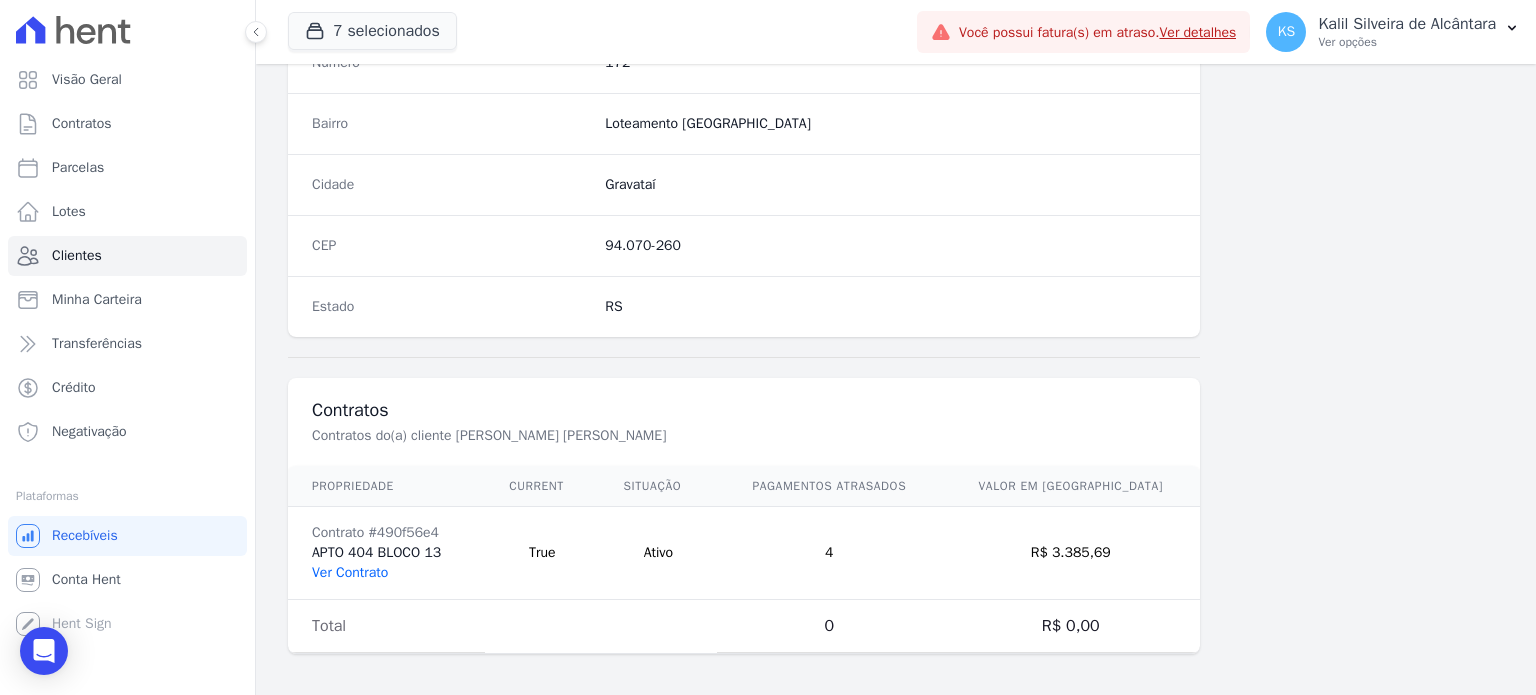 click on "Ver Contrato" at bounding box center (350, 572) 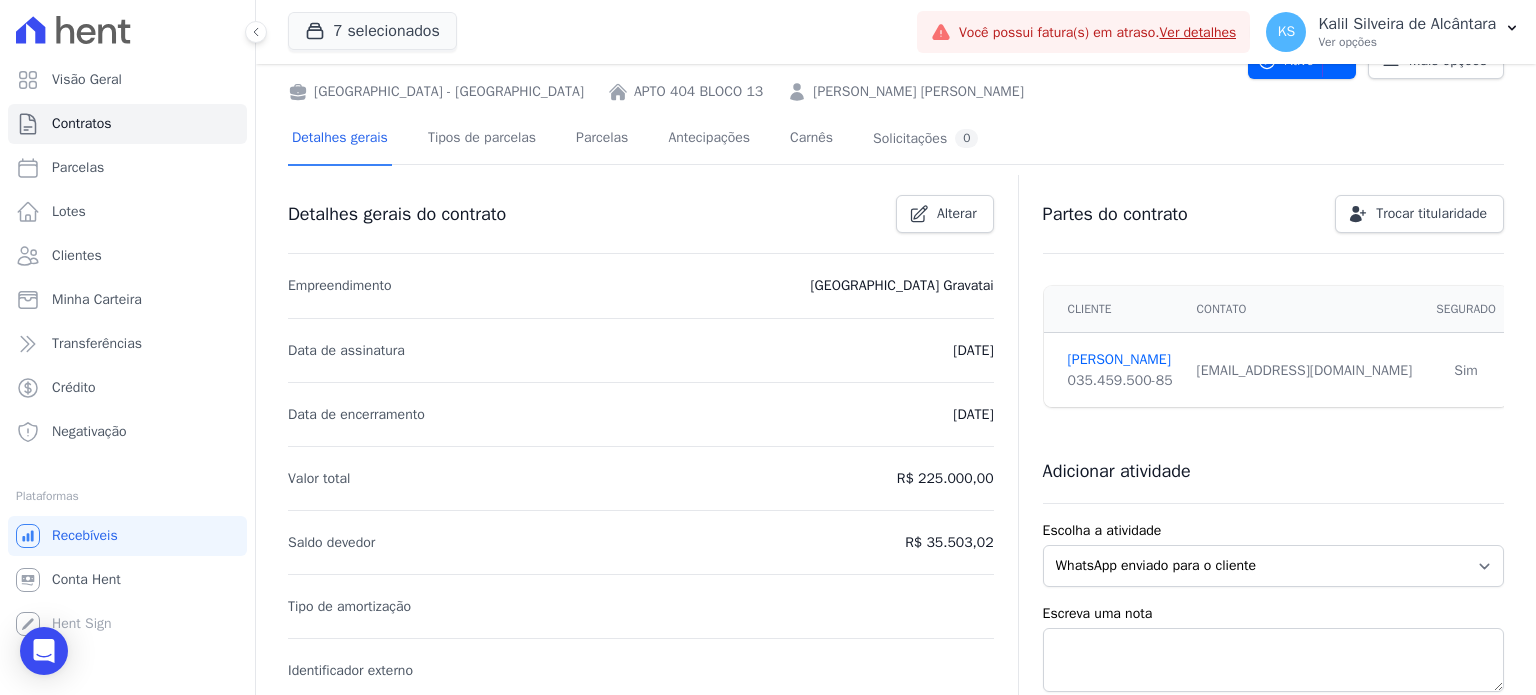 scroll, scrollTop: 0, scrollLeft: 0, axis: both 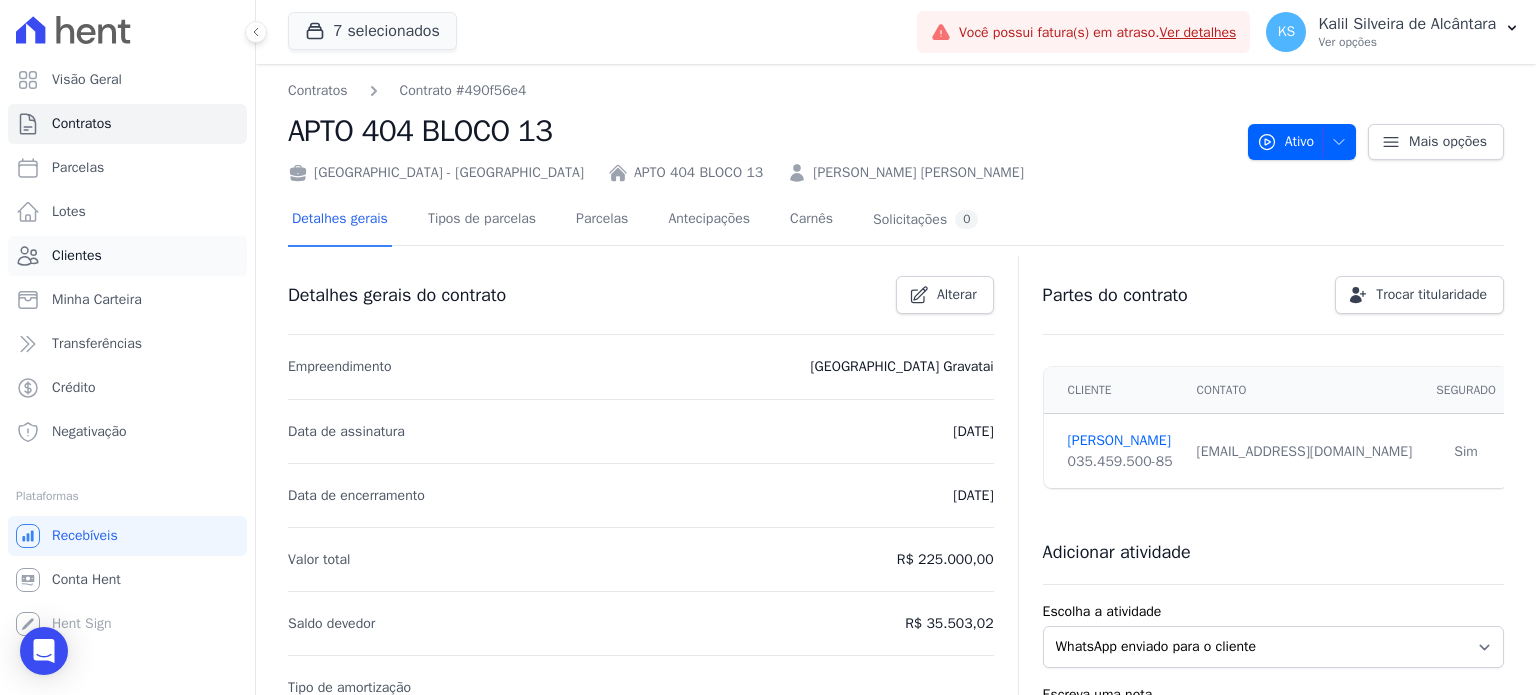 click on "Clientes" at bounding box center [77, 256] 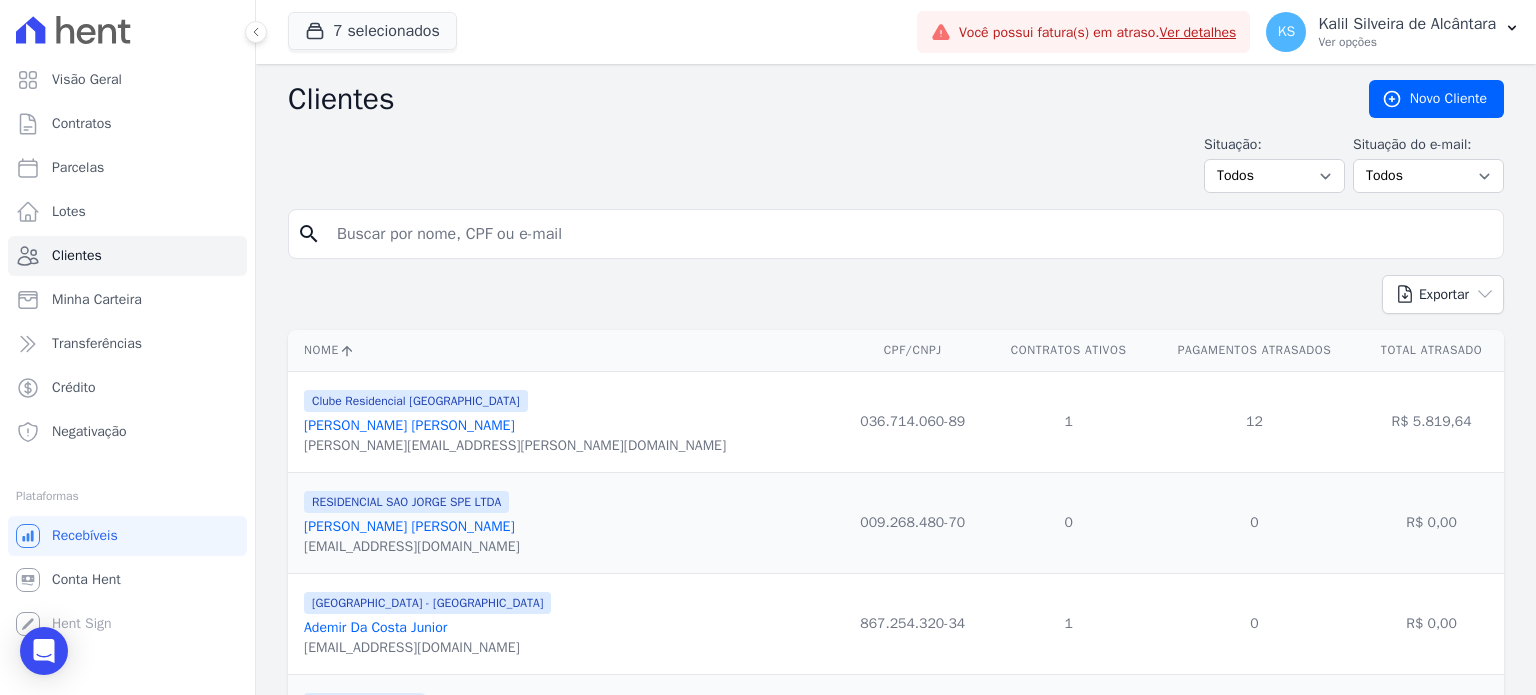 click at bounding box center [910, 234] 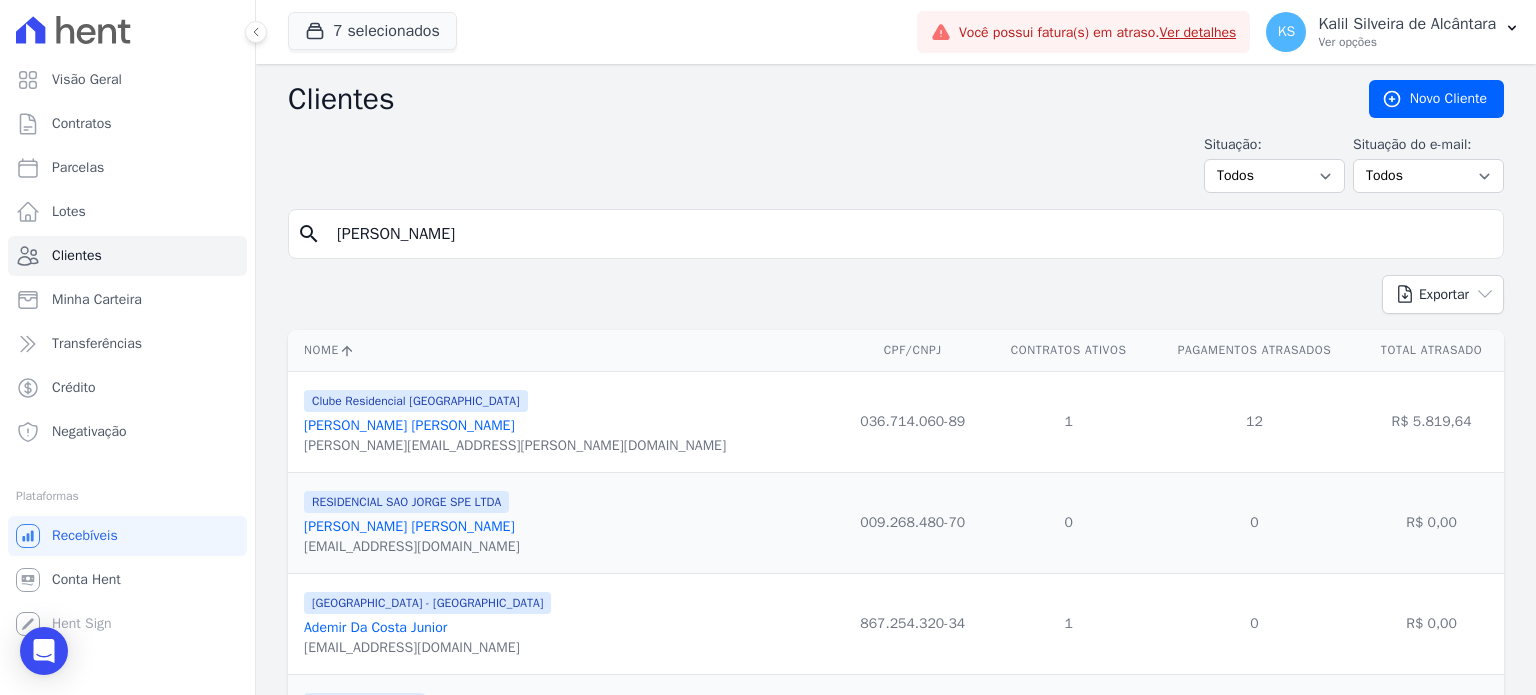 type on "[PERSON_NAME]" 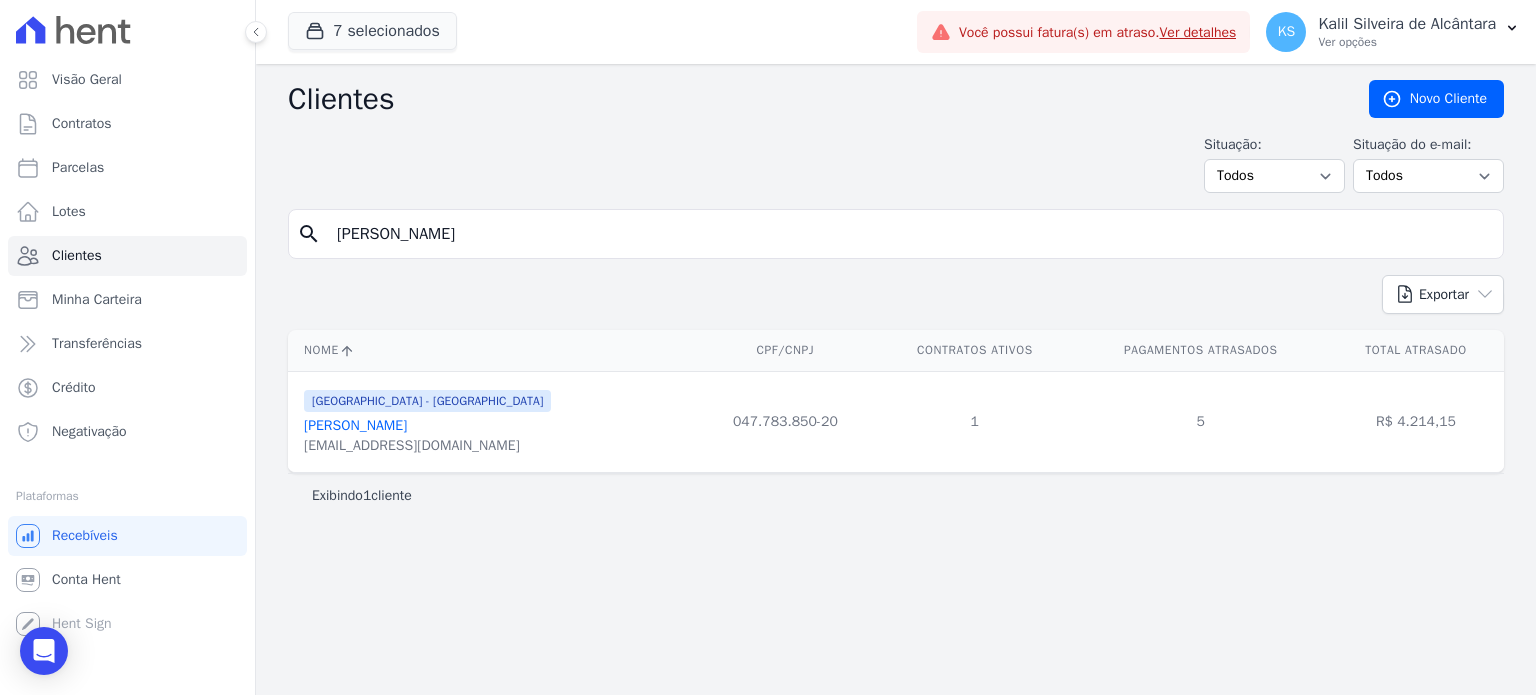 click on "[PERSON_NAME]" at bounding box center [355, 425] 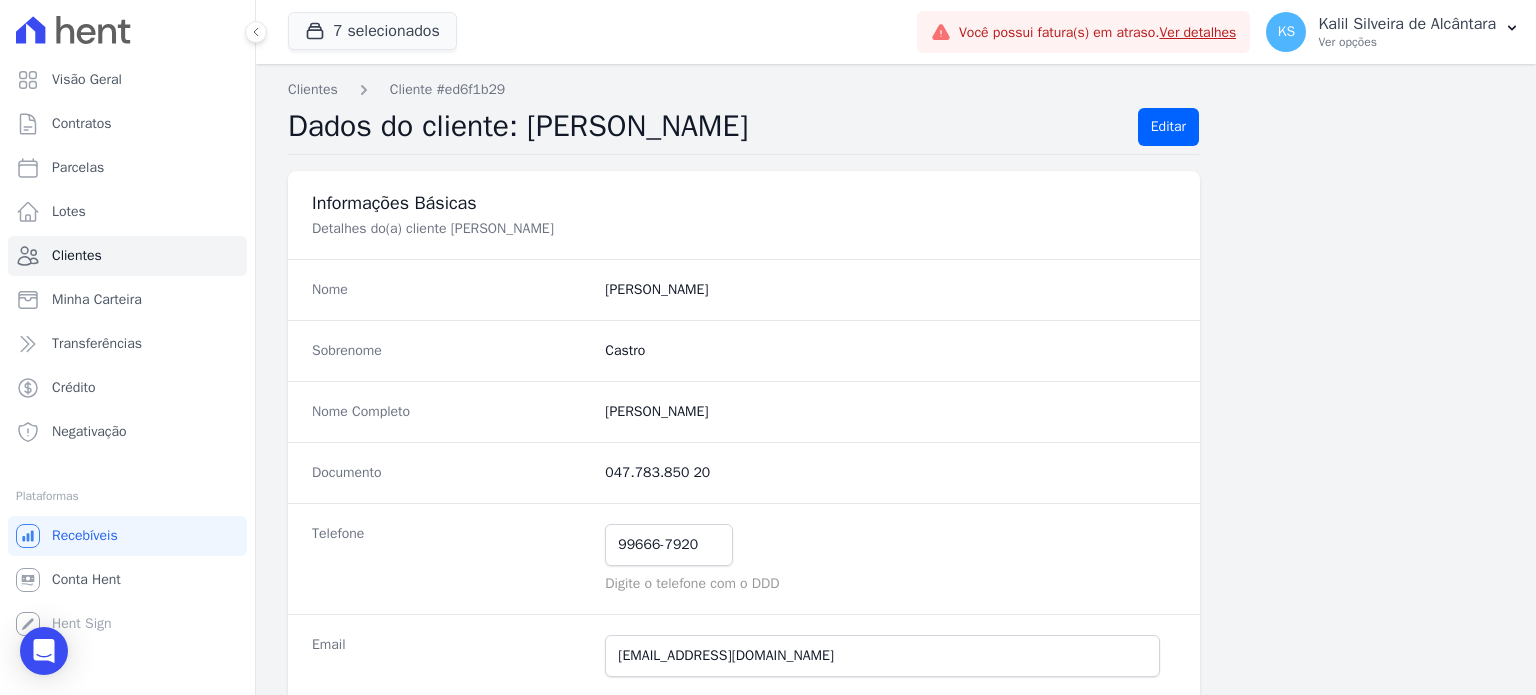 scroll, scrollTop: 0, scrollLeft: 0, axis: both 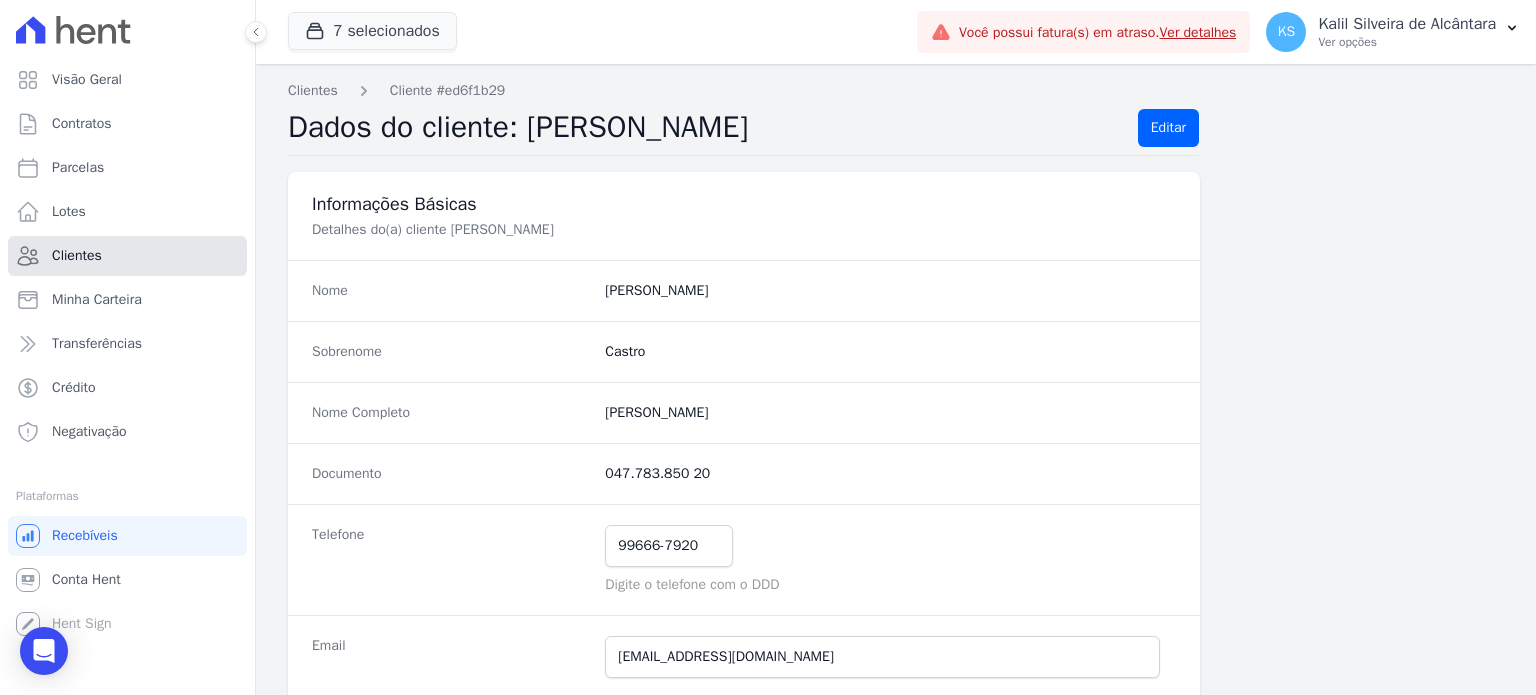 click on "Clientes" at bounding box center [127, 256] 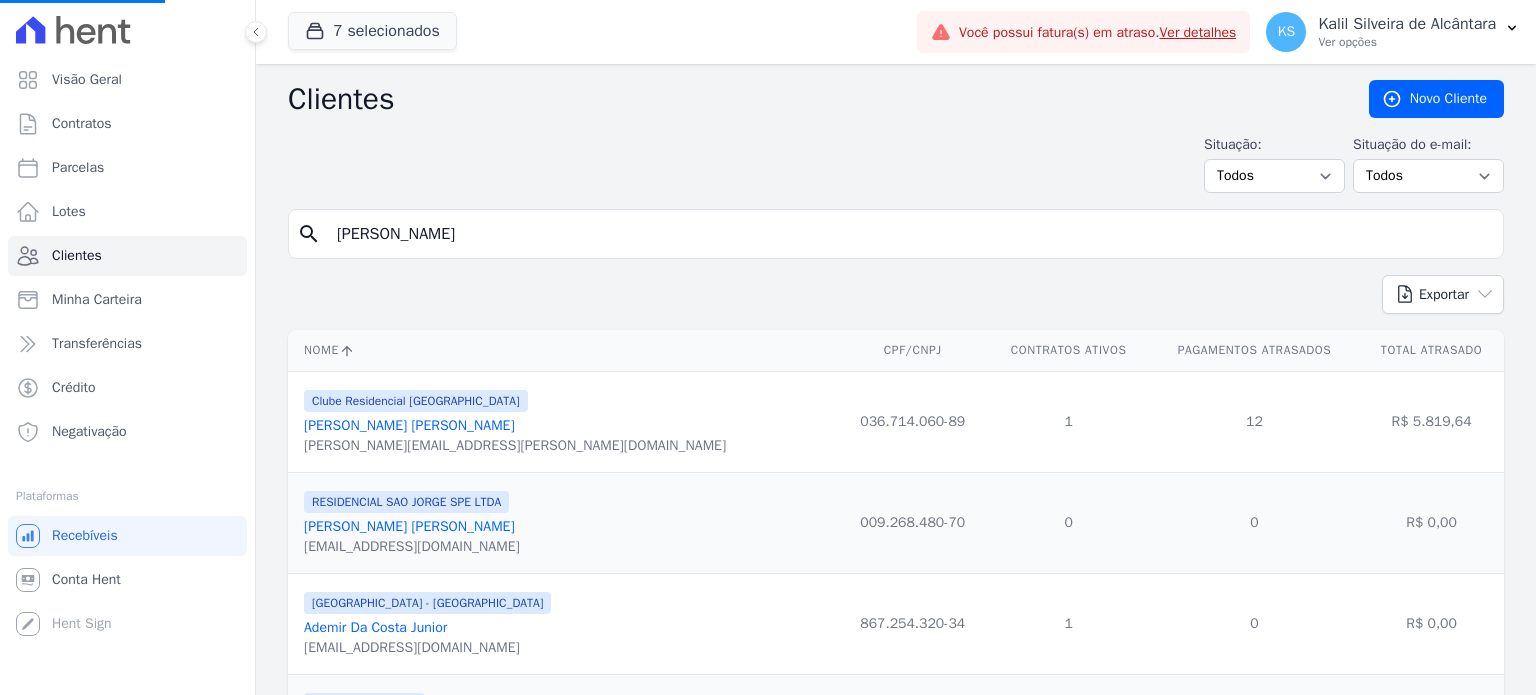 click on "[PERSON_NAME]" at bounding box center [910, 234] 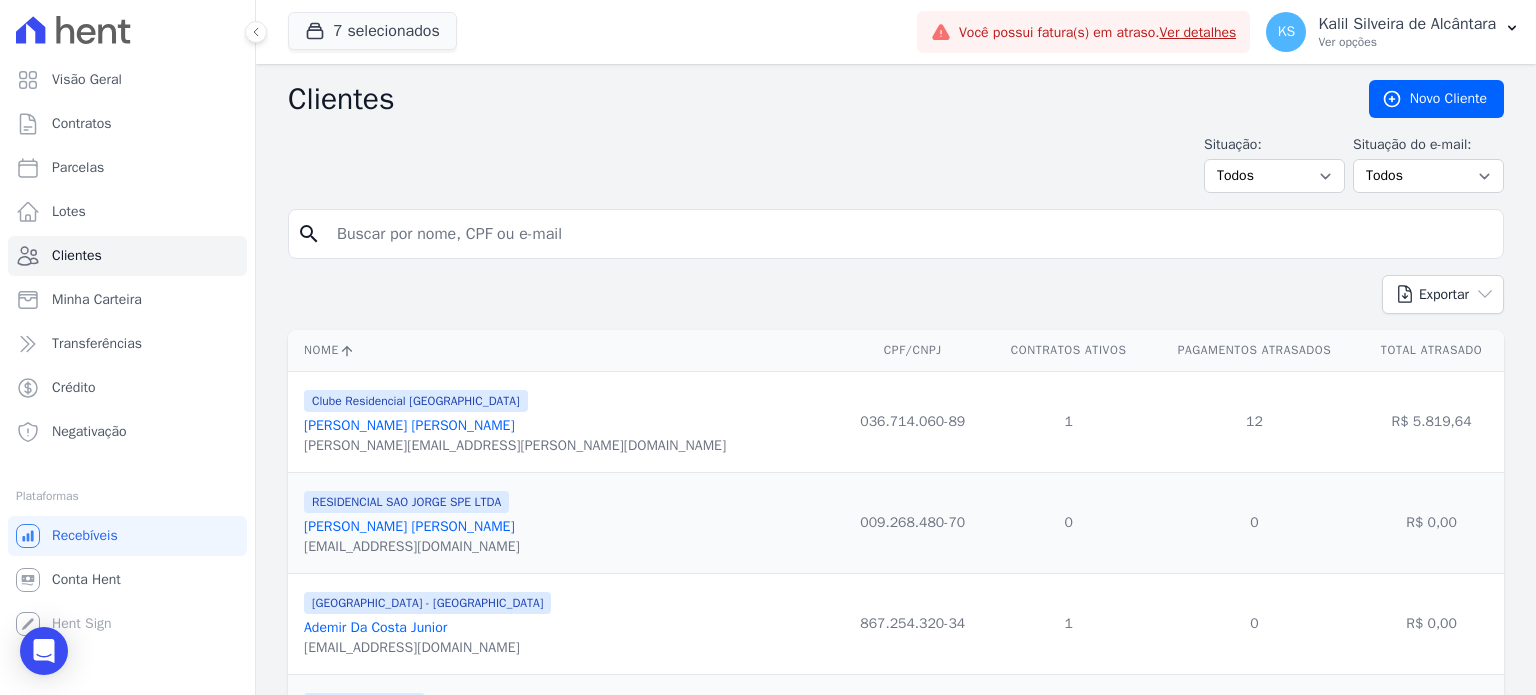click at bounding box center (910, 234) 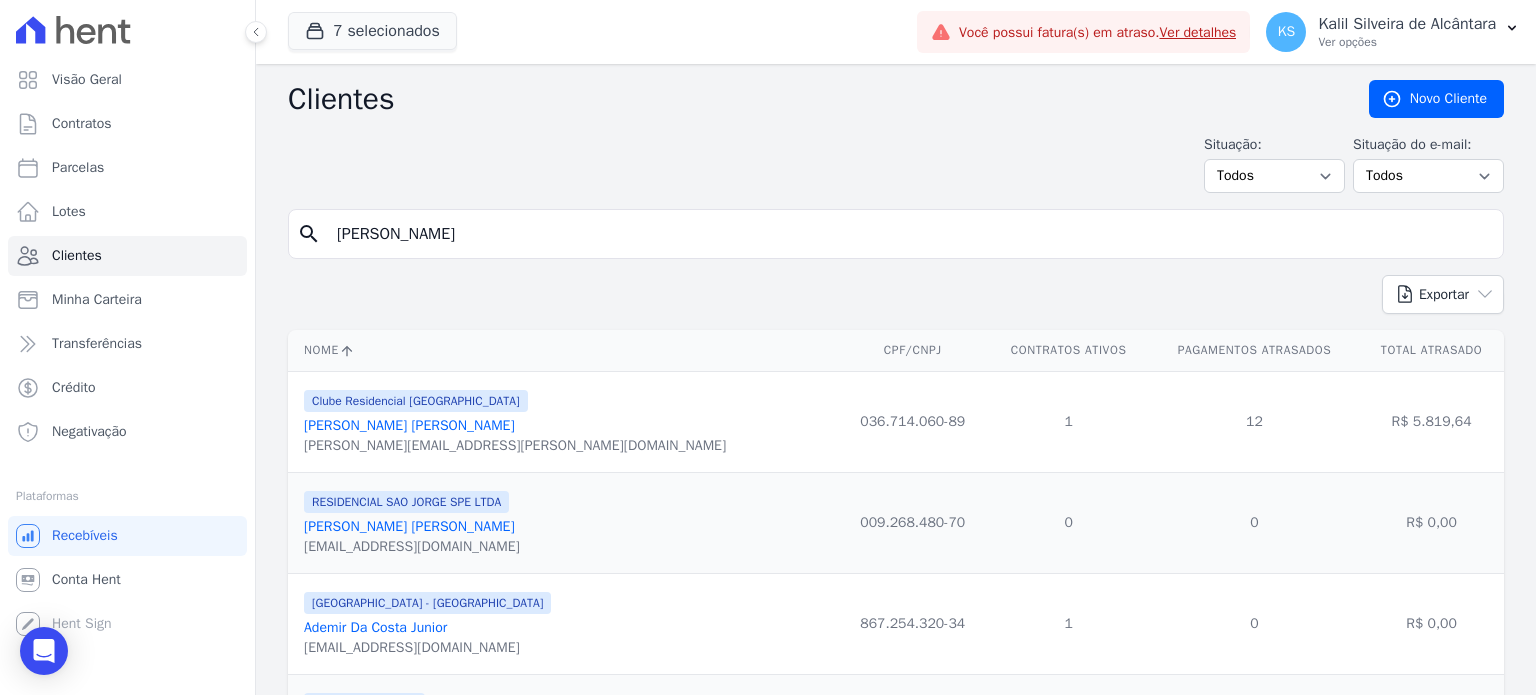 type on "[PERSON_NAME]" 